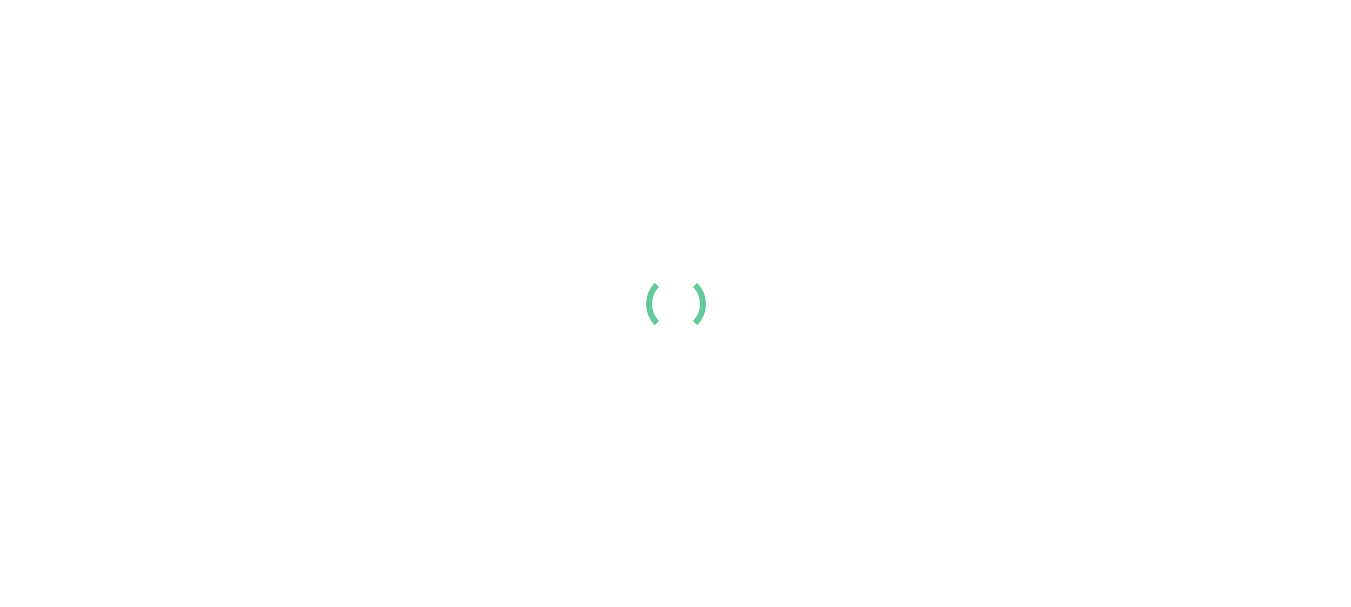 scroll, scrollTop: 0, scrollLeft: 0, axis: both 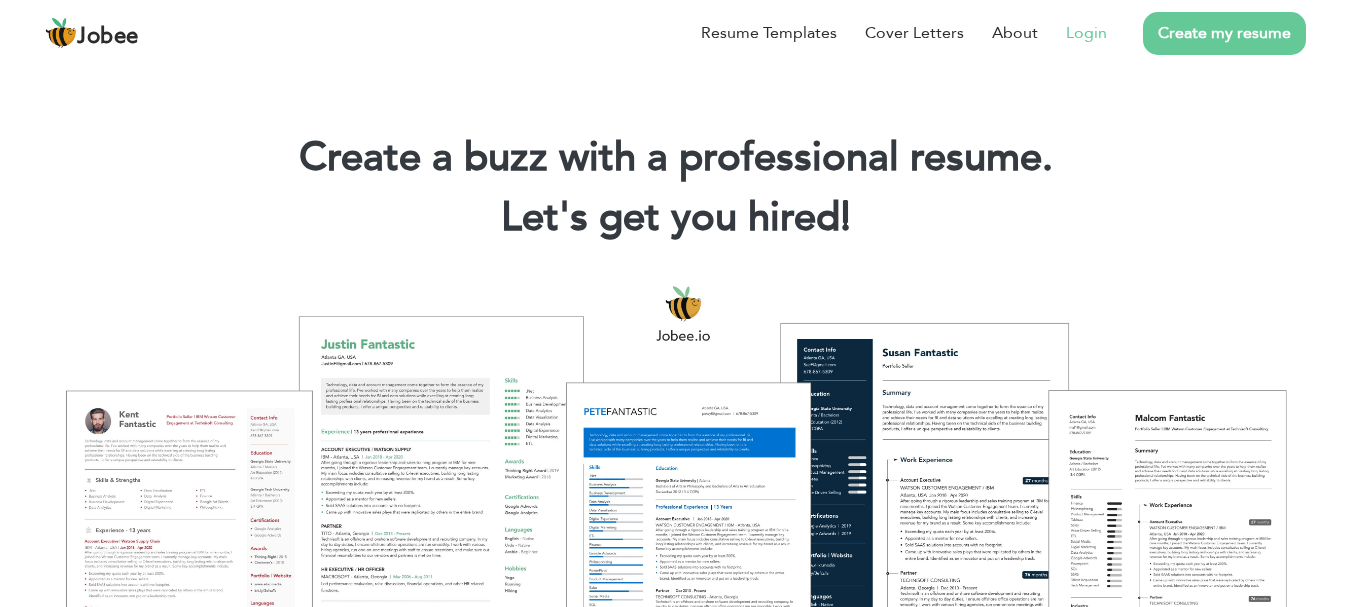 click on "Login" at bounding box center [1086, 33] 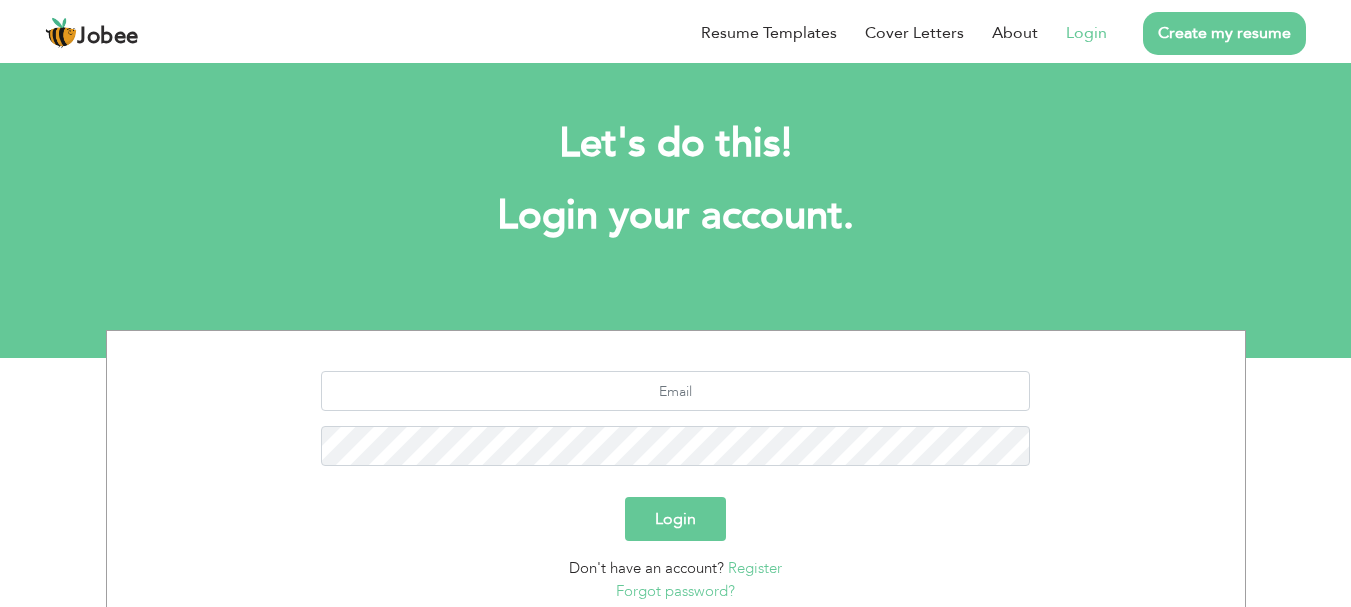 scroll, scrollTop: 0, scrollLeft: 0, axis: both 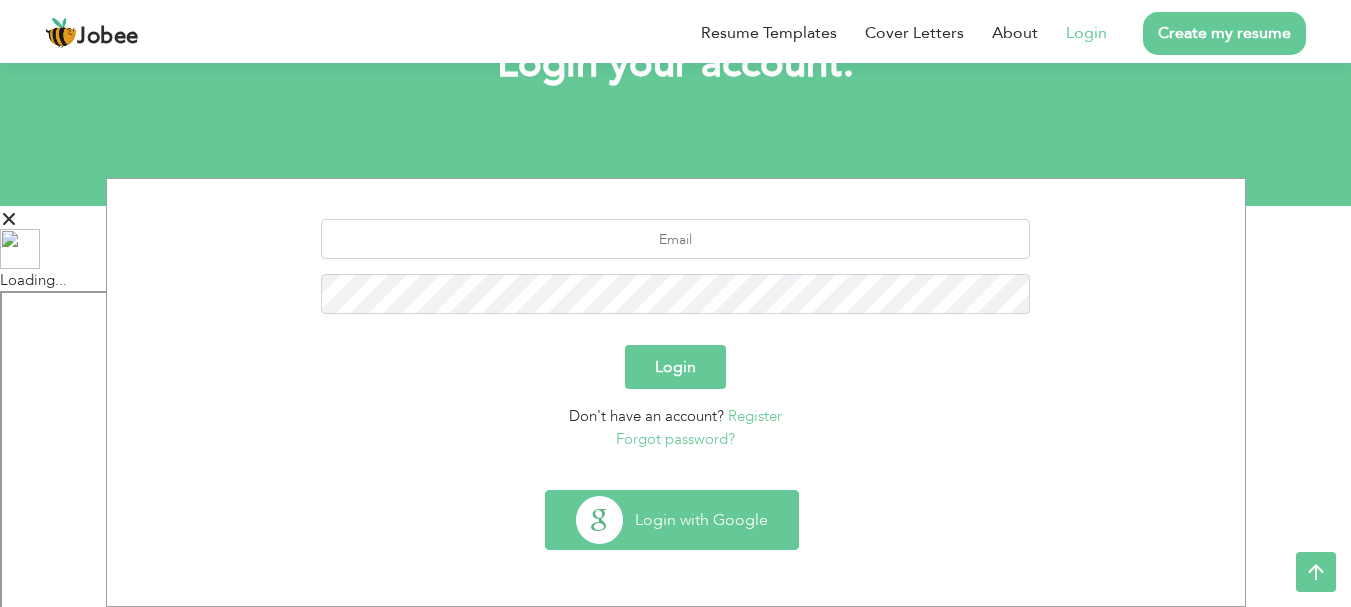 click on "Login with Google" at bounding box center (672, 520) 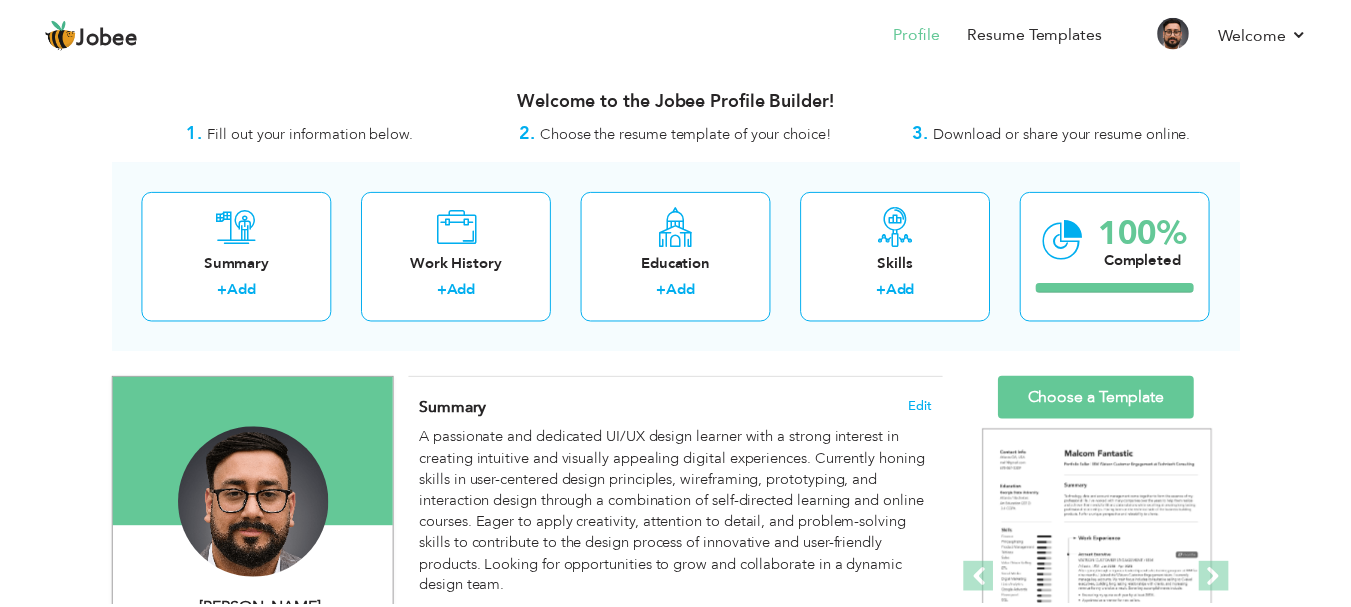scroll, scrollTop: 0, scrollLeft: 0, axis: both 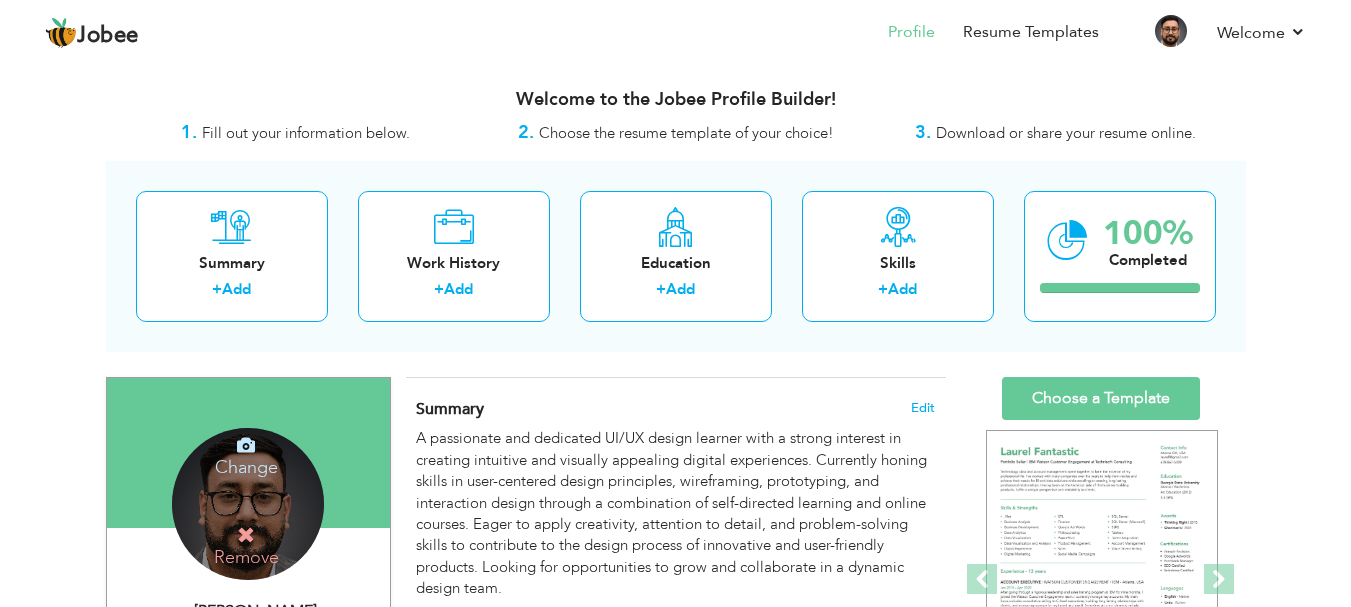 click on "Change" at bounding box center (246, 454) 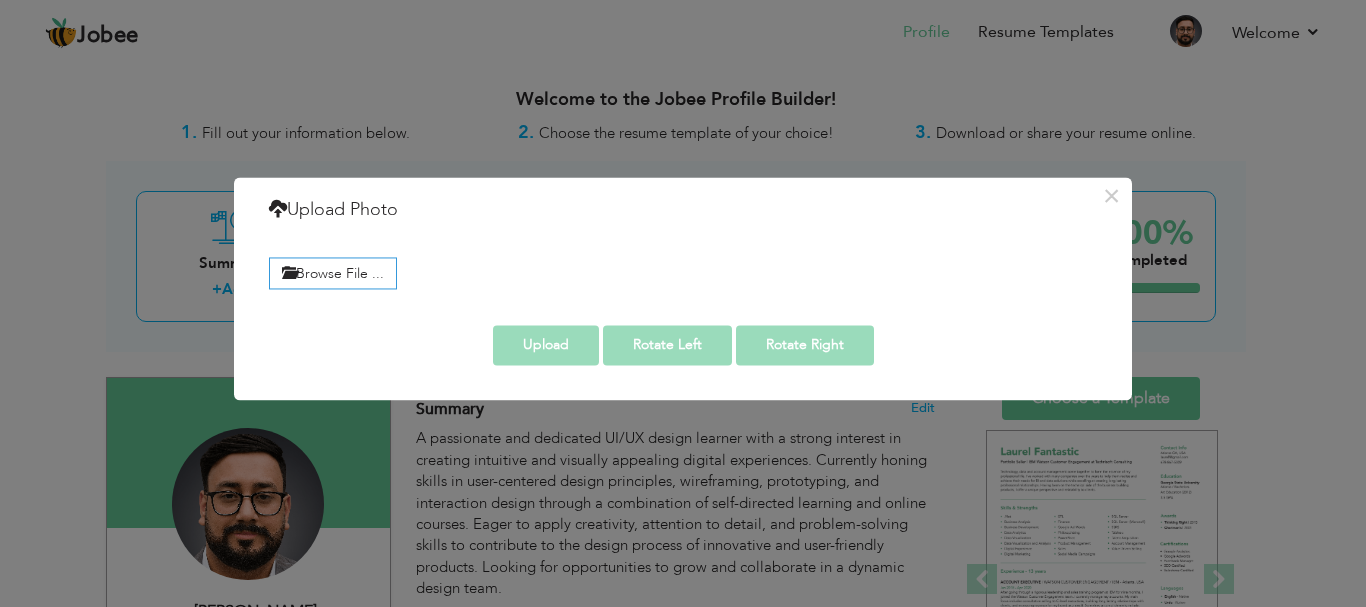 click on "×
Upload Photo
Browse File ..." at bounding box center [683, 303] 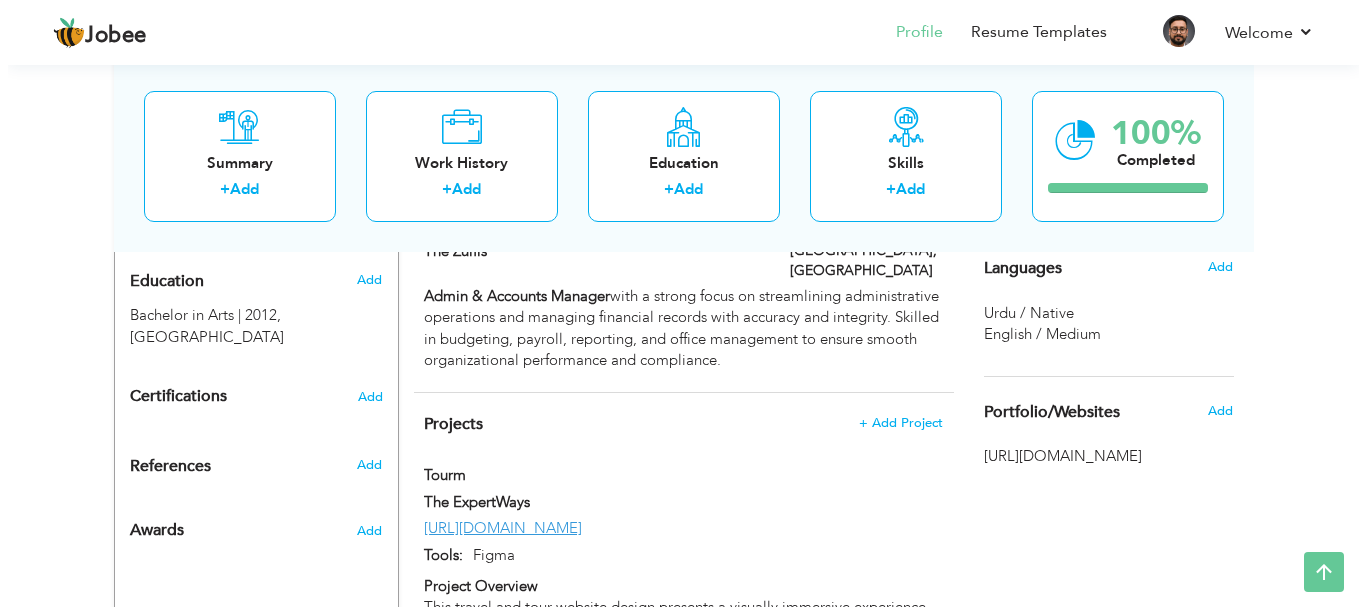 scroll, scrollTop: 900, scrollLeft: 0, axis: vertical 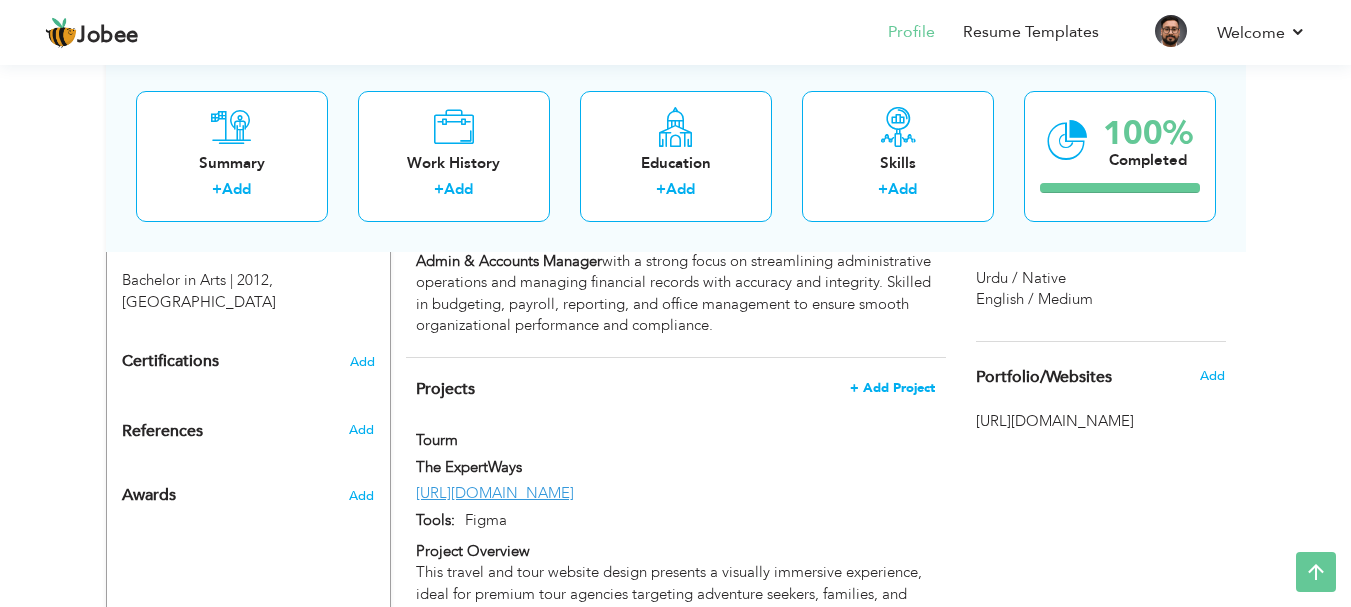 click on "+ Add Project" at bounding box center [892, 388] 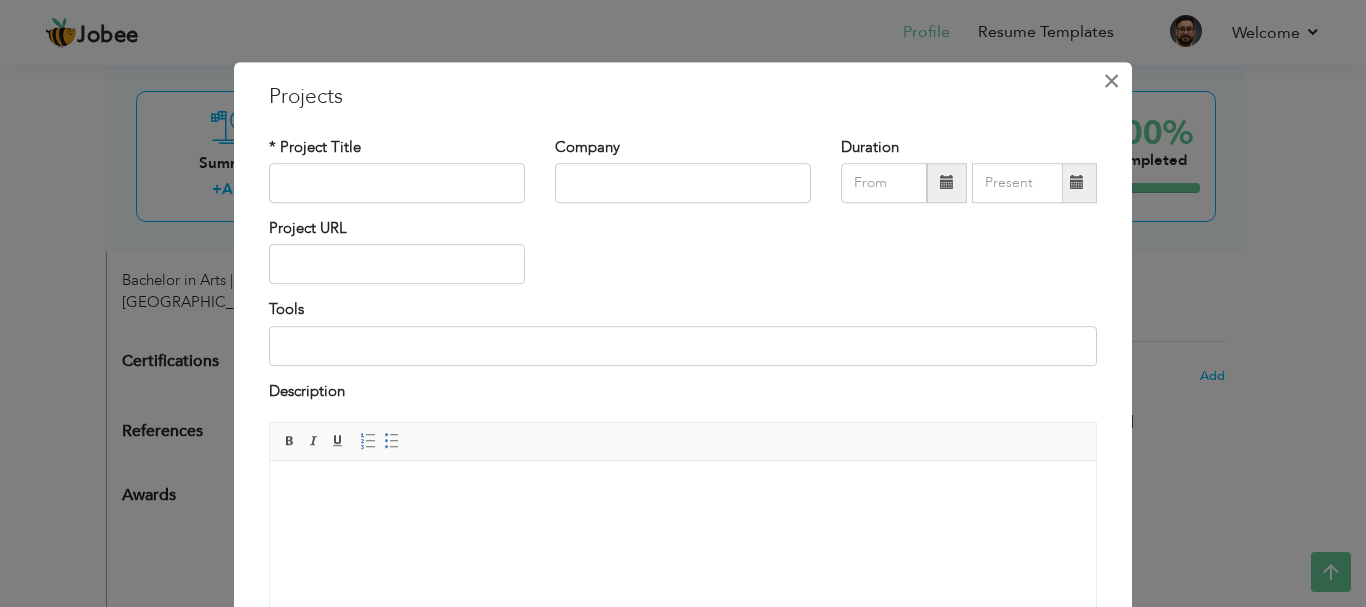 click on "×" at bounding box center [1111, 81] 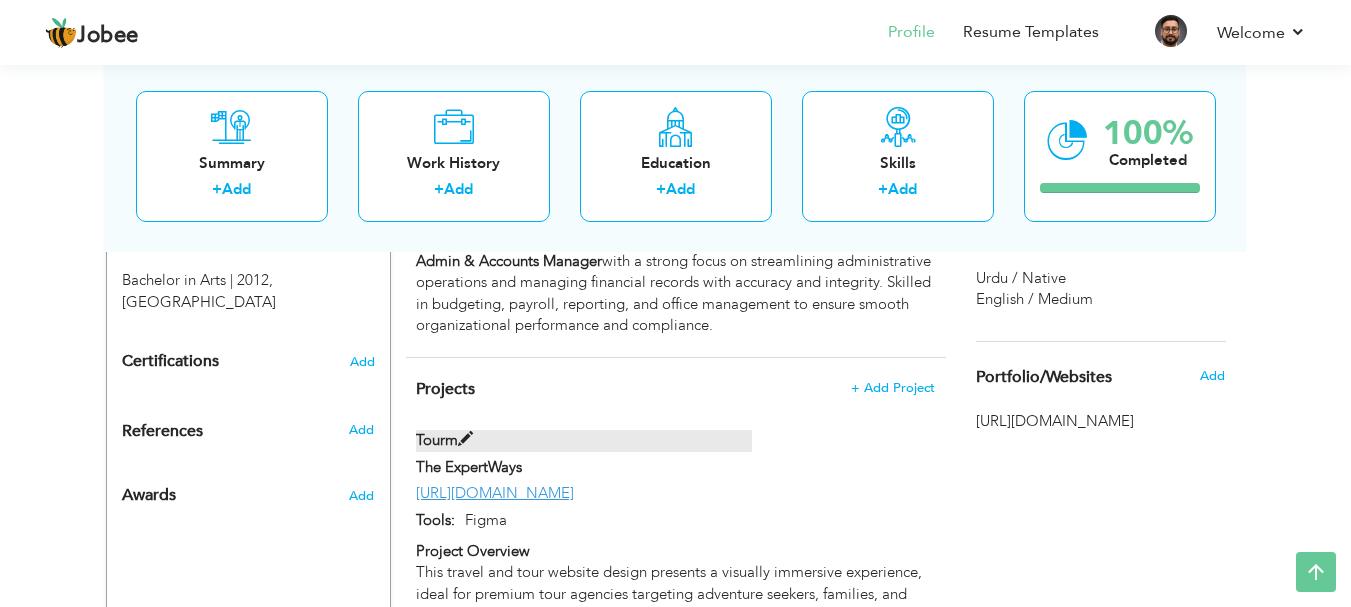 click at bounding box center (465, 439) 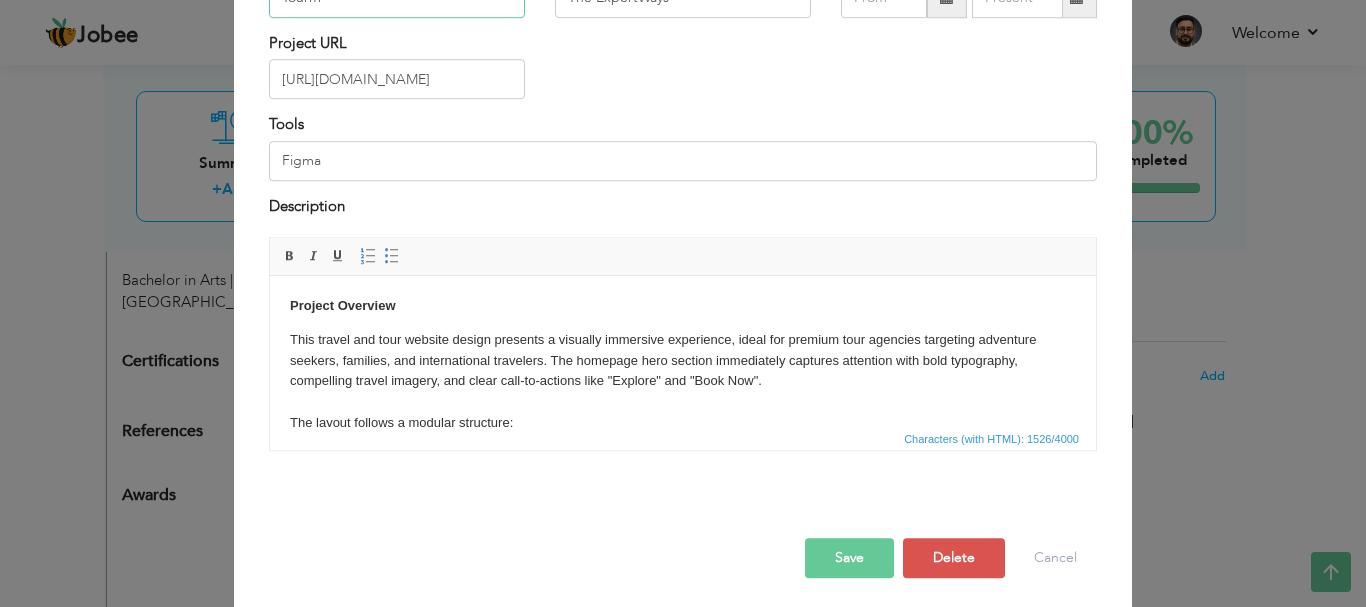 scroll, scrollTop: 191, scrollLeft: 0, axis: vertical 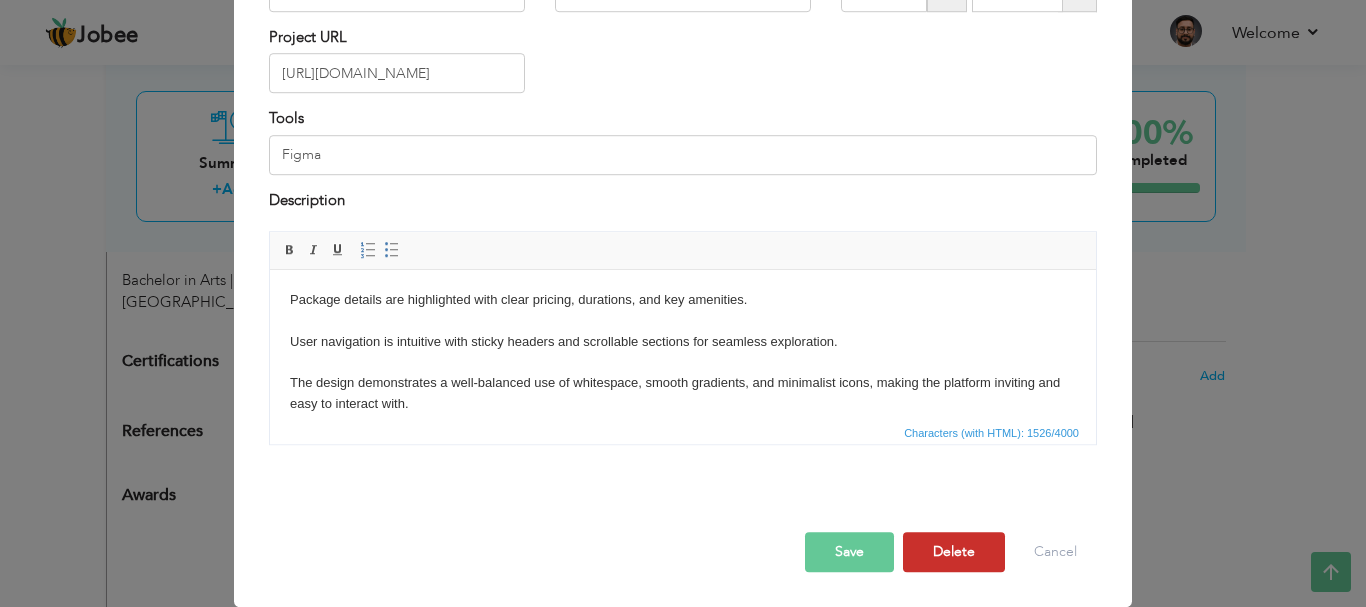 click on "Delete" at bounding box center (954, 552) 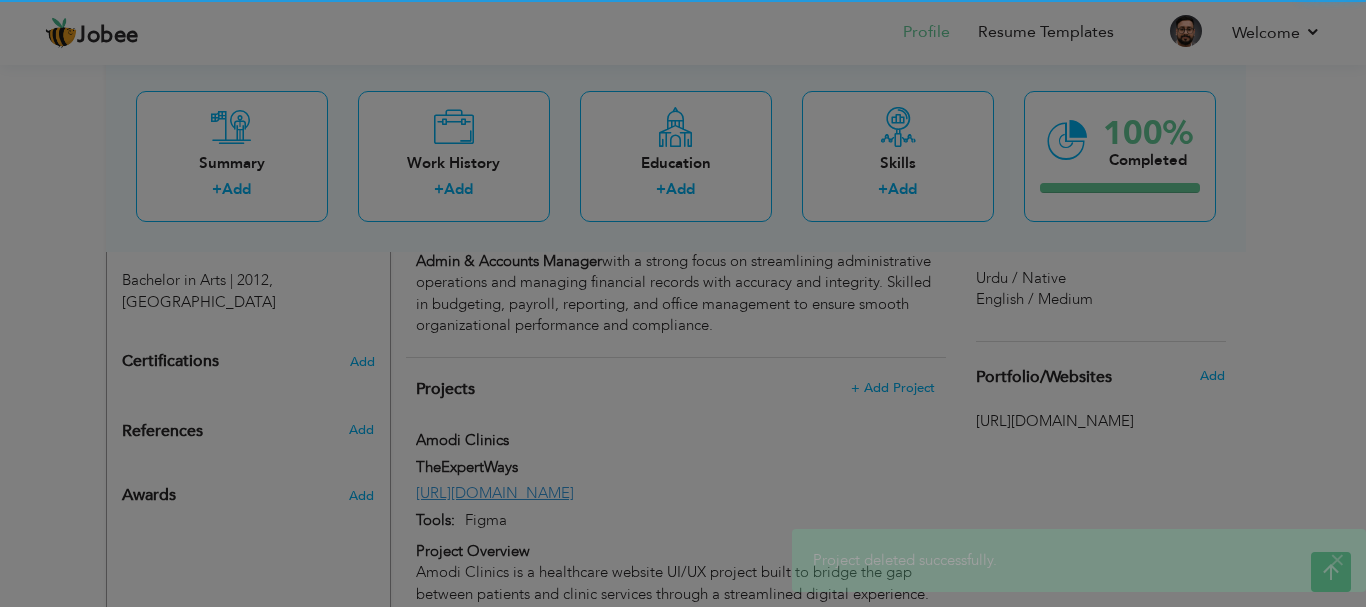 scroll, scrollTop: 0, scrollLeft: 0, axis: both 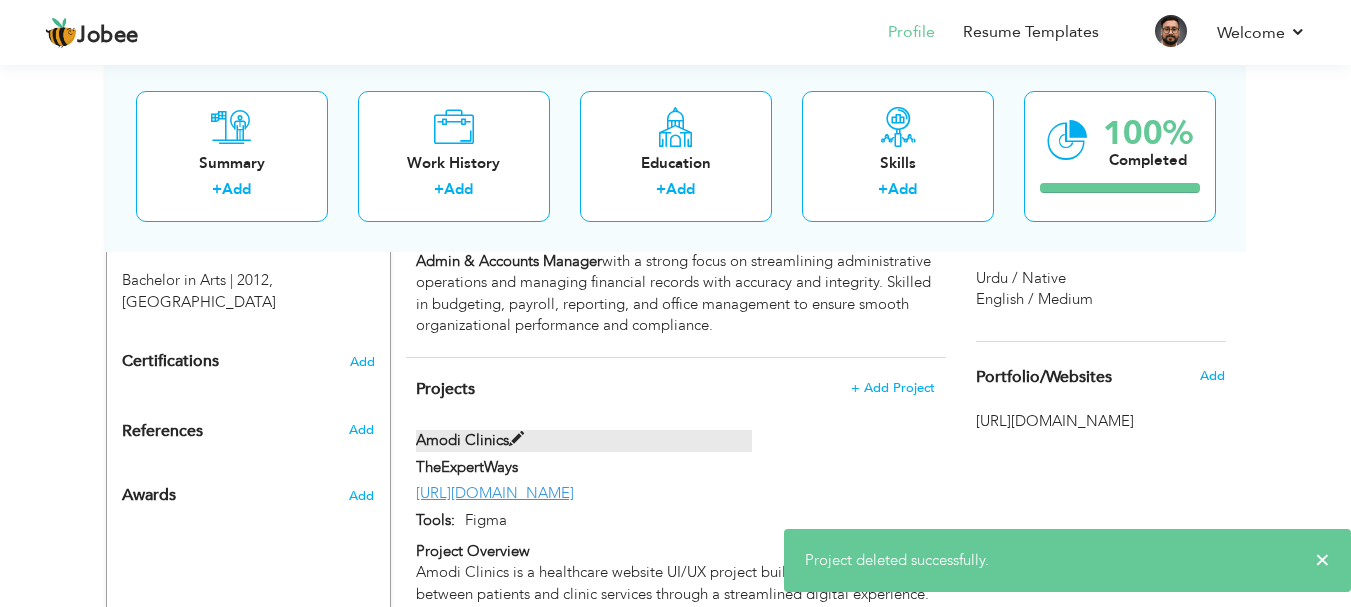 click at bounding box center [516, 439] 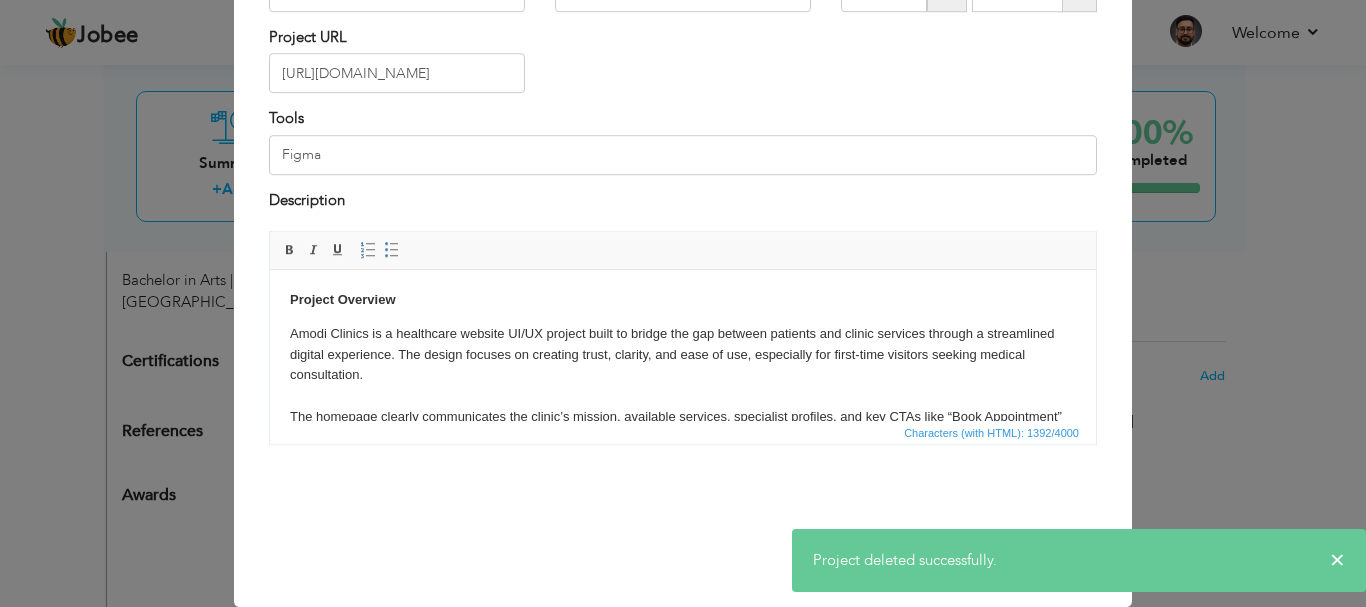 scroll, scrollTop: 0, scrollLeft: 0, axis: both 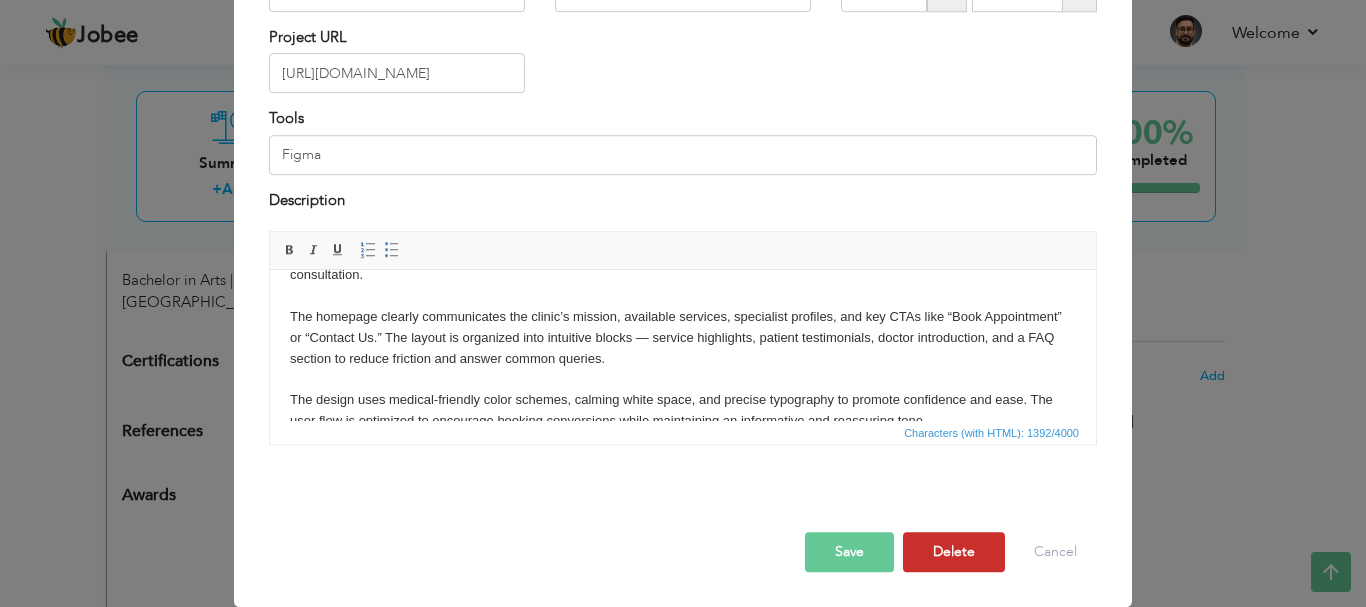 click on "Delete" at bounding box center (954, 552) 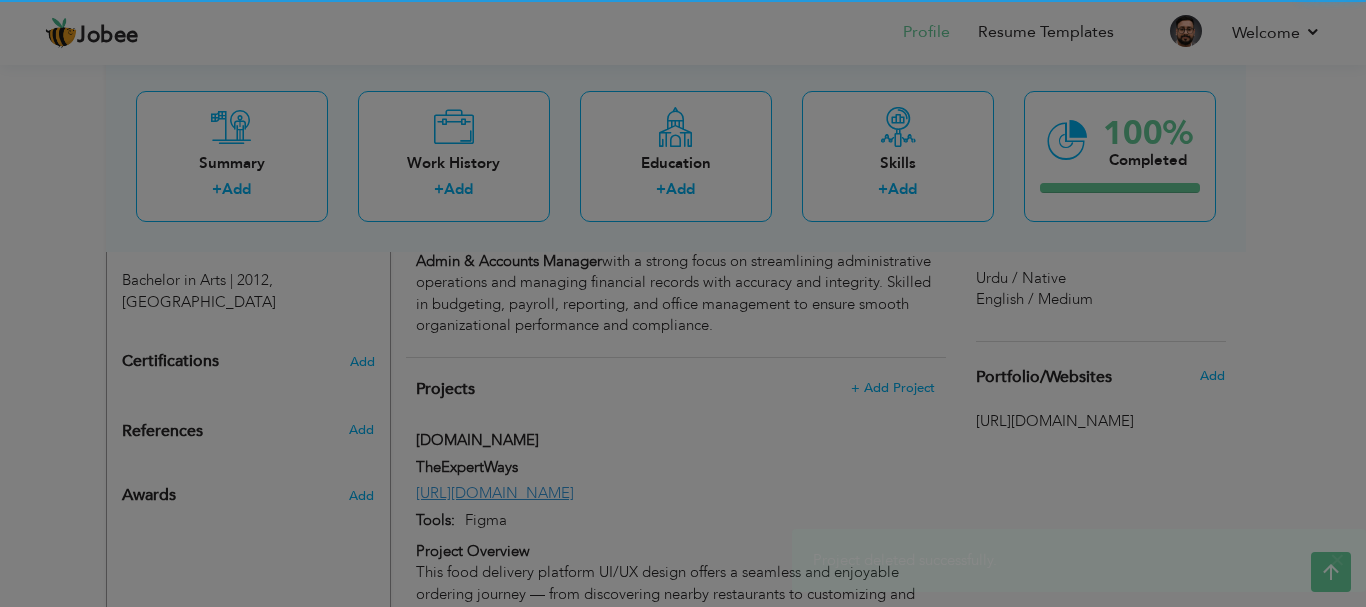 scroll, scrollTop: 0, scrollLeft: 0, axis: both 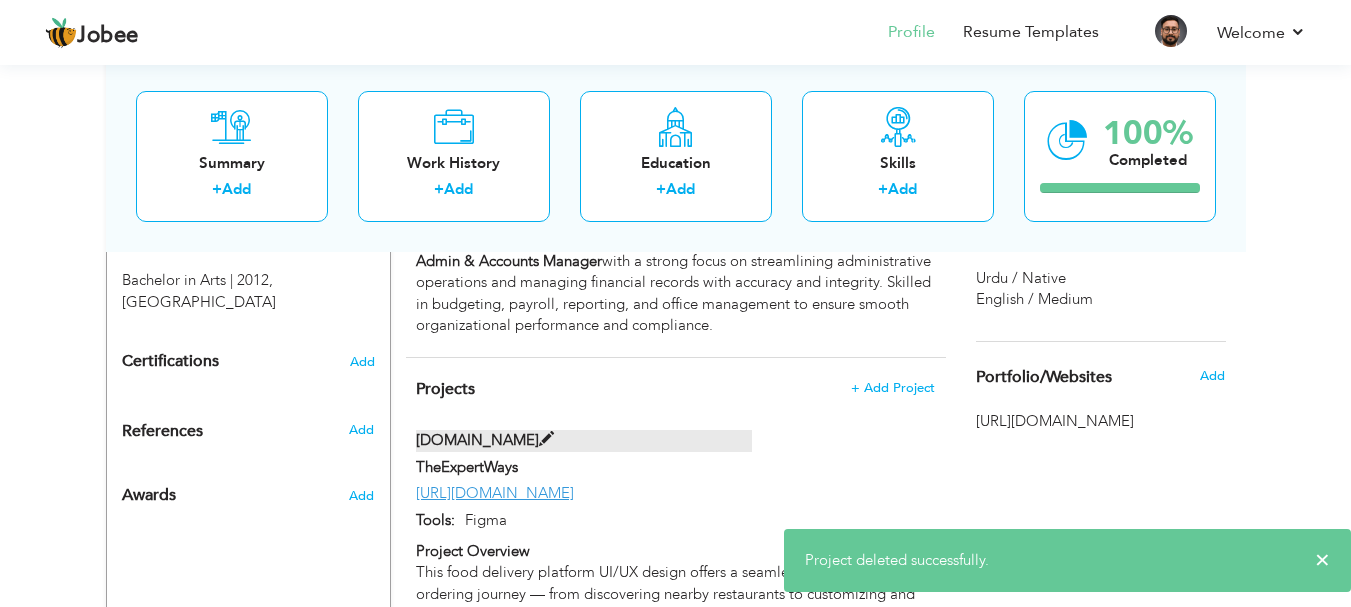 click at bounding box center [546, 439] 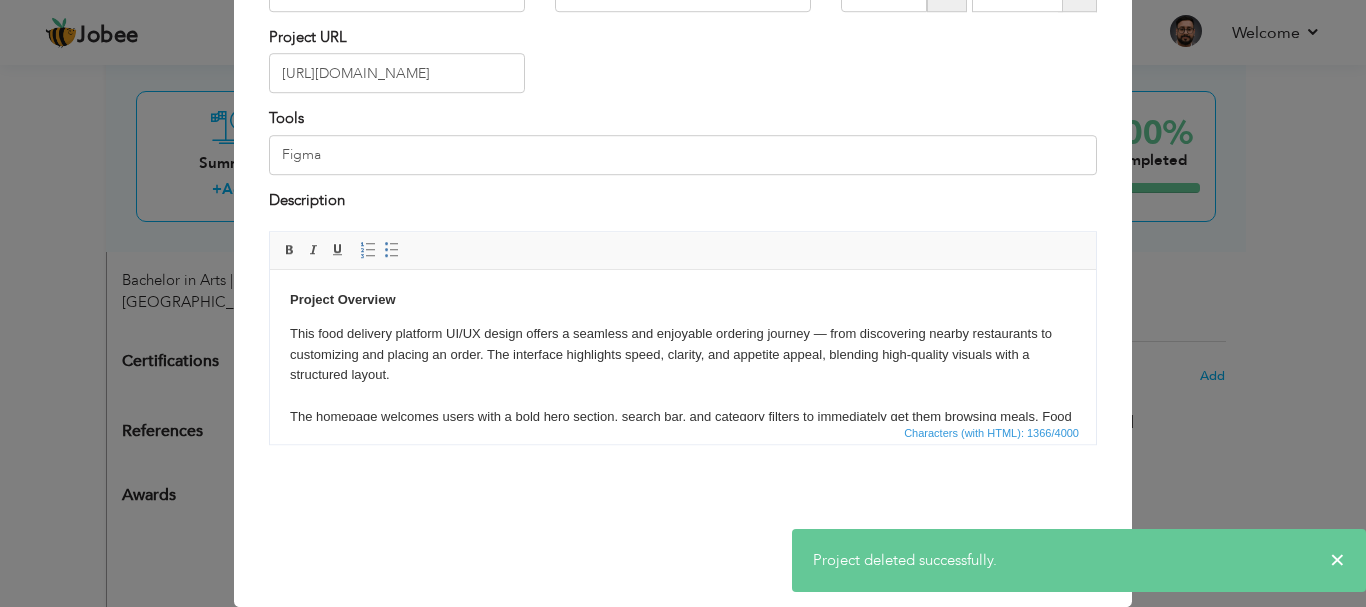 scroll, scrollTop: 0, scrollLeft: 0, axis: both 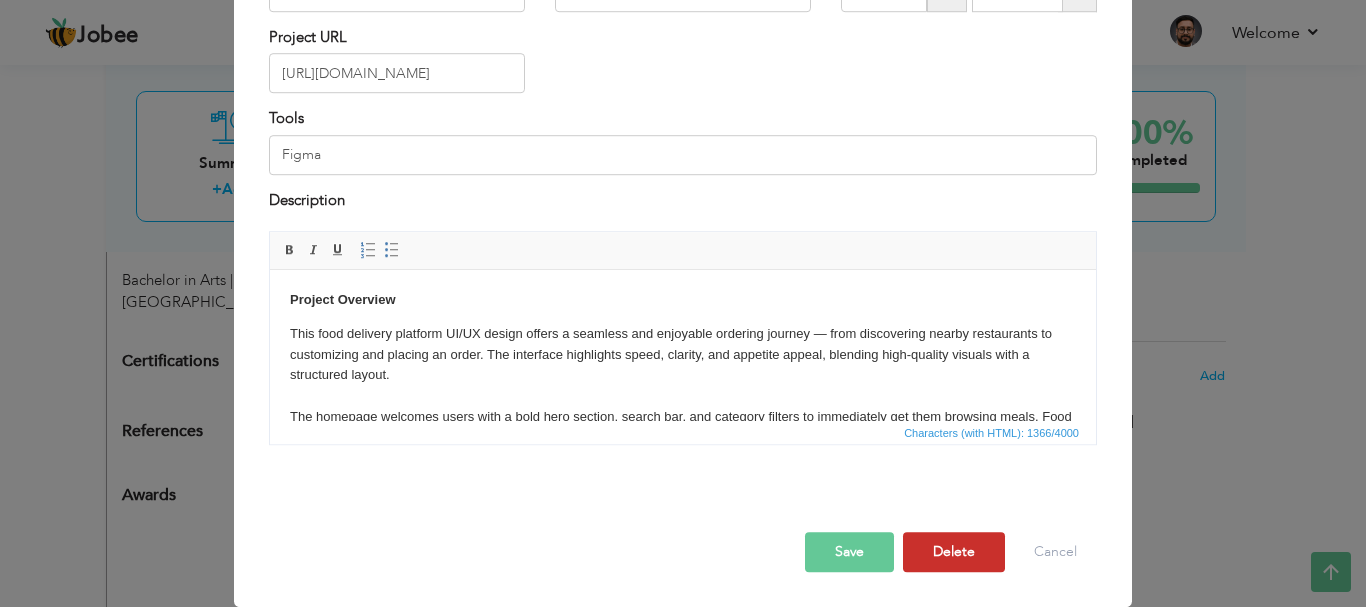 click on "Delete" at bounding box center (954, 552) 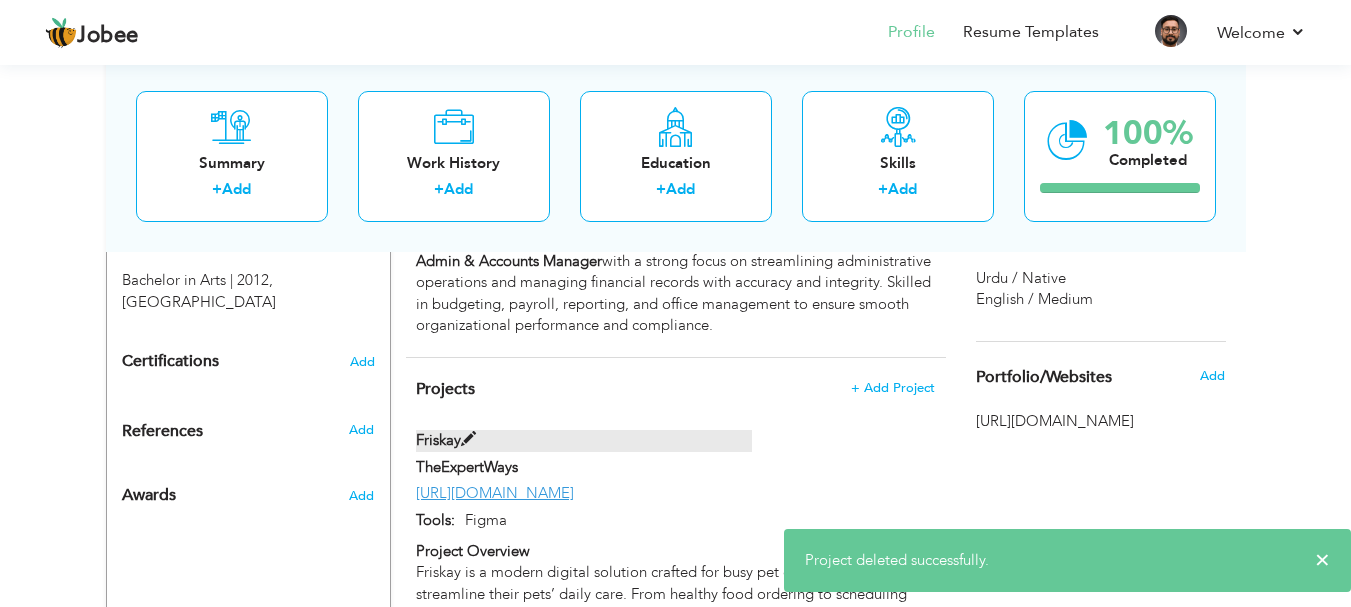 click at bounding box center [468, 439] 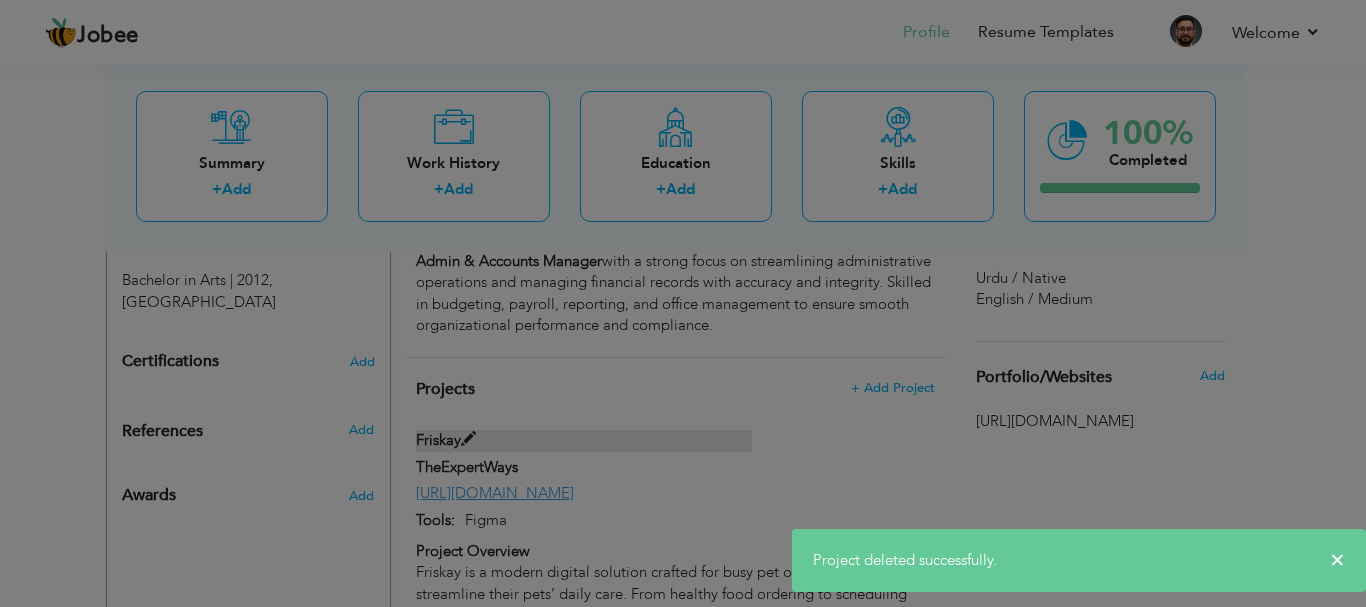 scroll, scrollTop: 0, scrollLeft: 0, axis: both 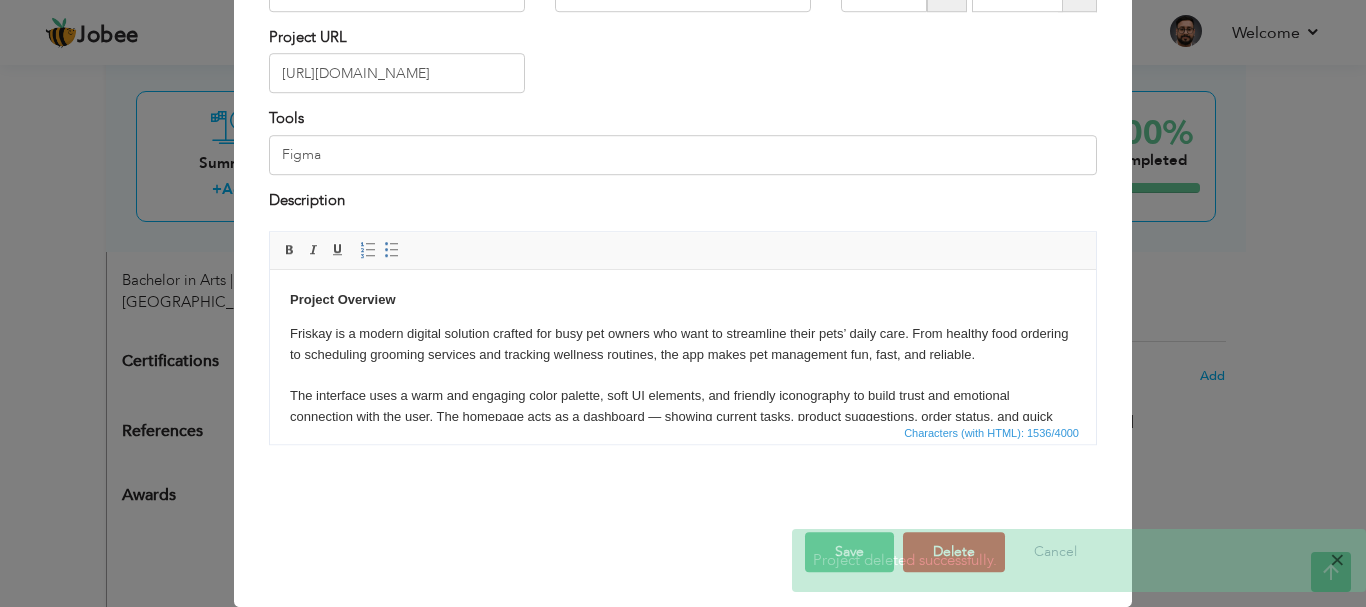 click on "×" at bounding box center (1337, 560) 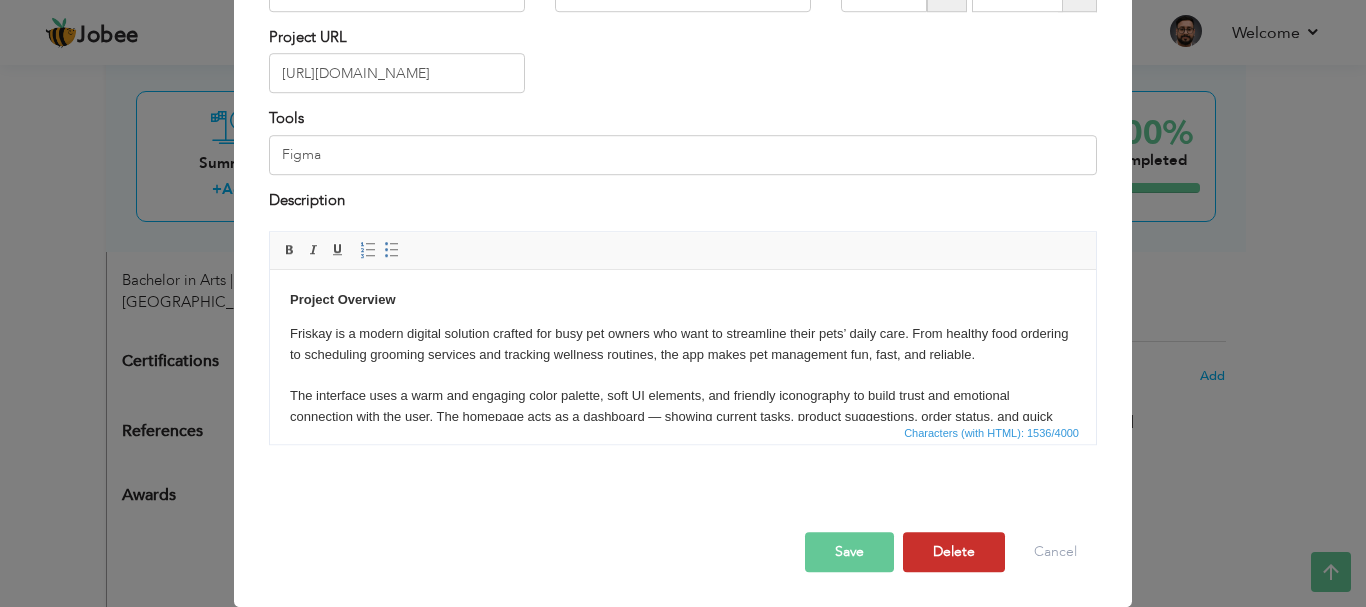 click on "Delete" at bounding box center (954, 552) 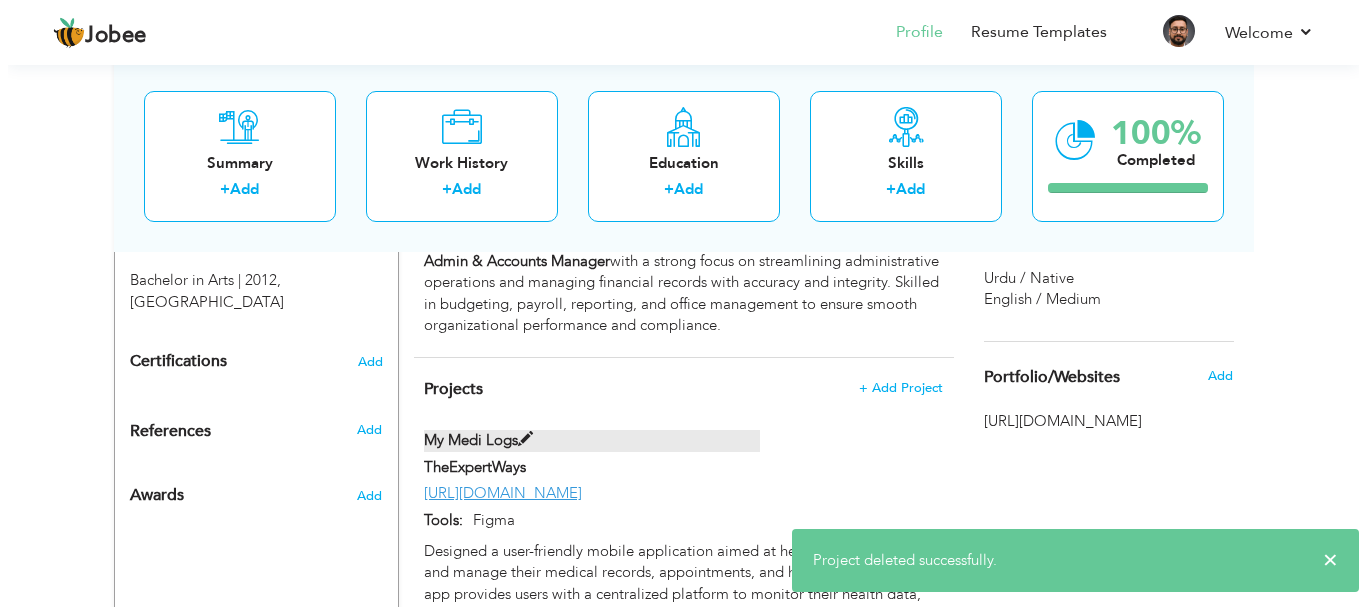 scroll, scrollTop: 1000, scrollLeft: 0, axis: vertical 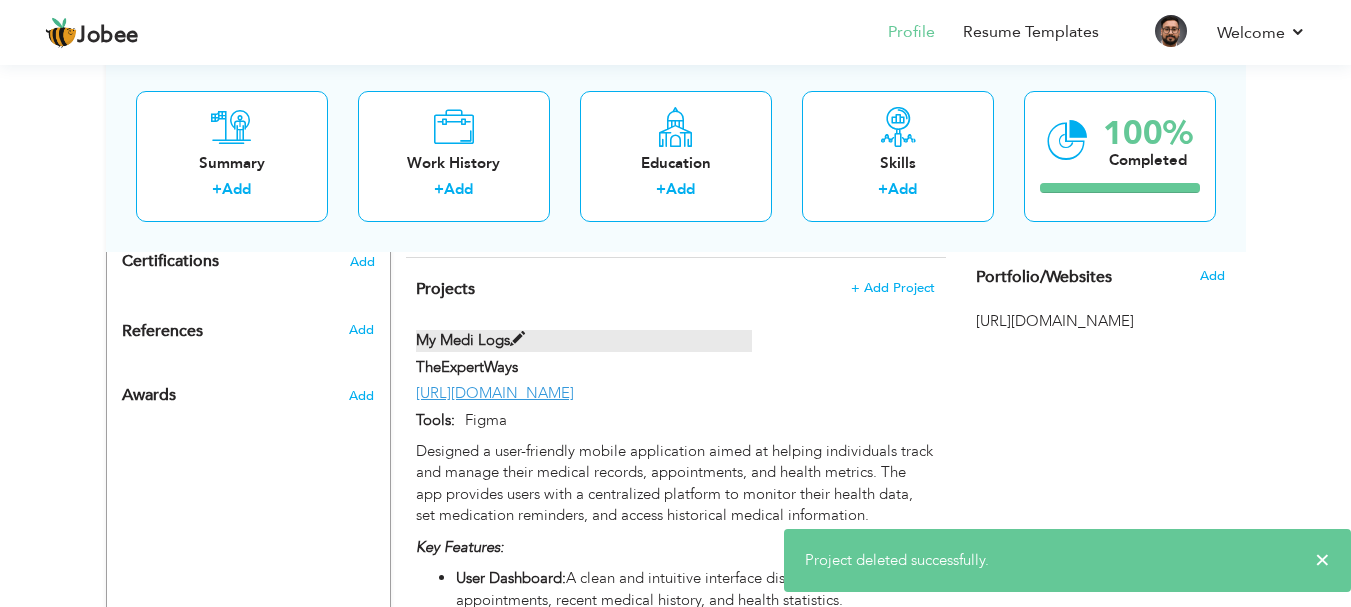 click at bounding box center (517, 339) 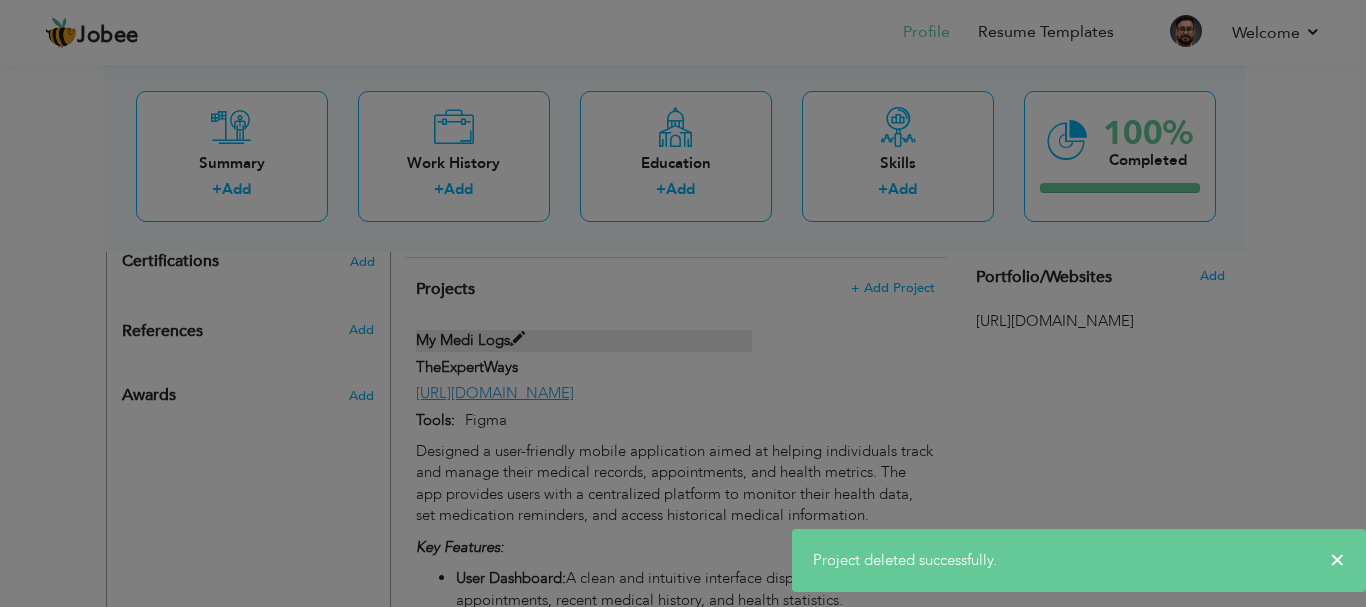 scroll, scrollTop: 0, scrollLeft: 0, axis: both 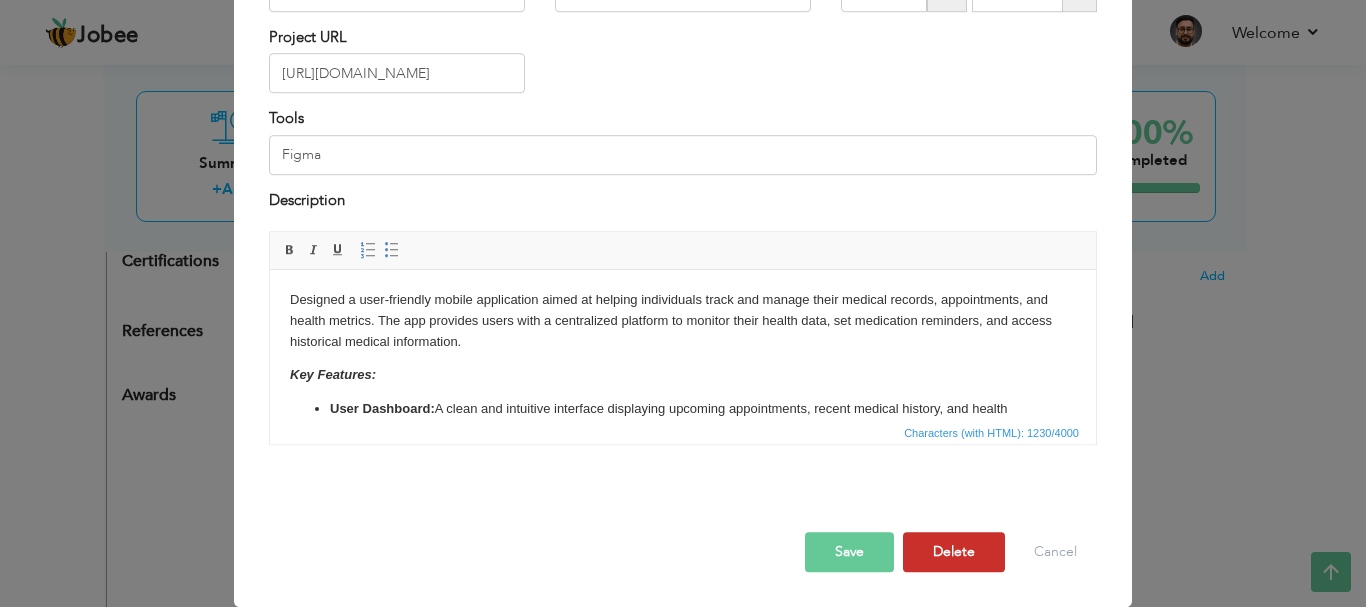 click on "Delete" at bounding box center [954, 552] 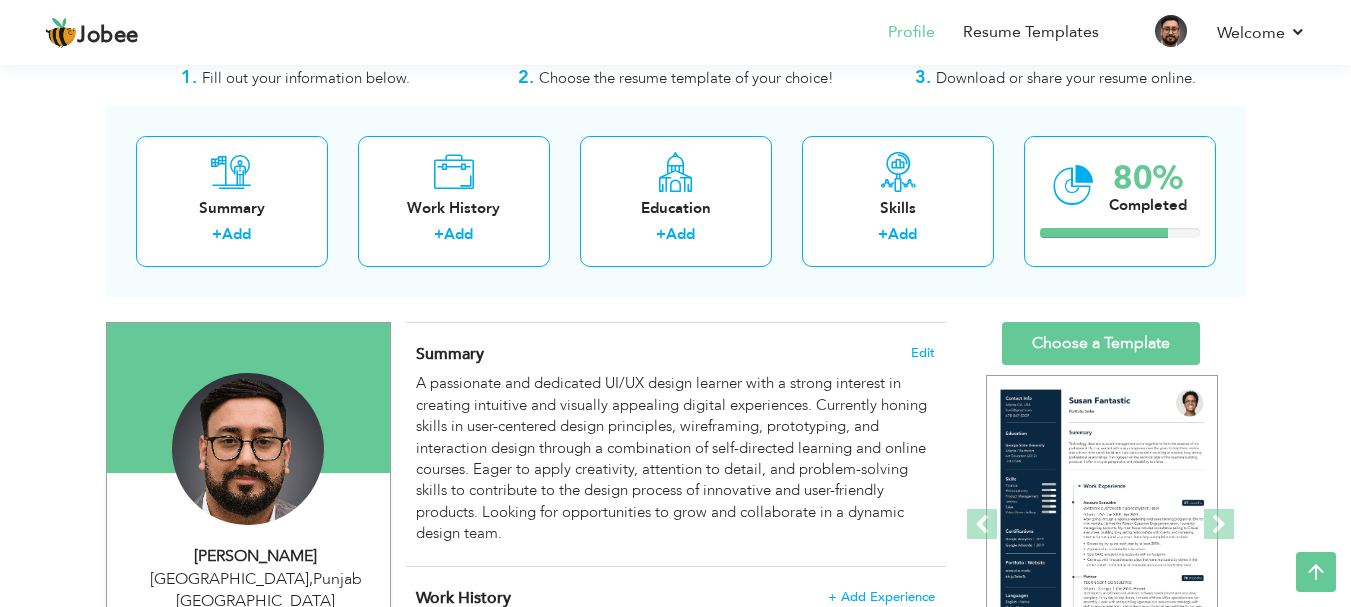 scroll, scrollTop: 0, scrollLeft: 0, axis: both 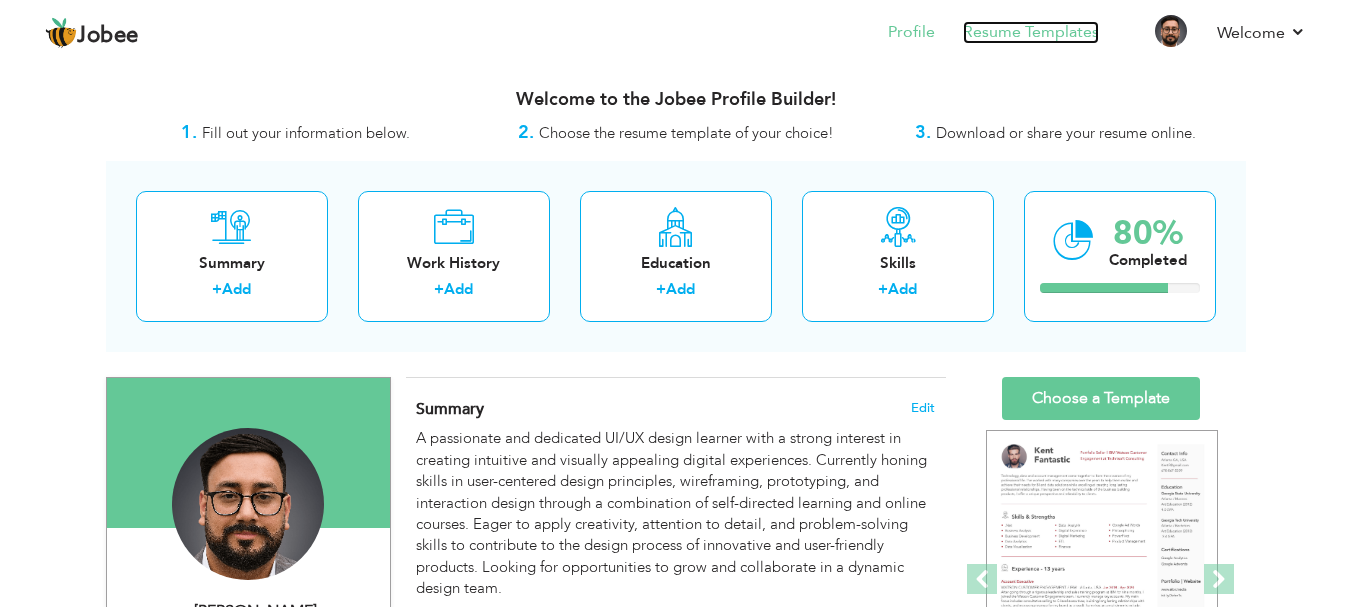 click on "Resume Templates" at bounding box center (1031, 32) 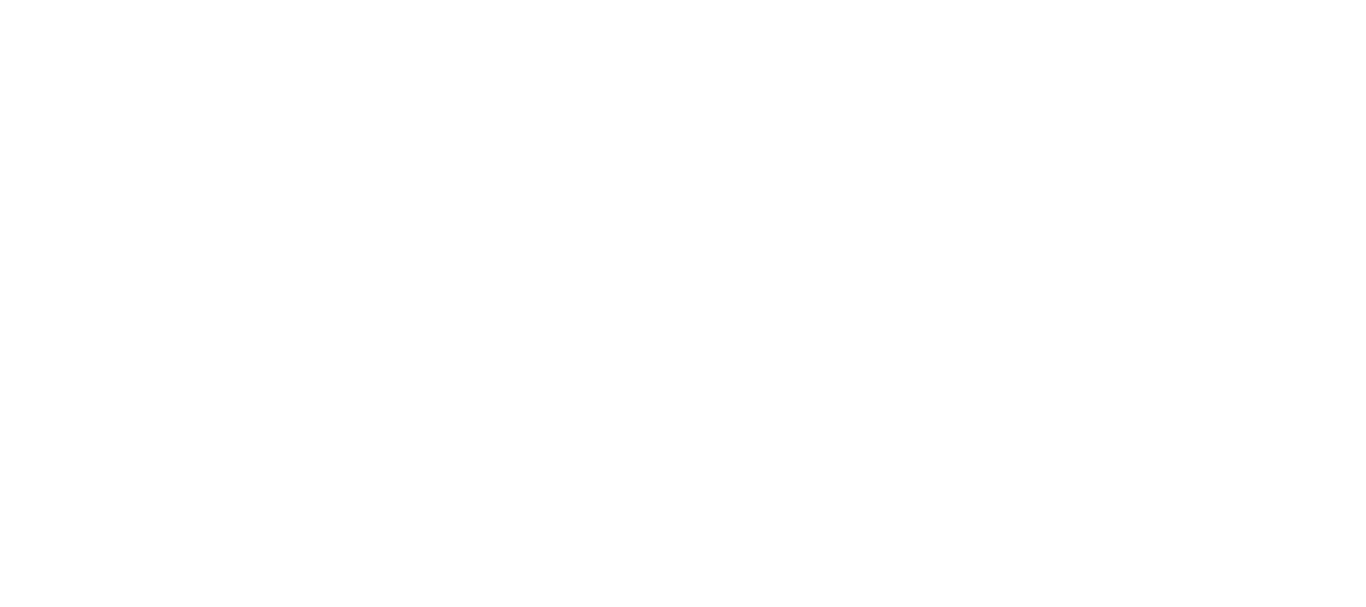 scroll, scrollTop: 0, scrollLeft: 0, axis: both 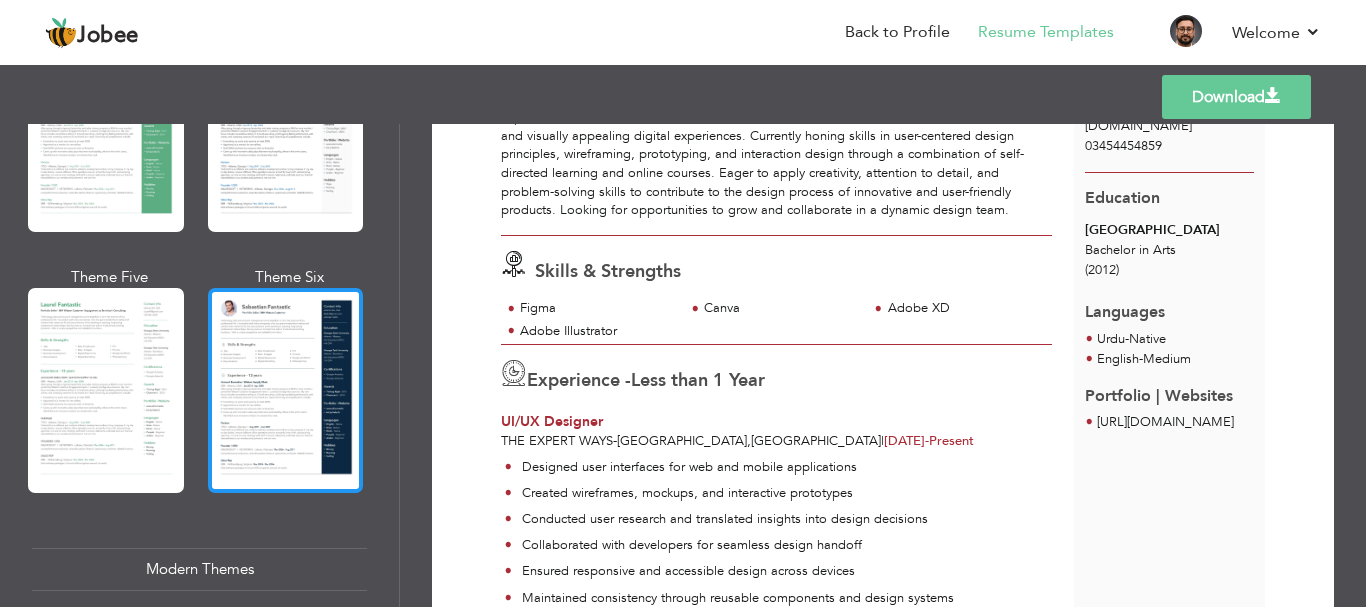click at bounding box center [286, 390] 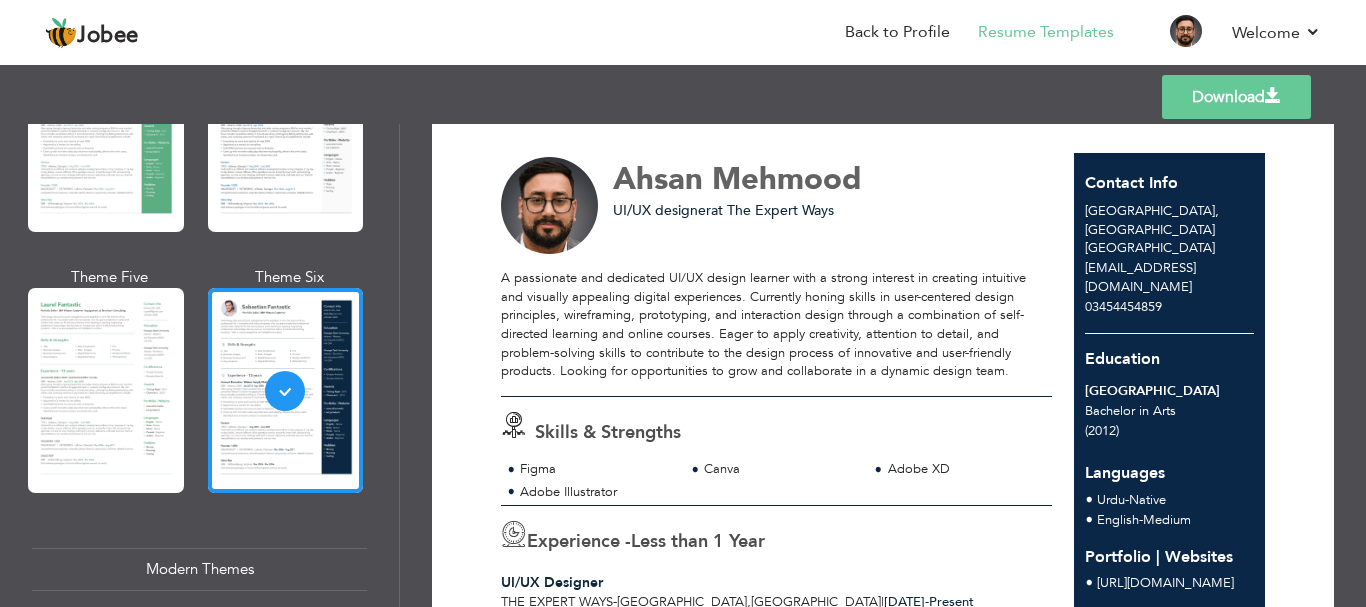 scroll, scrollTop: 0, scrollLeft: 0, axis: both 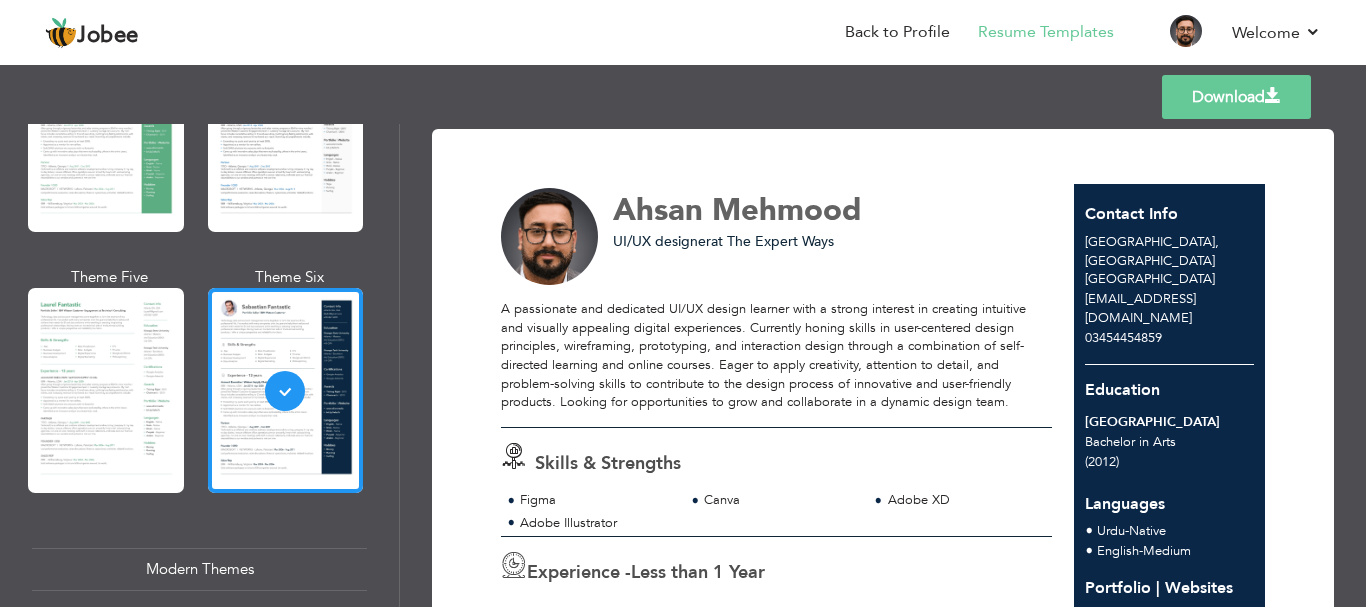 click on "Download" at bounding box center [1236, 97] 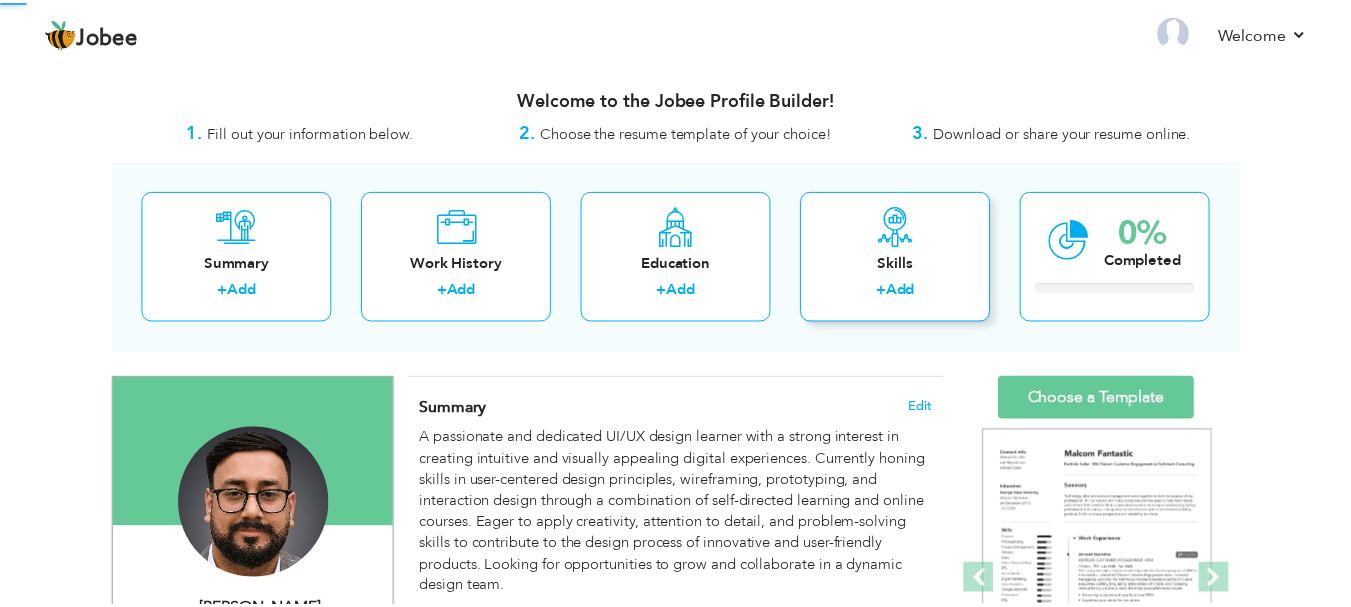 scroll, scrollTop: 0, scrollLeft: 0, axis: both 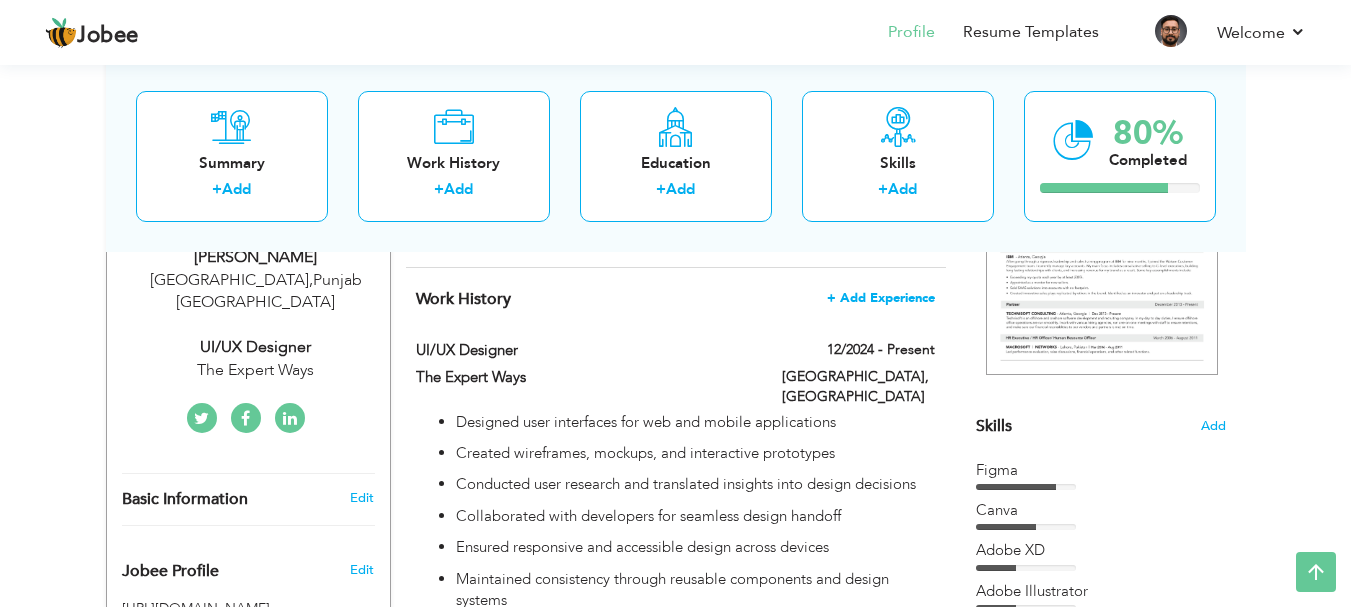 click on "+ Add Experience" at bounding box center (881, 298) 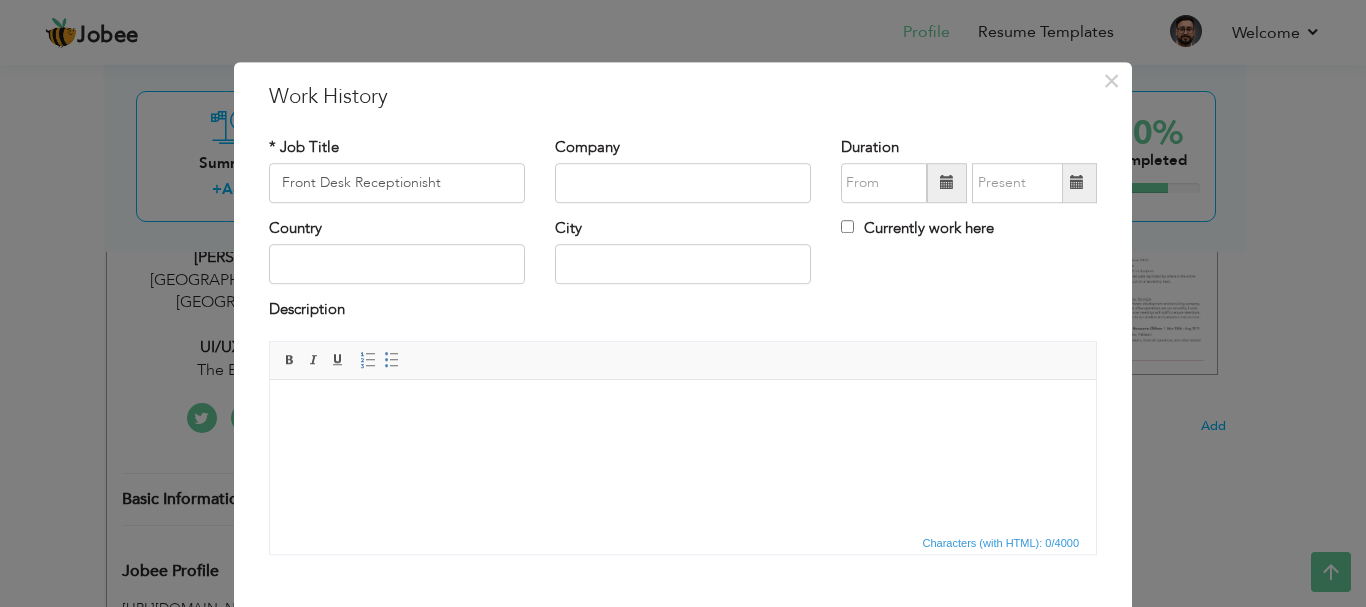 click on "* Job Title
Front Desk Receptionisht" at bounding box center [397, 170] 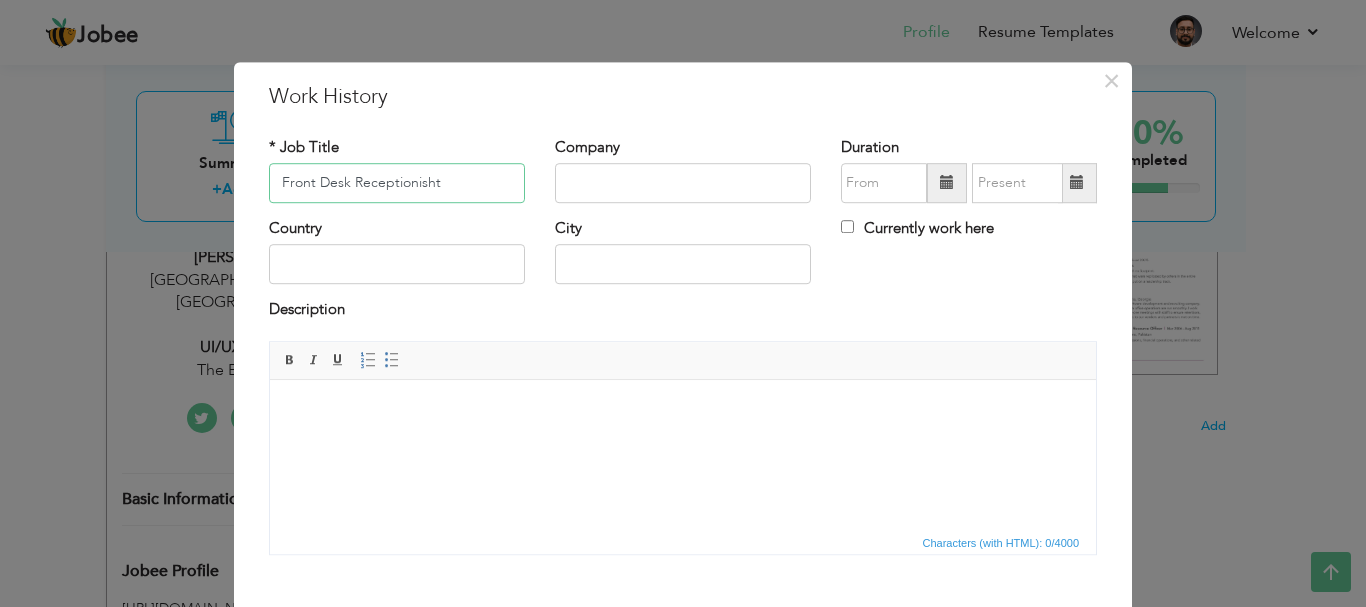 click on "Front Desk Receptionisht" at bounding box center [397, 183] 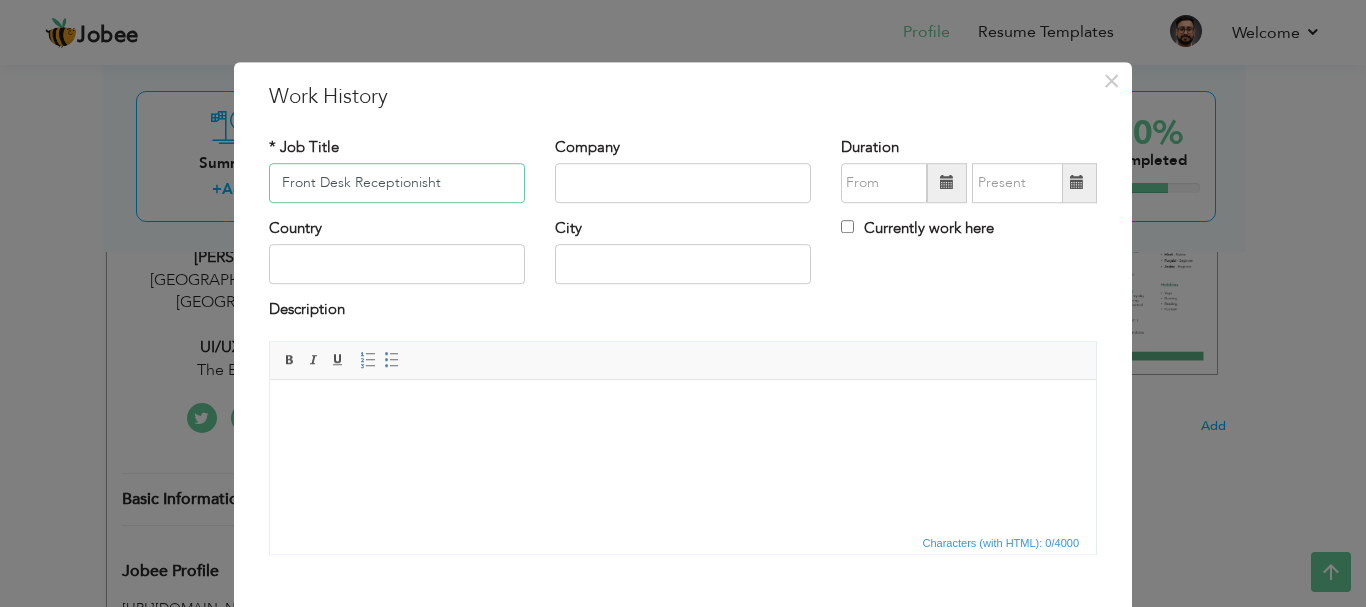 drag, startPoint x: 381, startPoint y: 183, endPoint x: 363, endPoint y: 178, distance: 18.681541 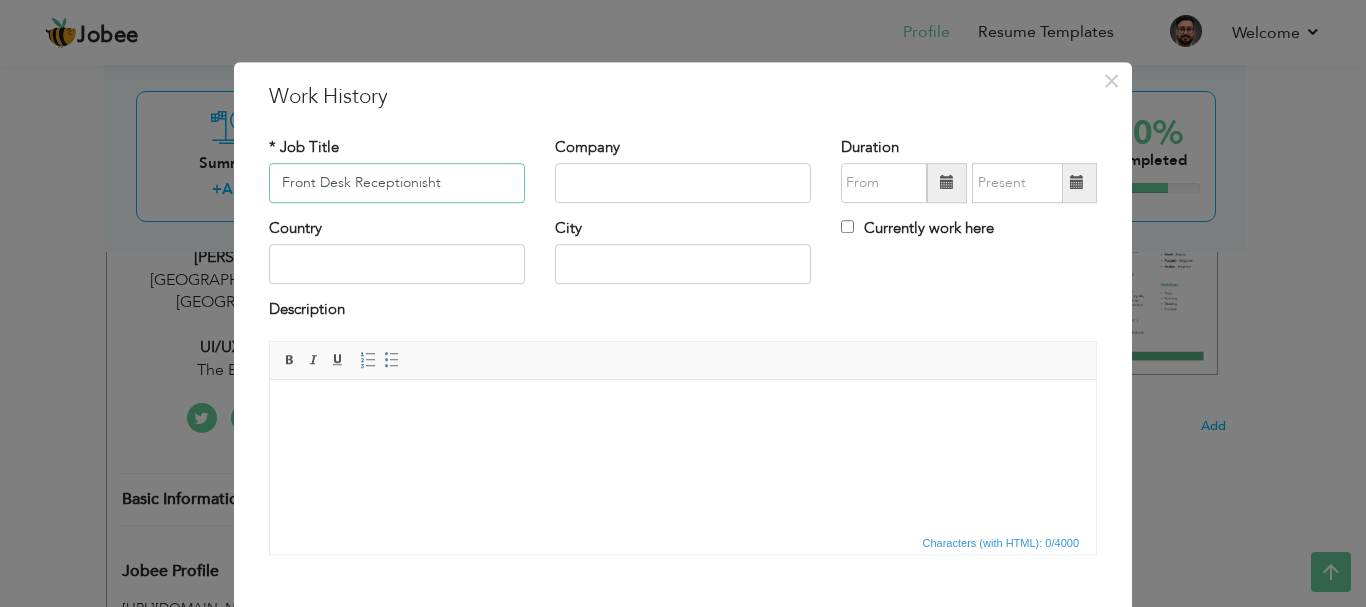 click on "Front Desk Receptionisht" at bounding box center [397, 183] 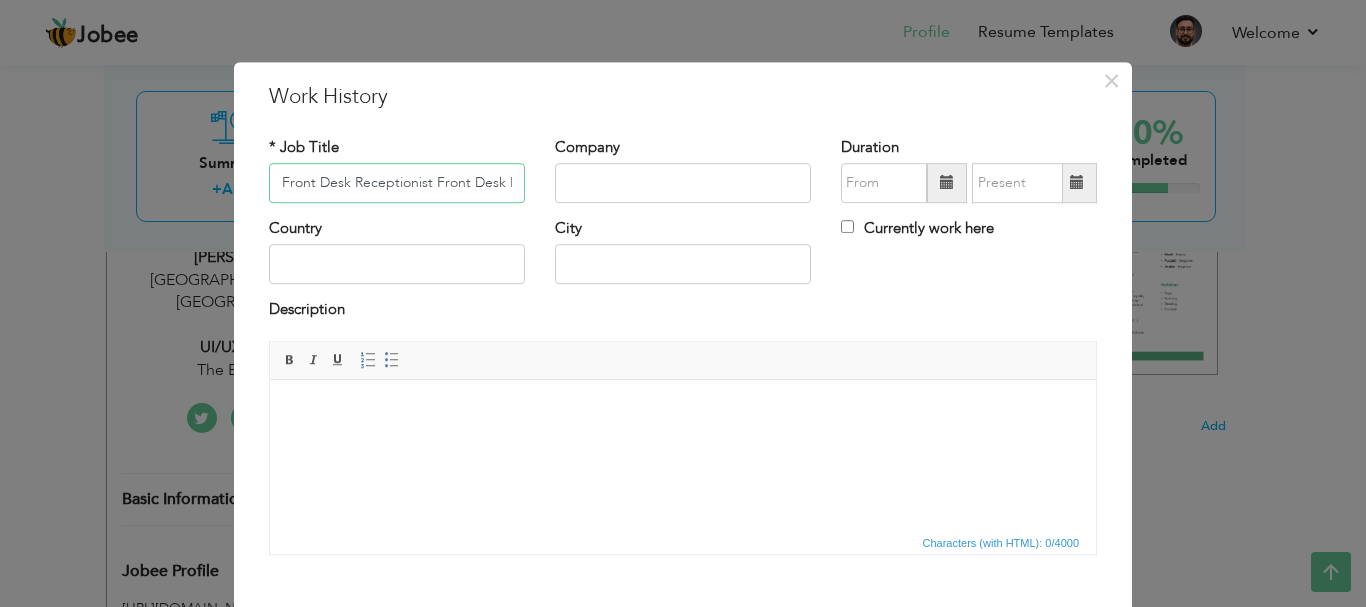 scroll, scrollTop: 0, scrollLeft: 418, axis: horizontal 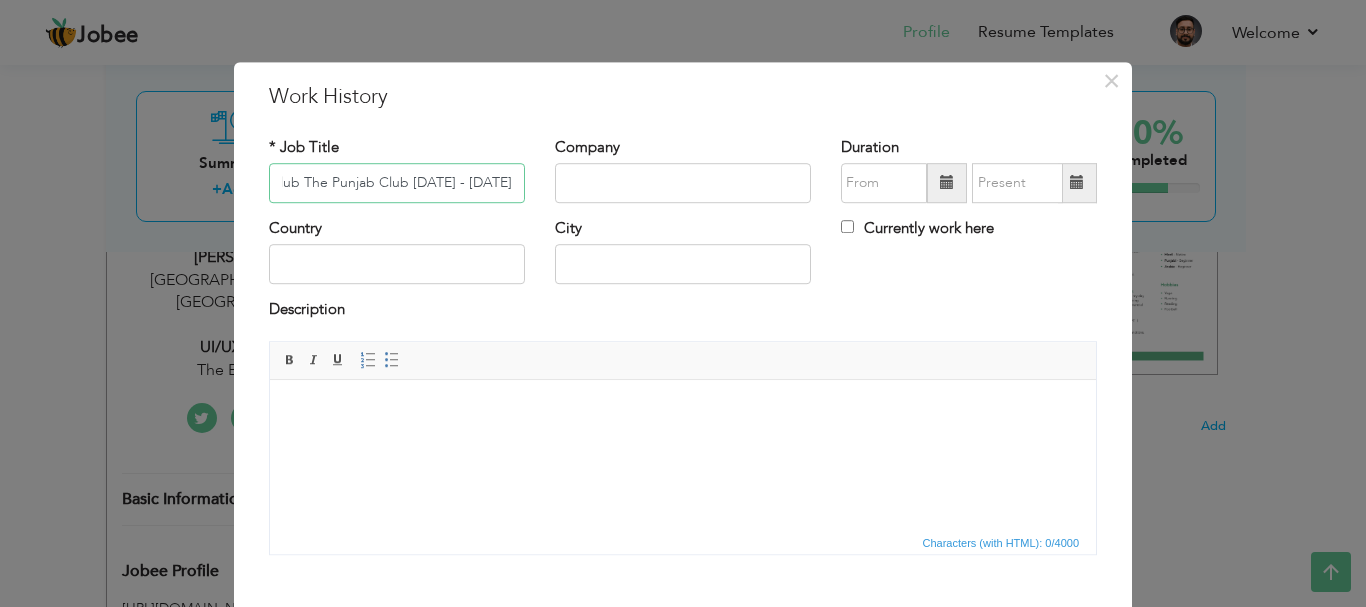 click on "Front Desk Receptionist Front Desk Receptionist The Punjab Club The Punjab Club Mar 2018 - Dec 2020" at bounding box center [397, 183] 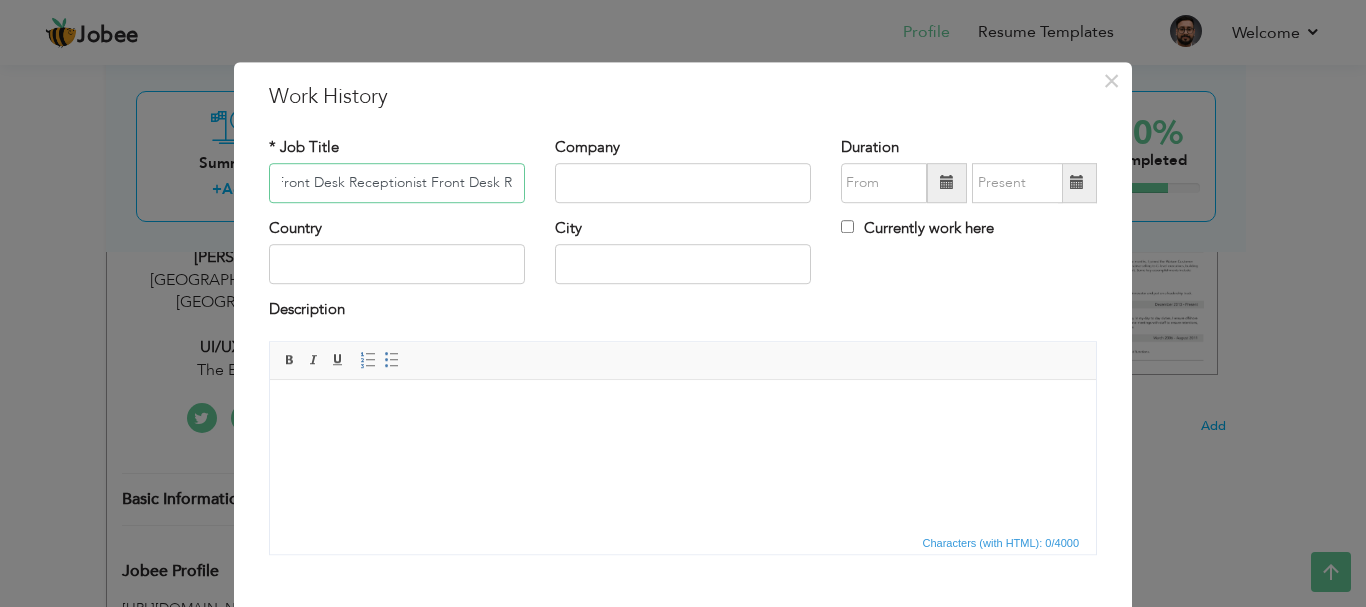 scroll, scrollTop: 0, scrollLeft: 0, axis: both 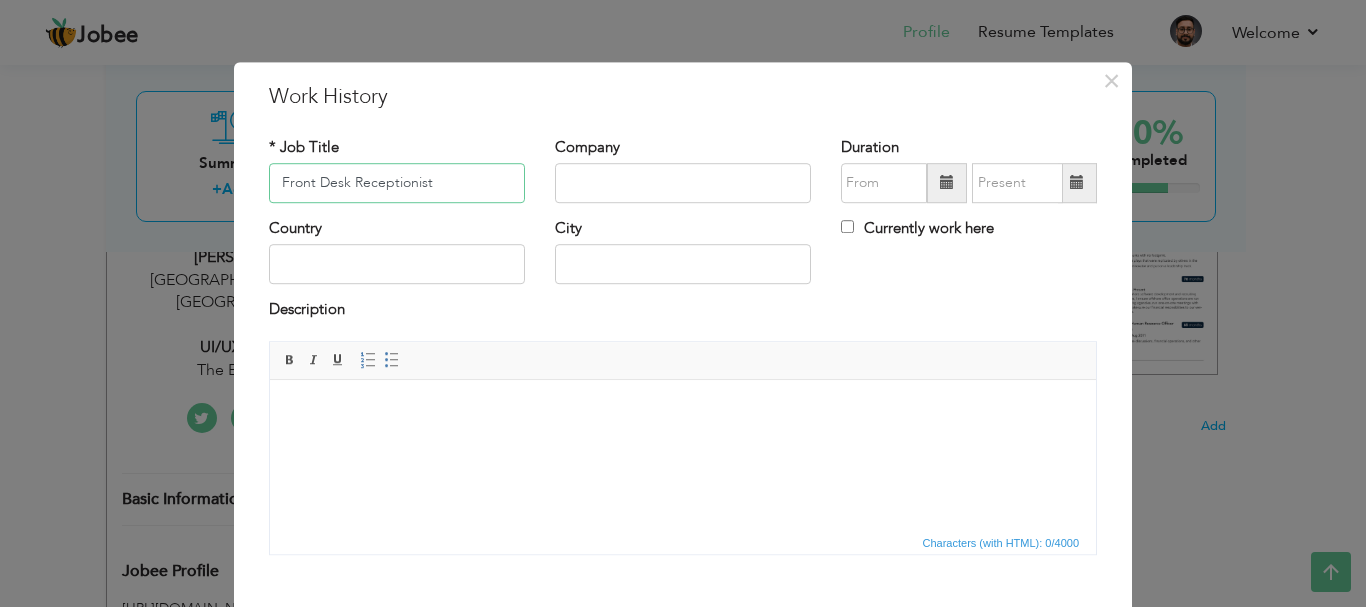 type on "Front Desk Receptionist" 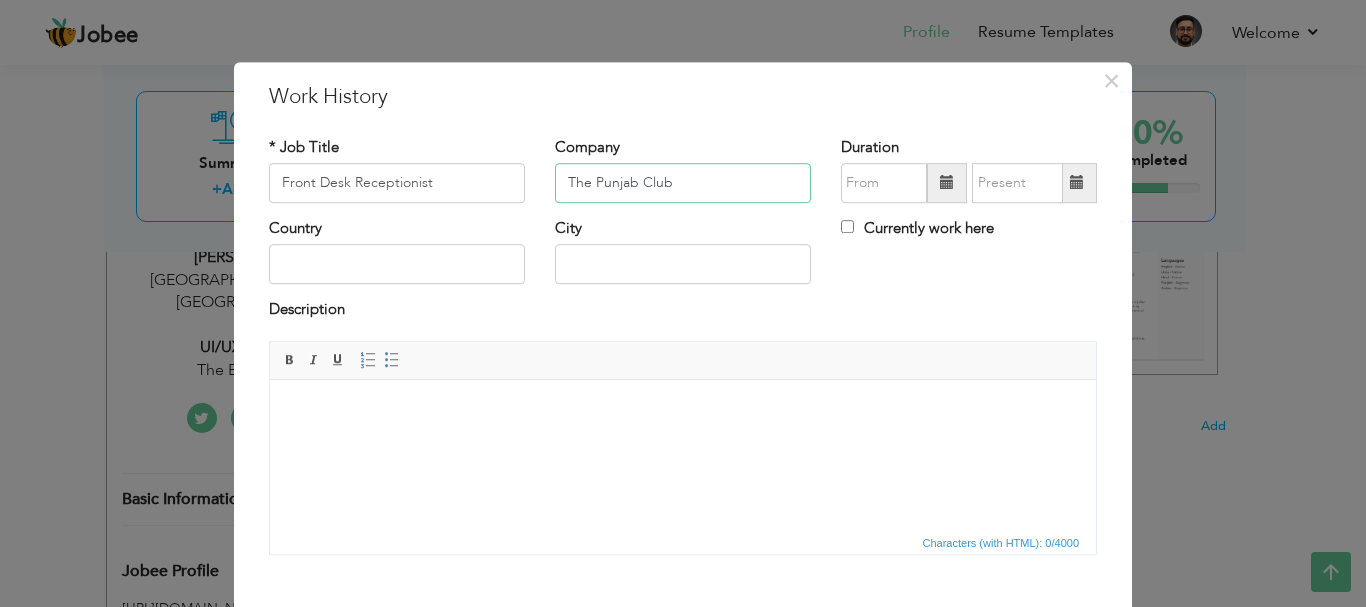 type on "The Punjab Club" 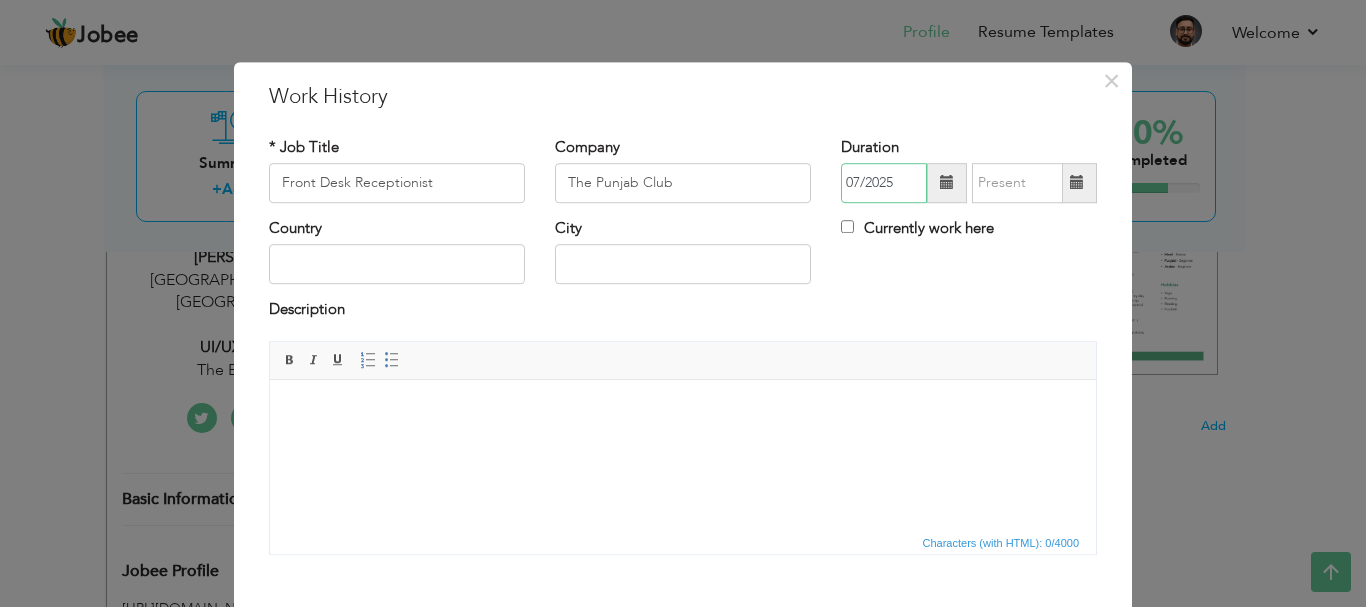 click on "07/2025" at bounding box center [884, 183] 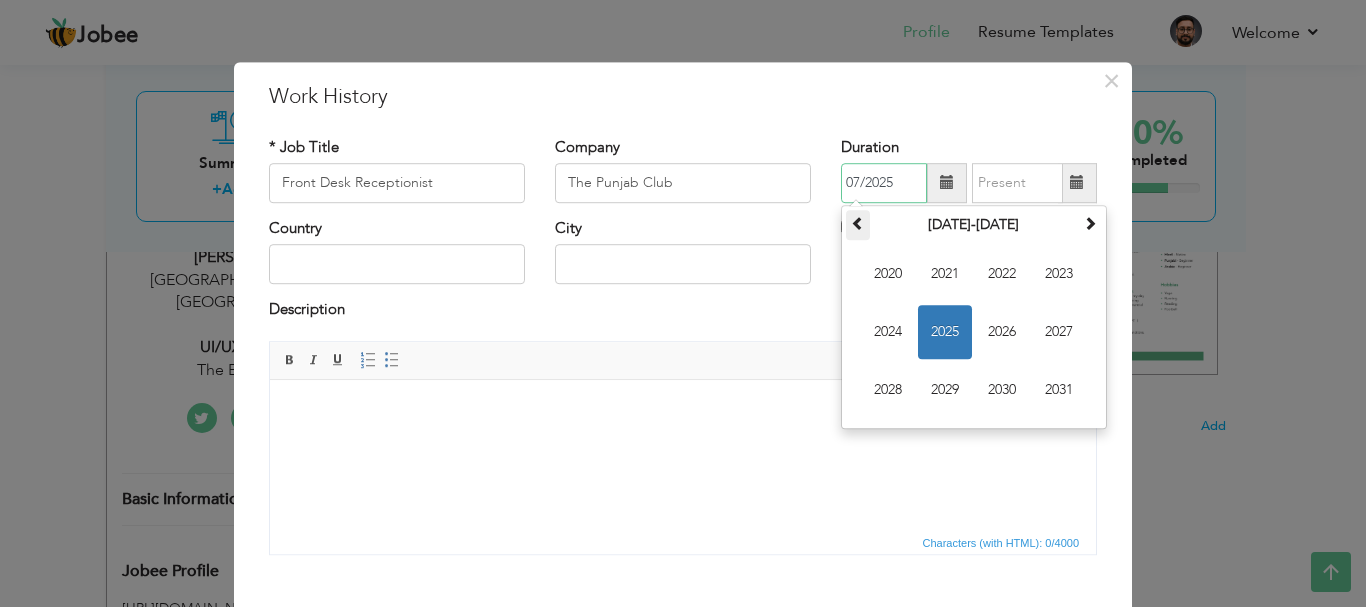 click at bounding box center (858, 223) 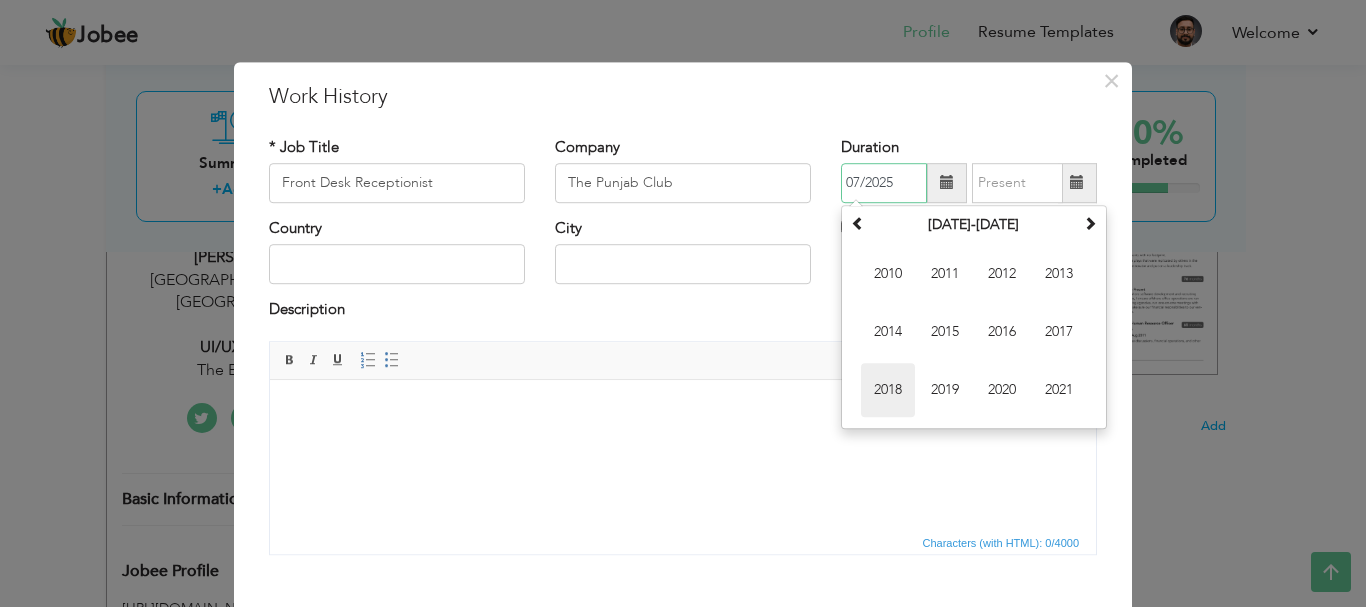click on "2018" at bounding box center (888, 390) 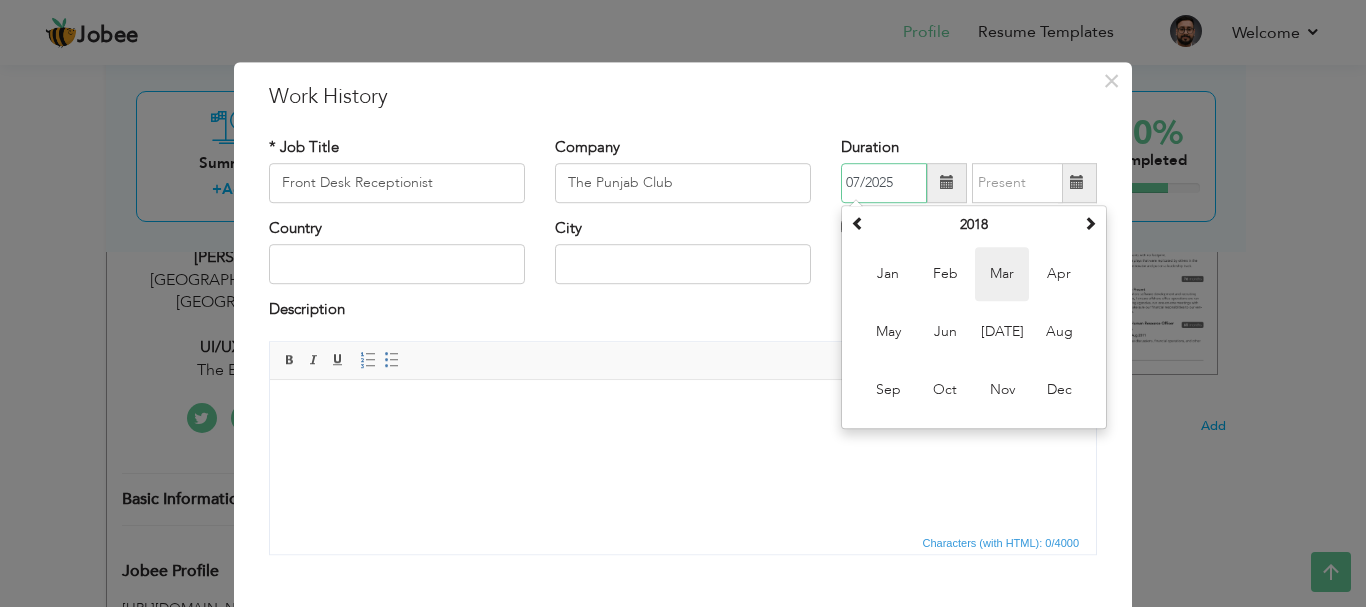 click on "Mar" at bounding box center (1002, 274) 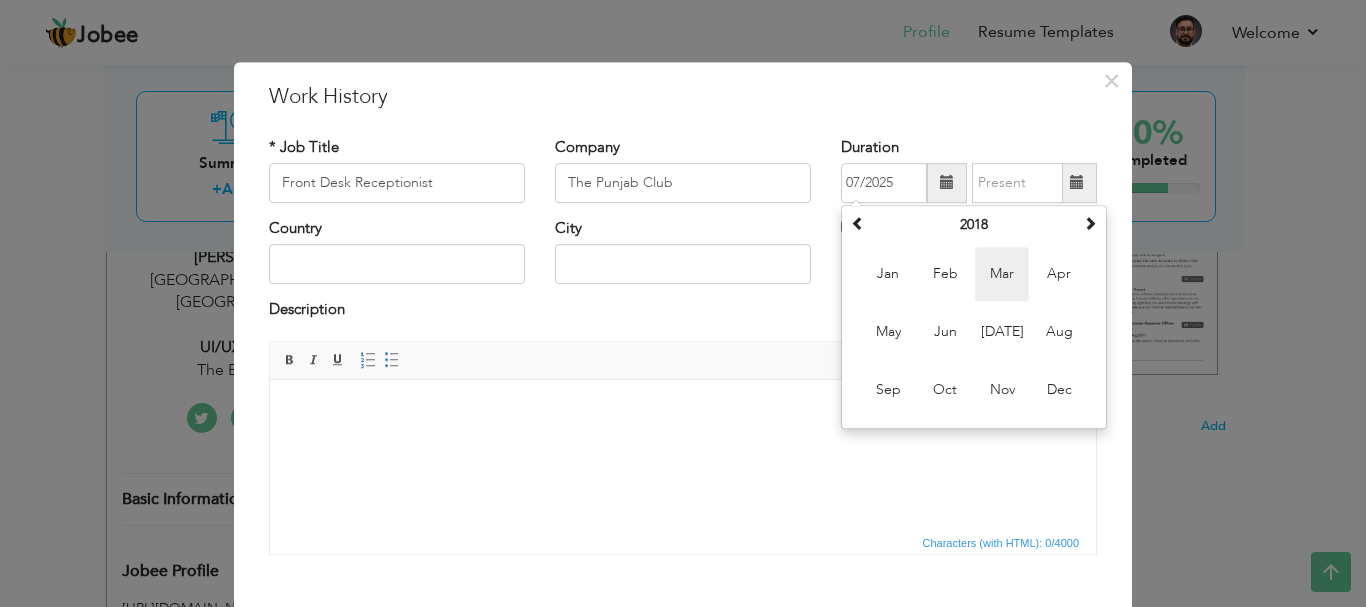type on "03/2018" 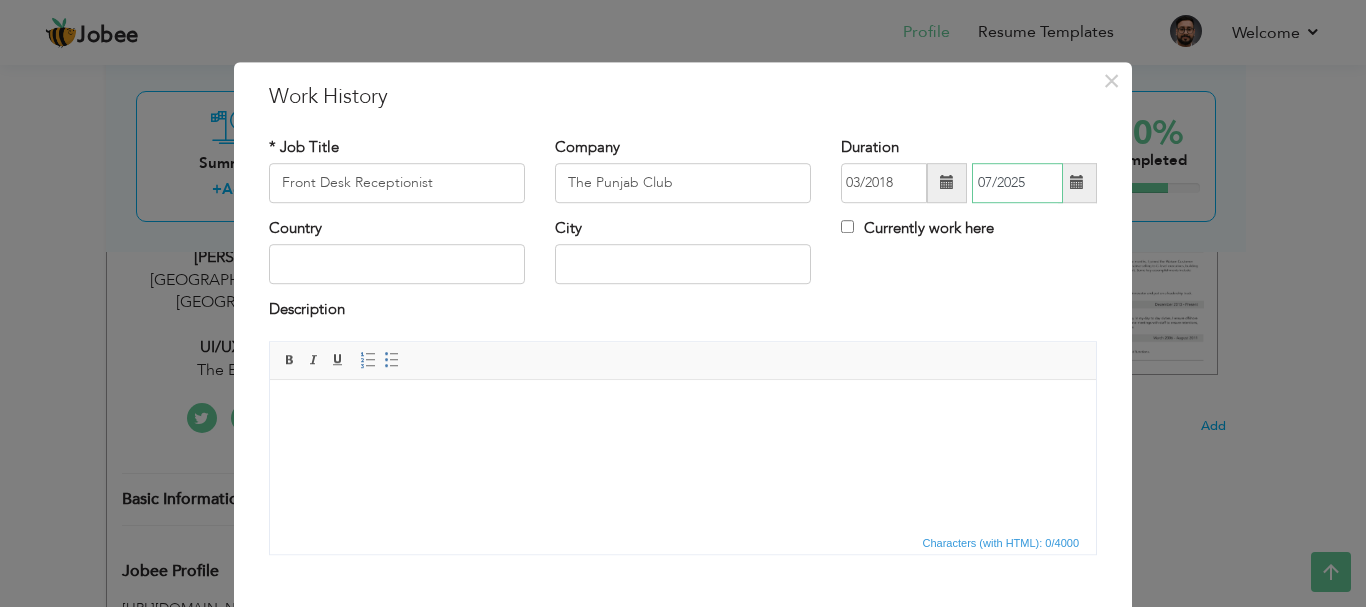 click on "07/2025" at bounding box center [1017, 183] 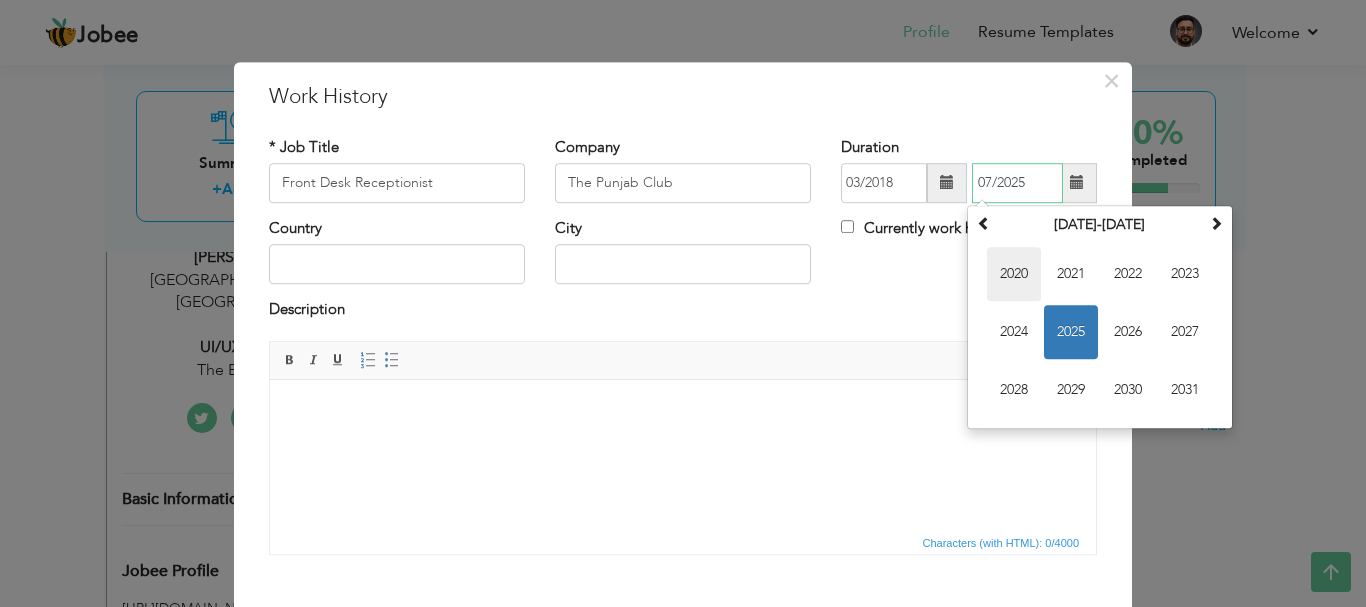 click on "2020" at bounding box center [1014, 274] 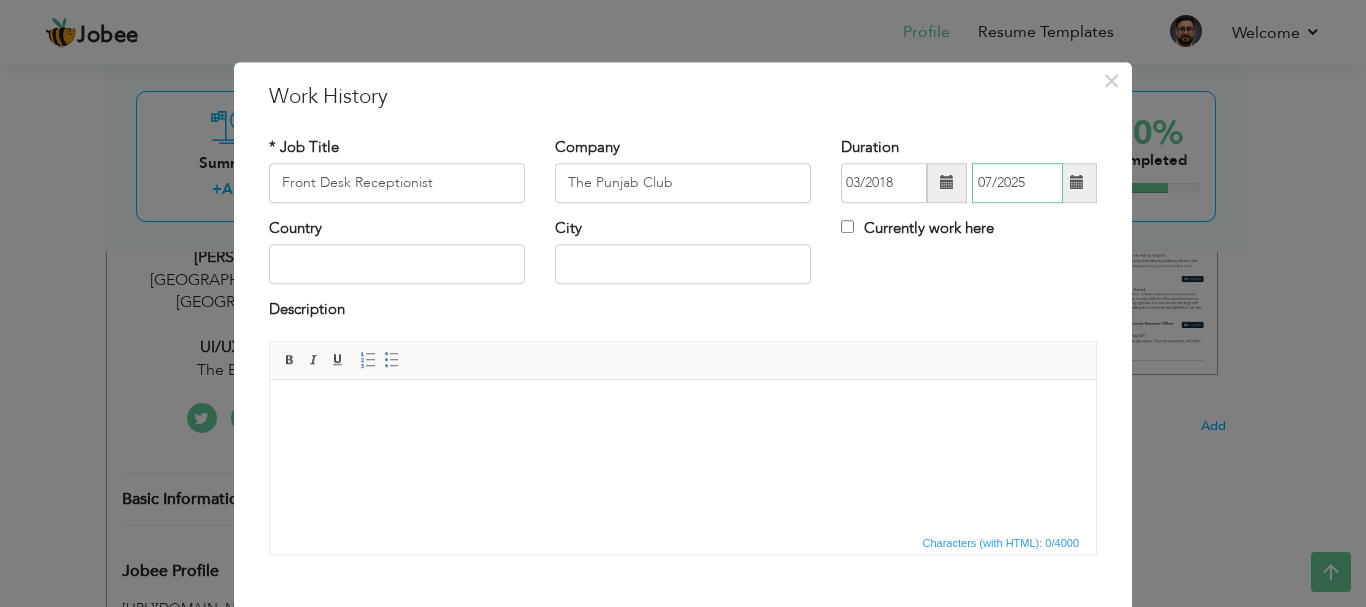 click on "07/2025" at bounding box center [1017, 183] 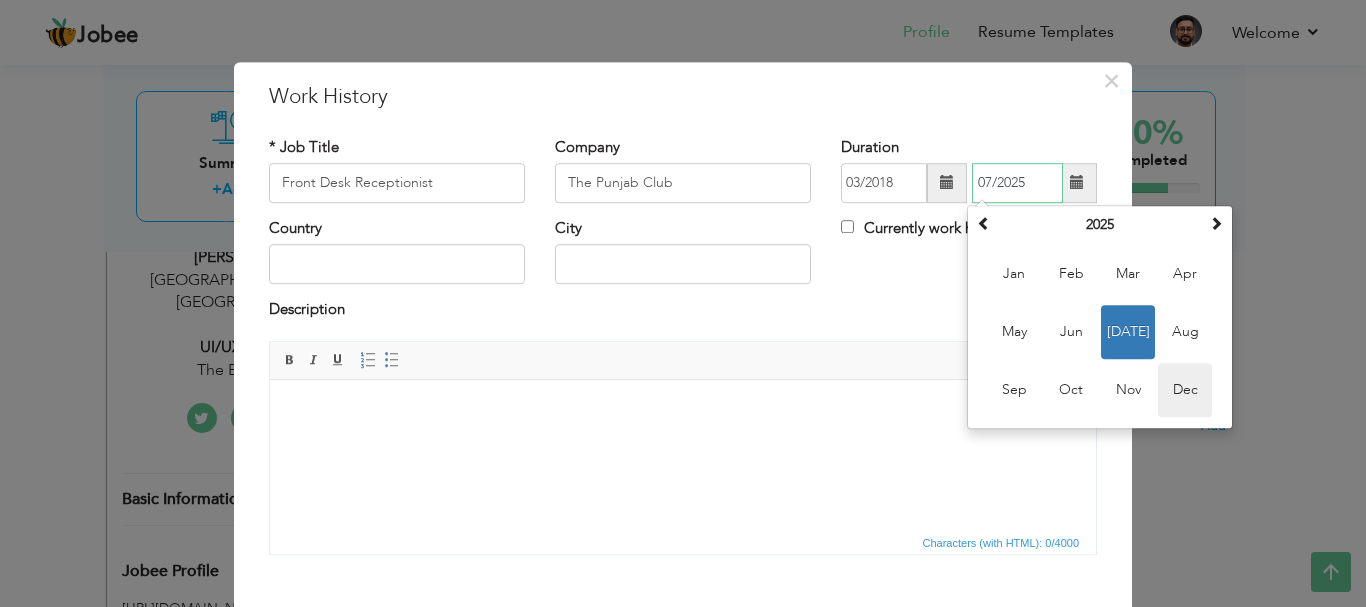 click on "Dec" at bounding box center [1185, 390] 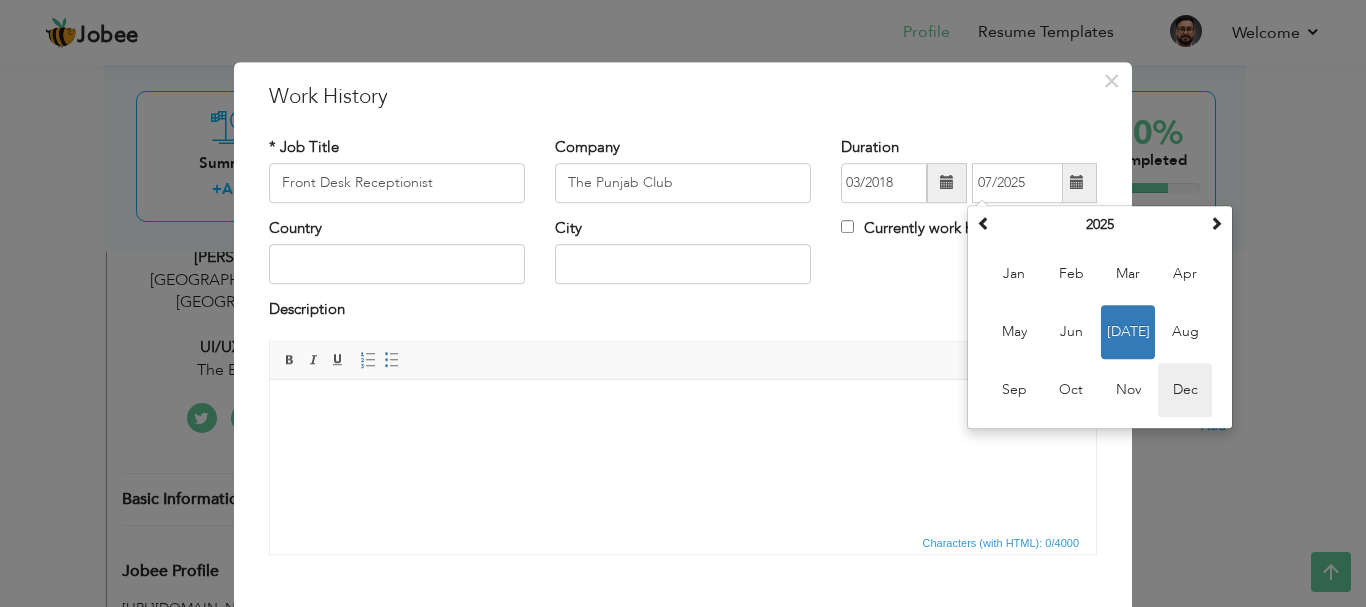 type on "12/2025" 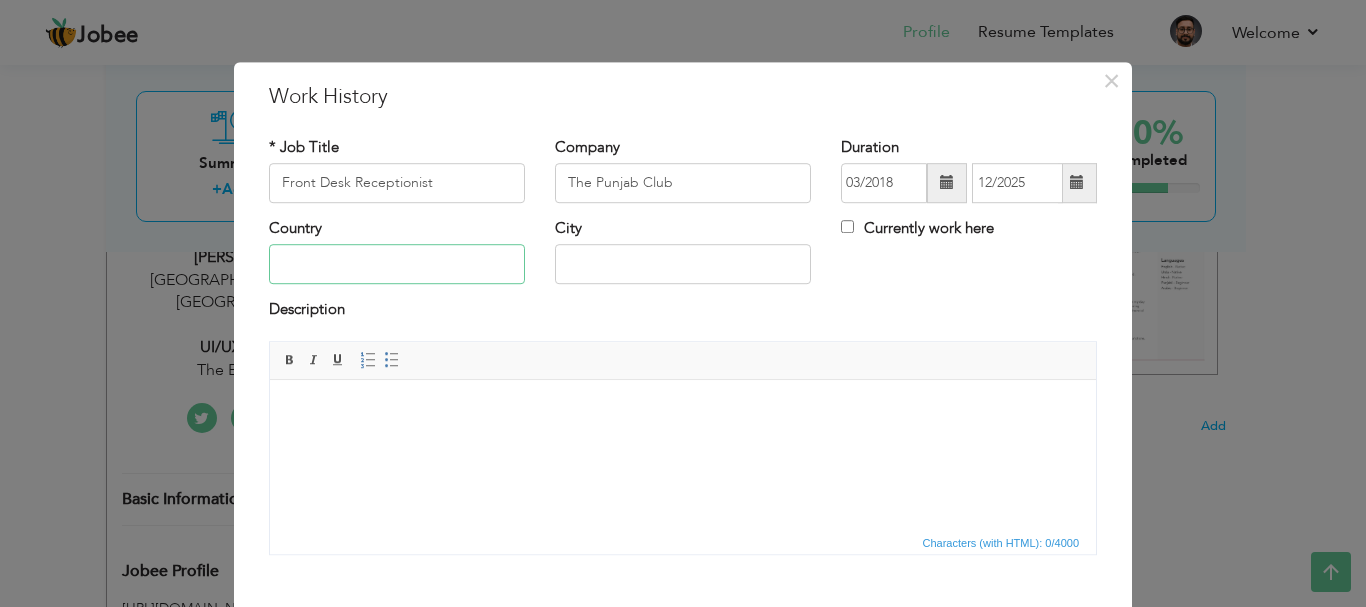 click at bounding box center (397, 265) 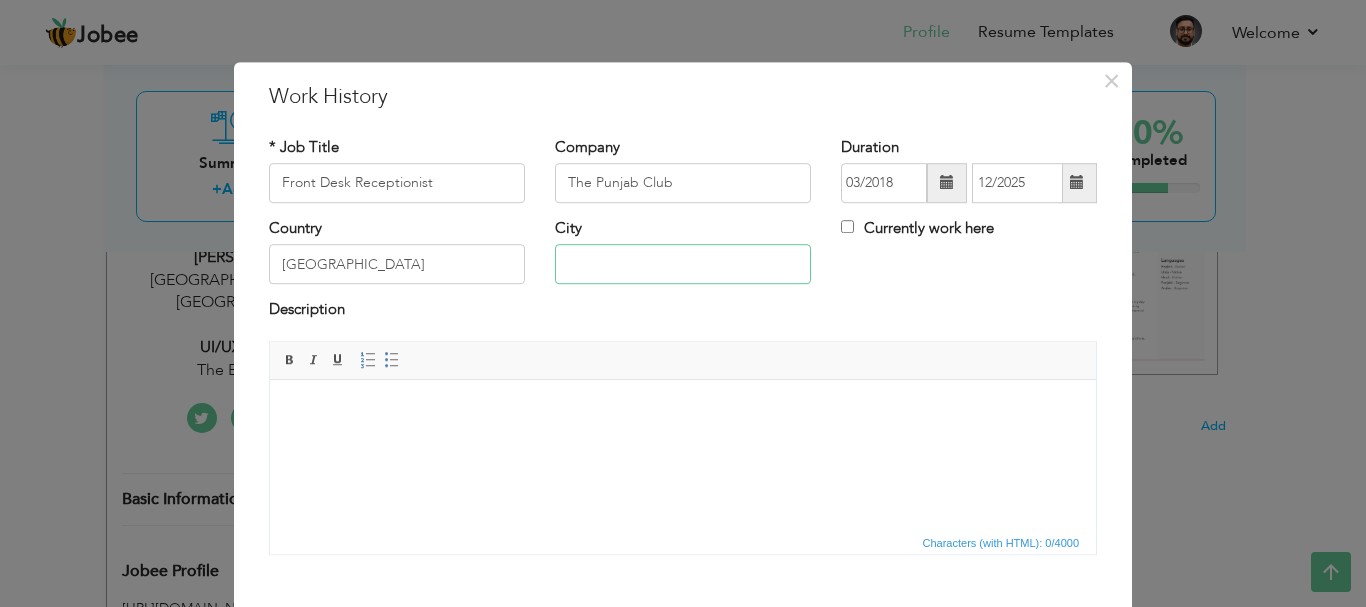 type on "[GEOGRAPHIC_DATA]" 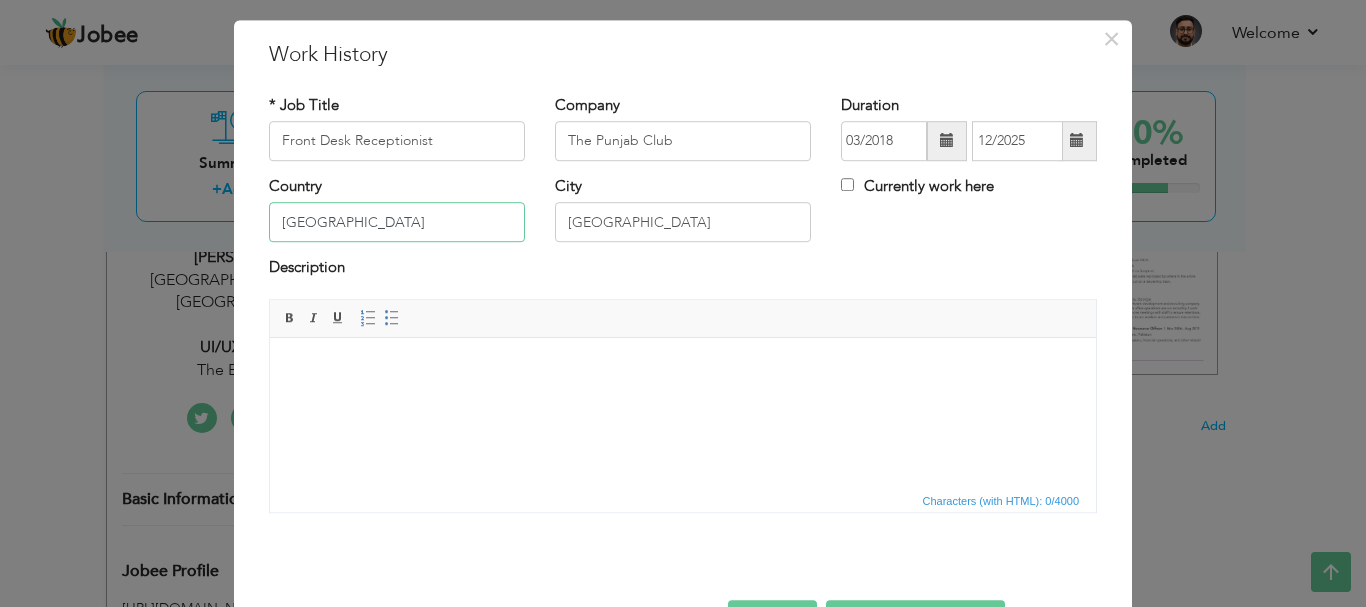 scroll, scrollTop: 10, scrollLeft: 0, axis: vertical 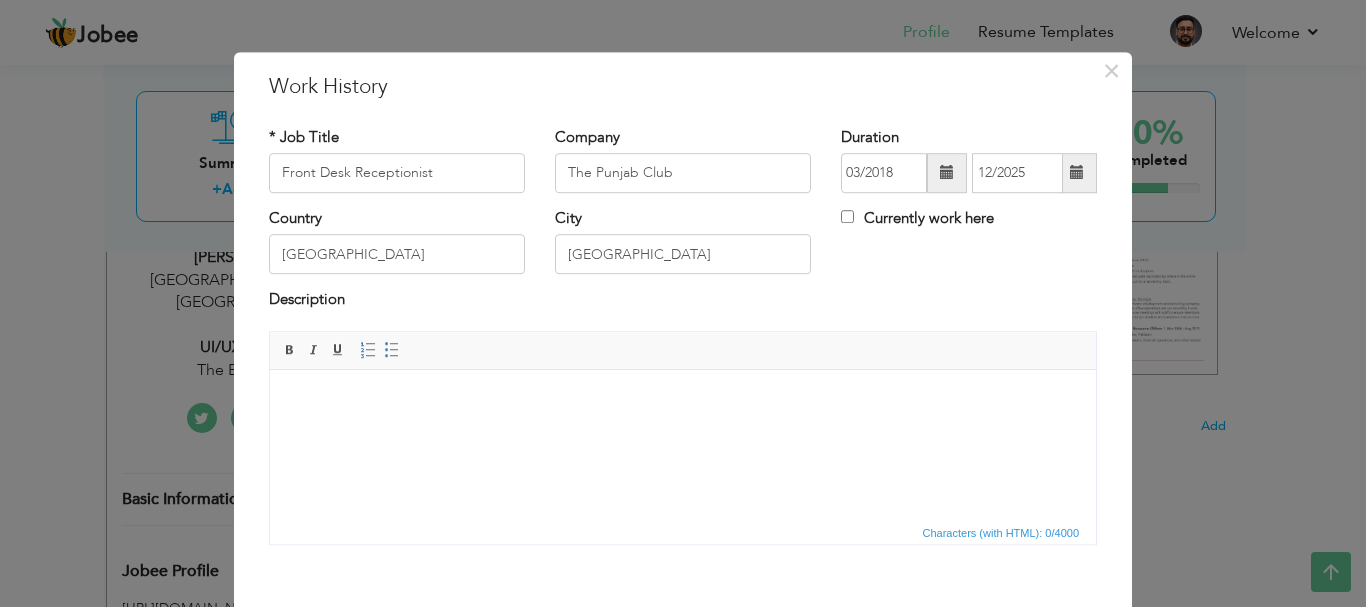 click at bounding box center [683, 399] 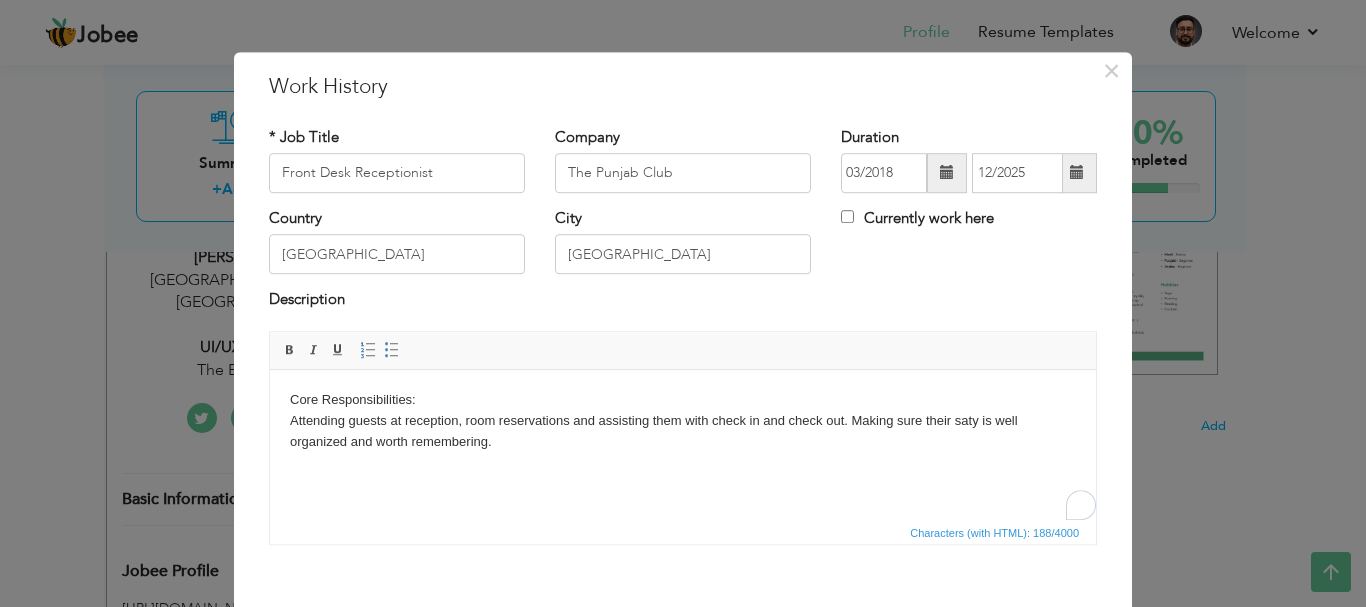 click on "Core Responsibilities: Attending guests at reception, room reservations and assisting them with check in and check out. Making sure their saty is well organized and worth remembering." at bounding box center [683, 420] 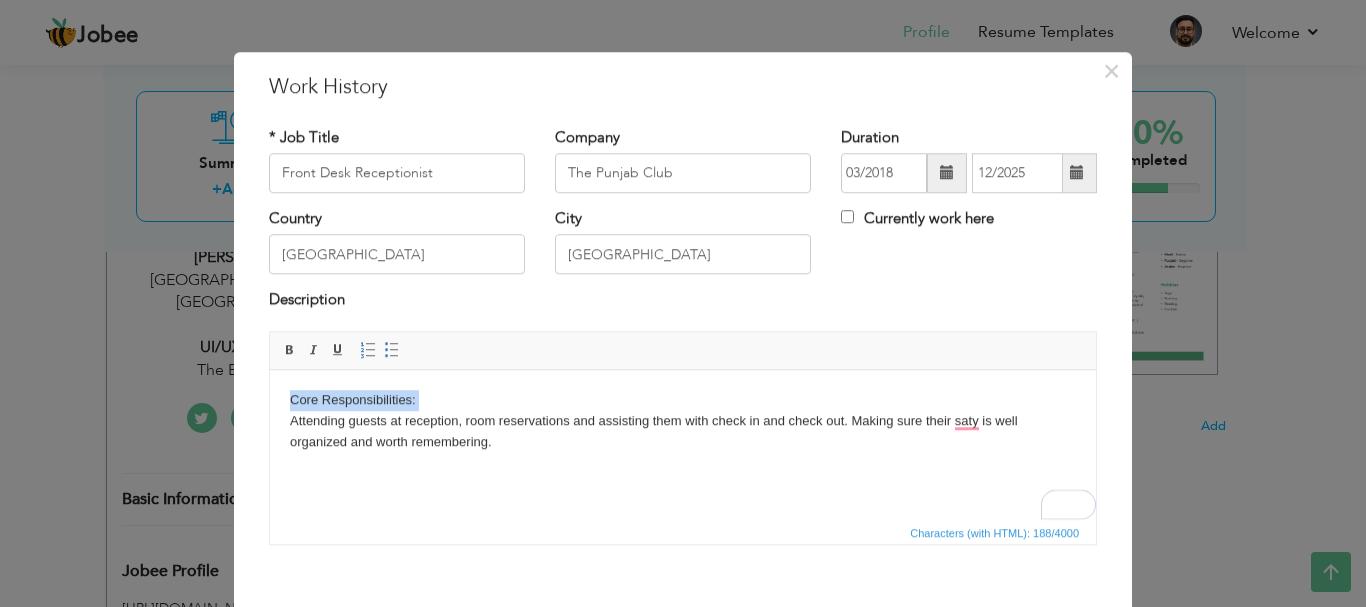 drag, startPoint x: 296, startPoint y: 388, endPoint x: 427, endPoint y: 393, distance: 131.09538 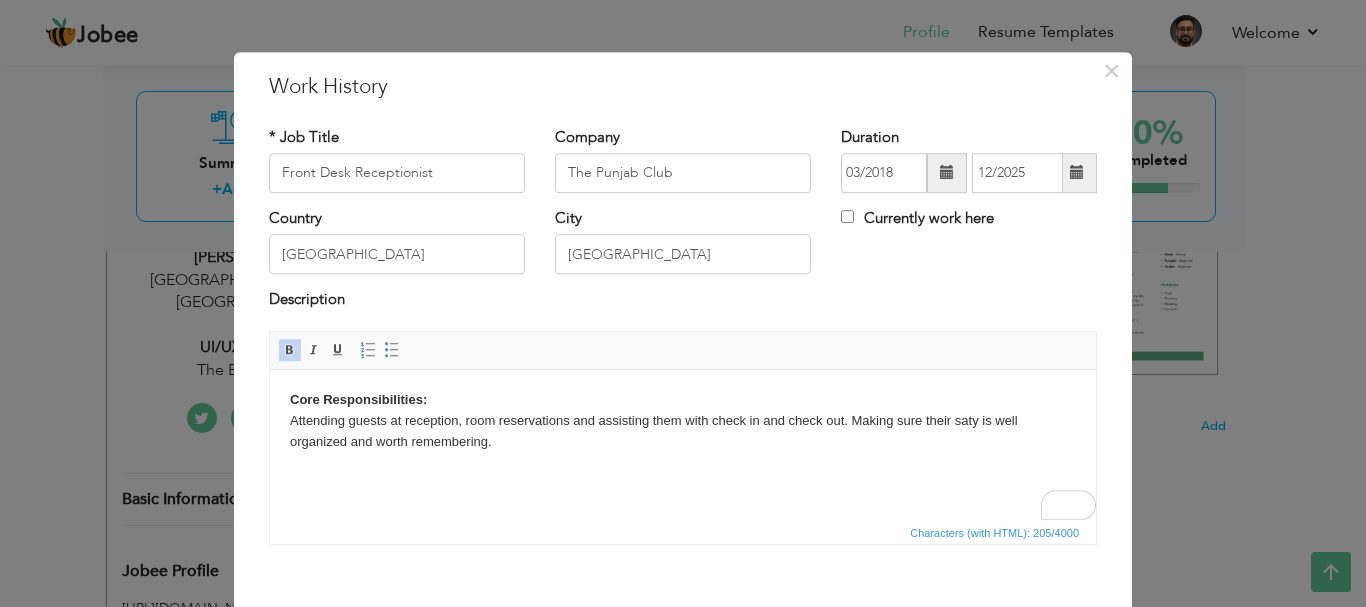 click on "Core Responsibilities: Attending guests at reception, room reservations and assisting them with check in and check out. Making sure their saty is well organized and worth remembering." at bounding box center (683, 420) 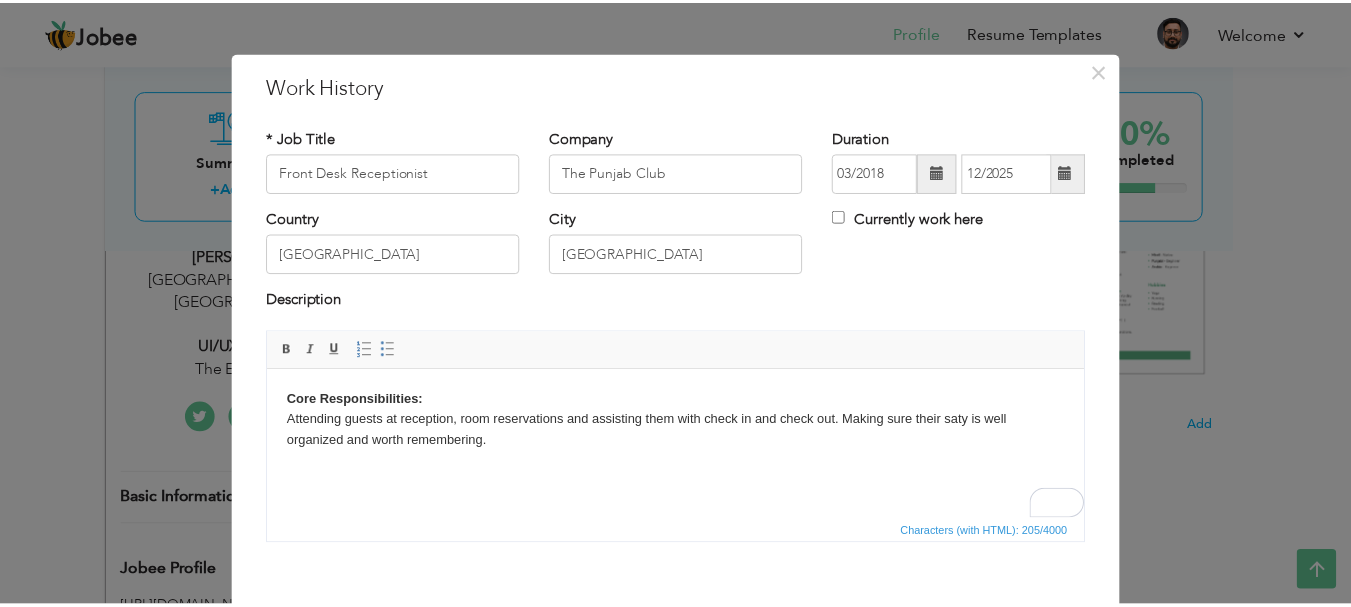 scroll, scrollTop: 110, scrollLeft: 0, axis: vertical 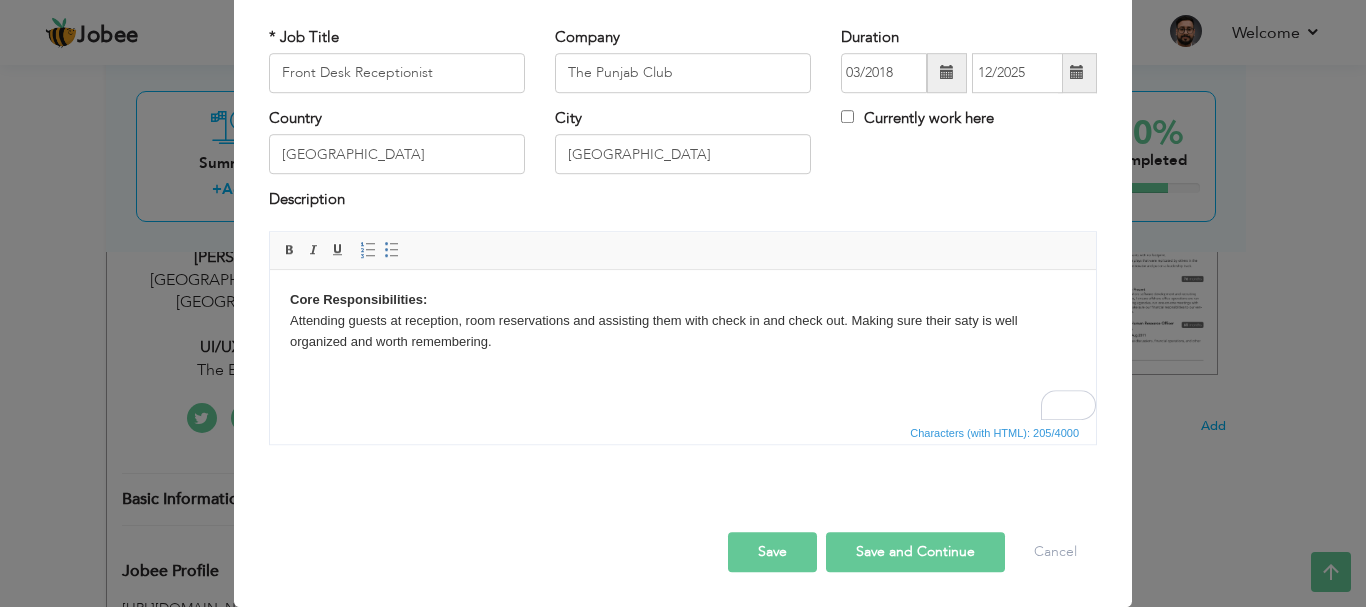 click on "Save" at bounding box center (772, 552) 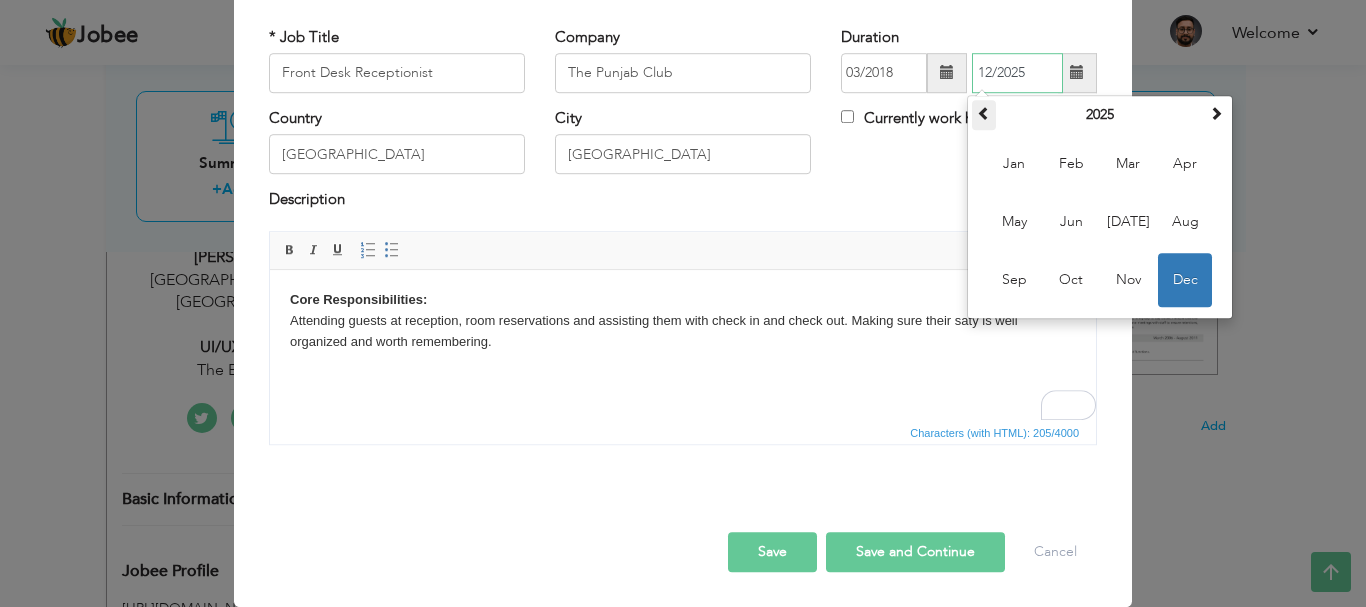 click at bounding box center (984, 113) 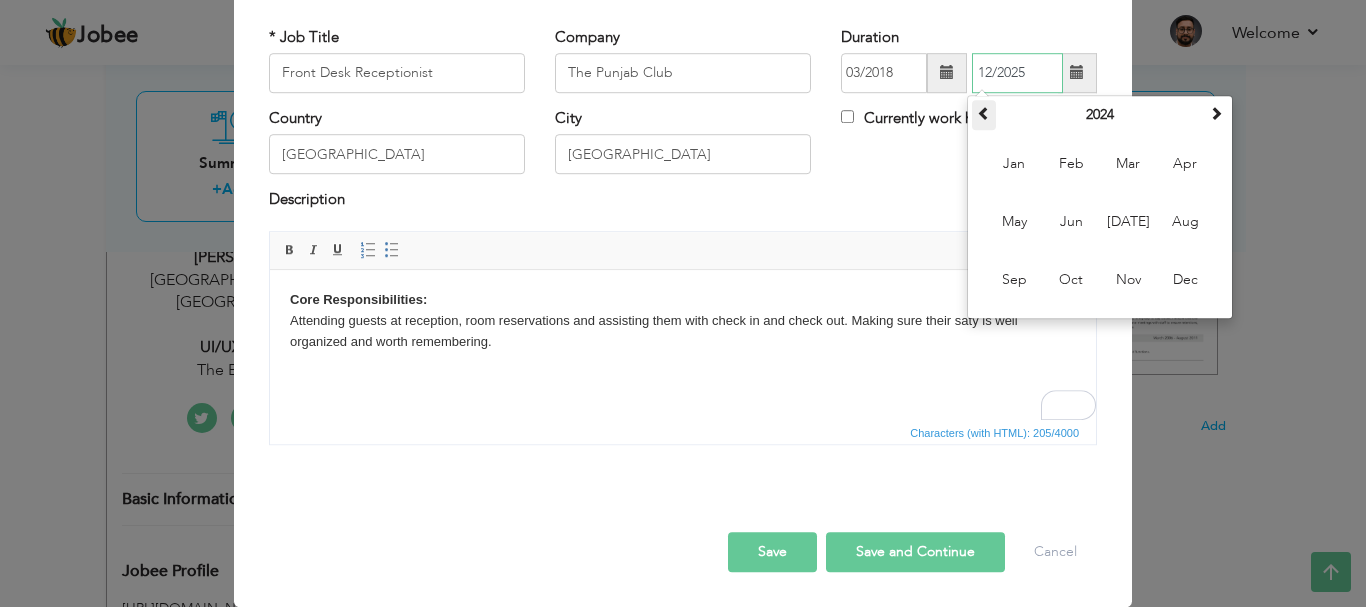 click at bounding box center [984, 113] 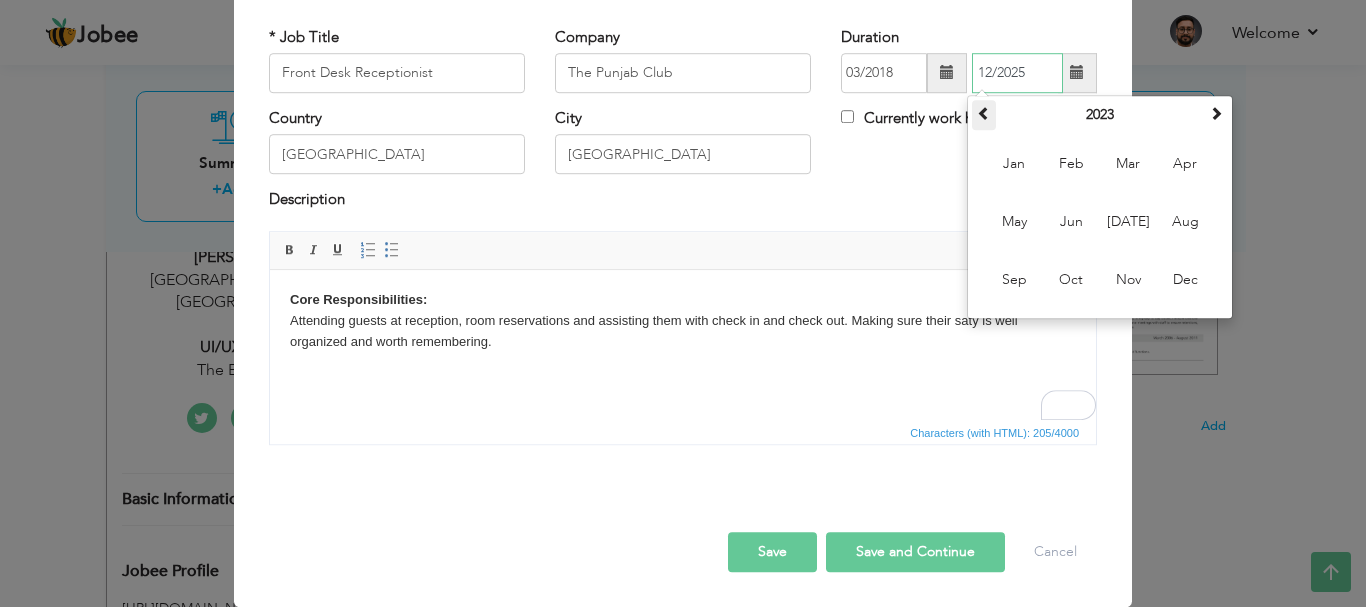 click at bounding box center [984, 113] 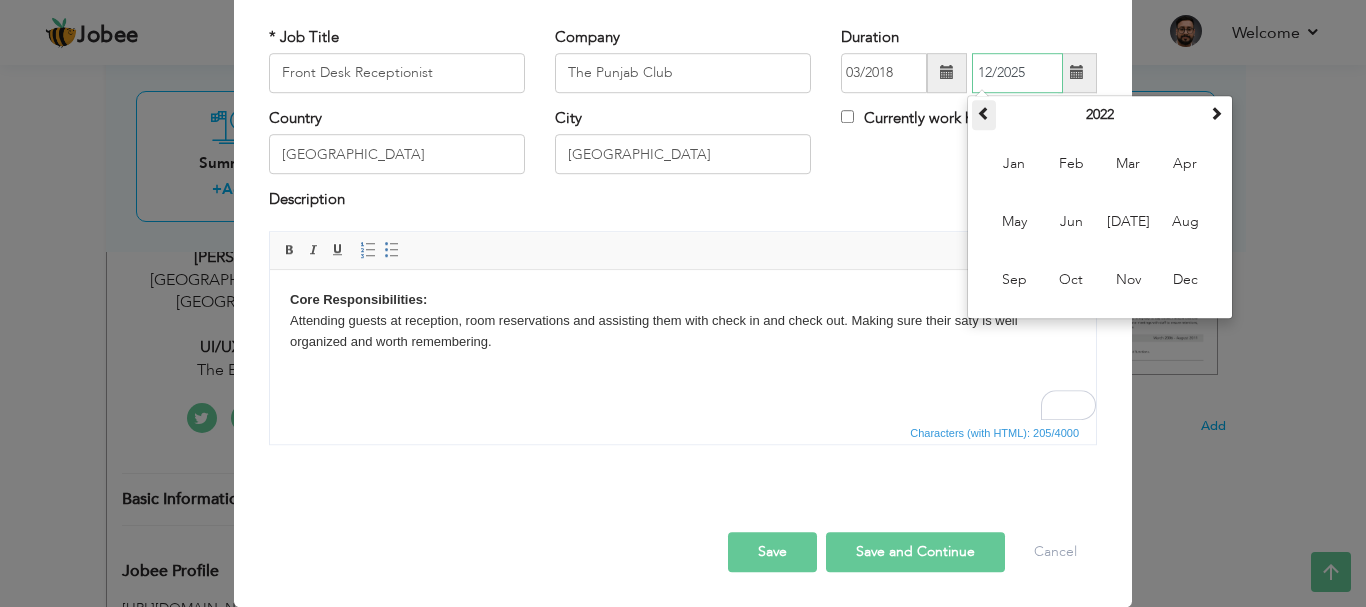 click at bounding box center [984, 113] 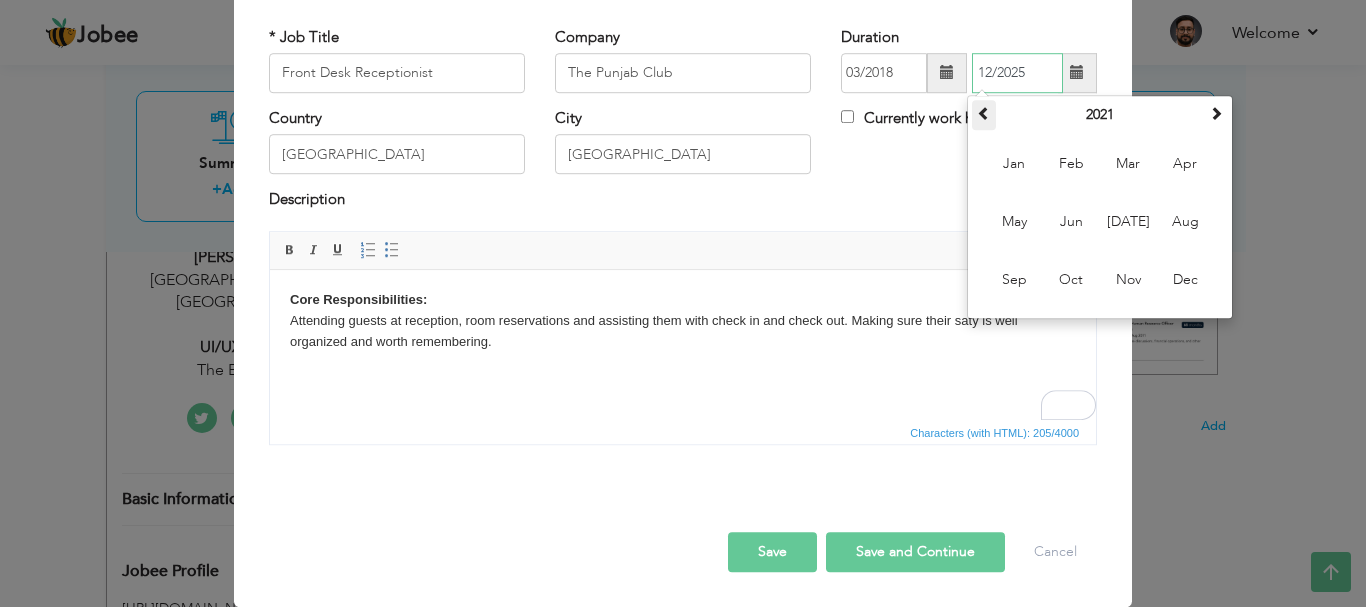 click at bounding box center [984, 113] 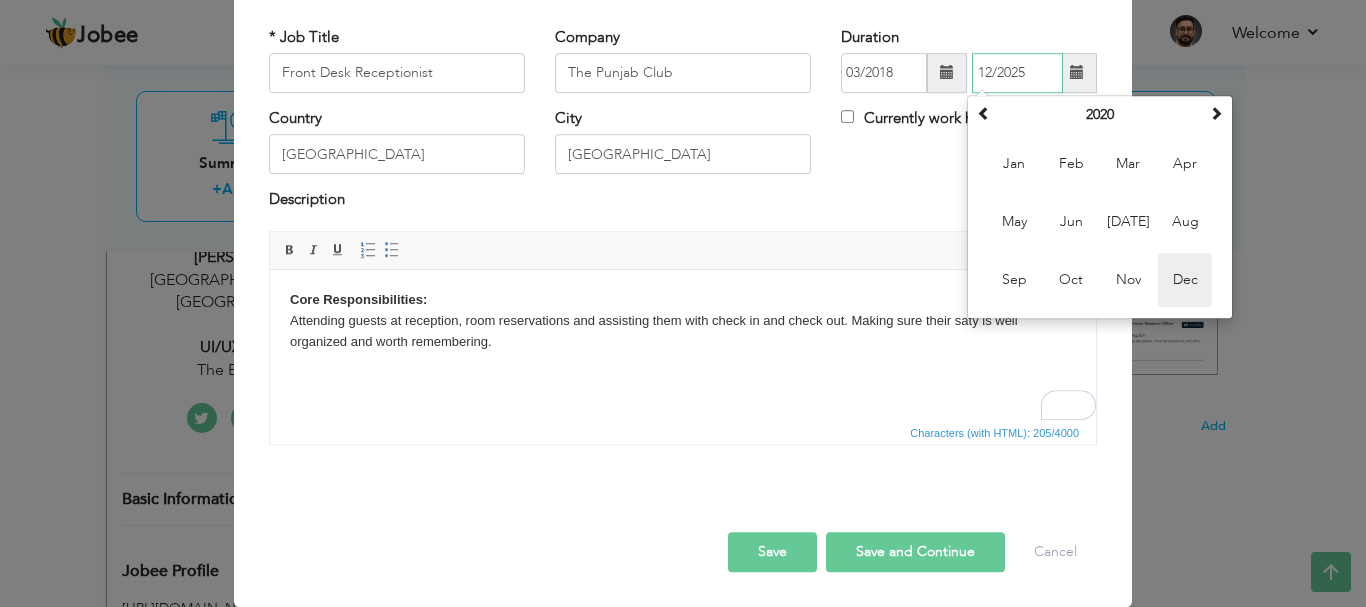 click on "Dec" at bounding box center (1185, 280) 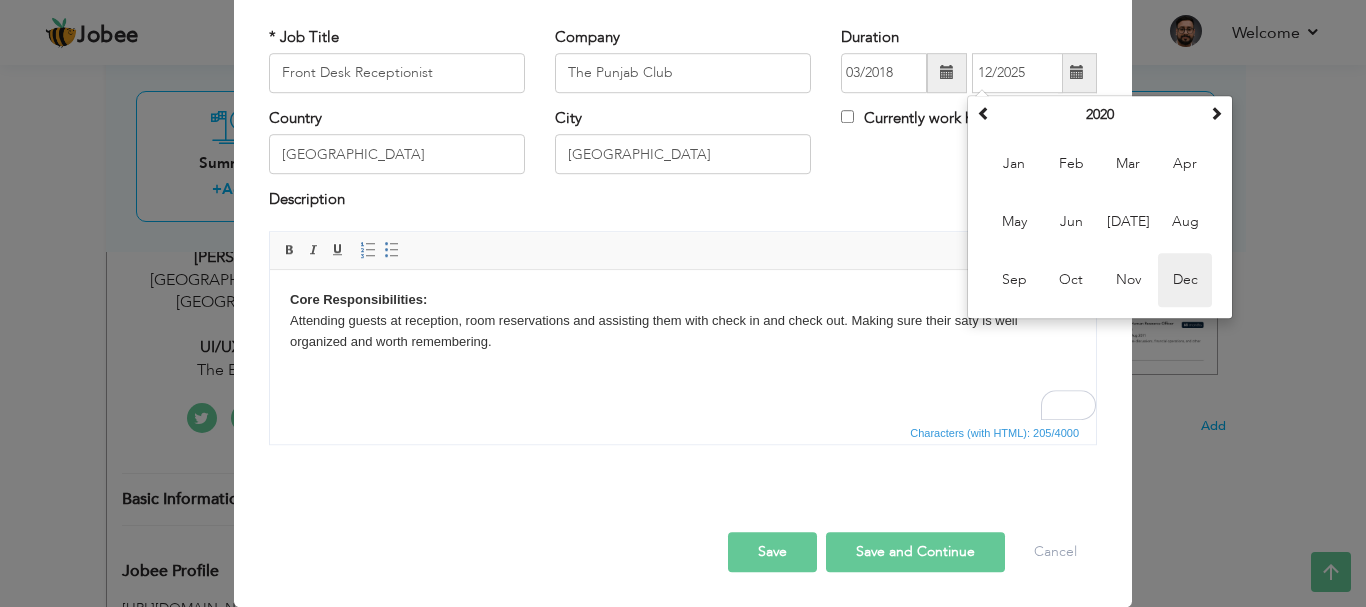 type on "12/2020" 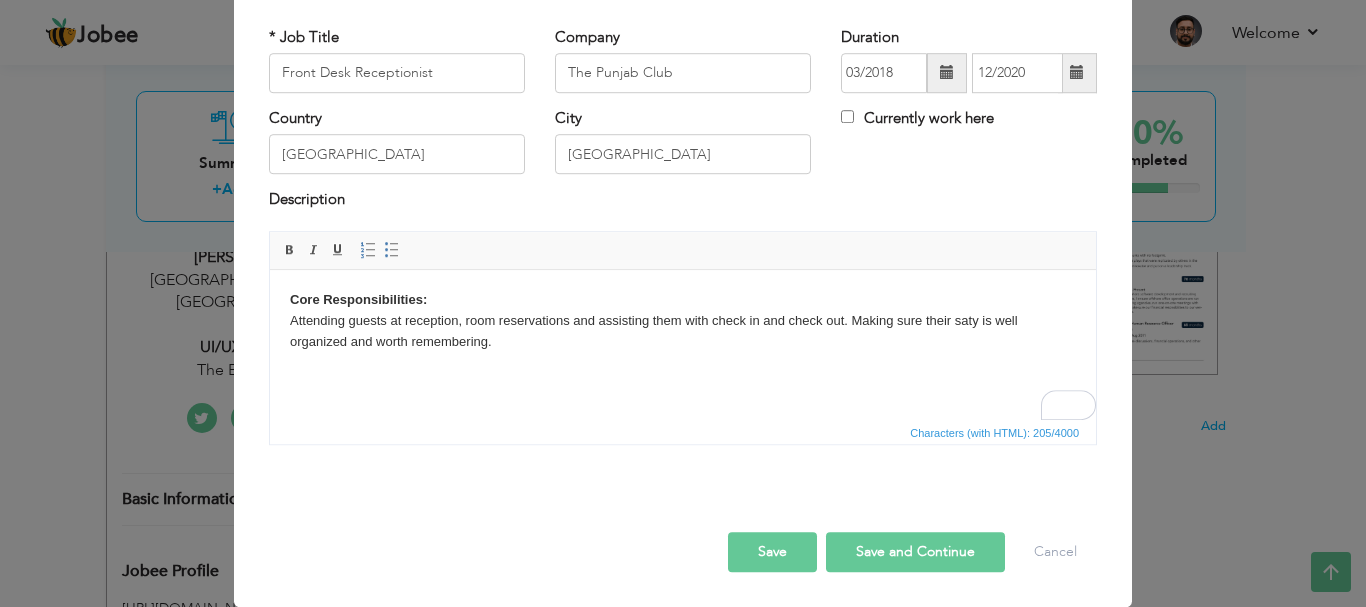 click on "Country
Pakistan
City
Lahore
Currently work here" at bounding box center (683, 148) 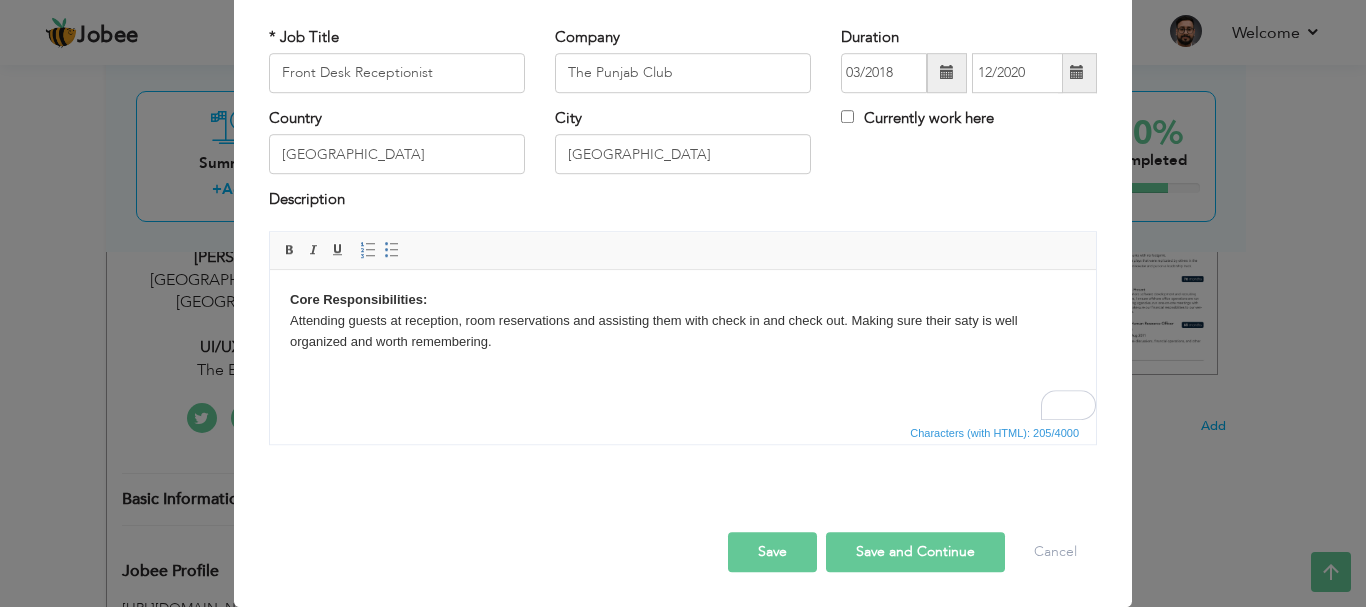 click on "Save" at bounding box center (772, 552) 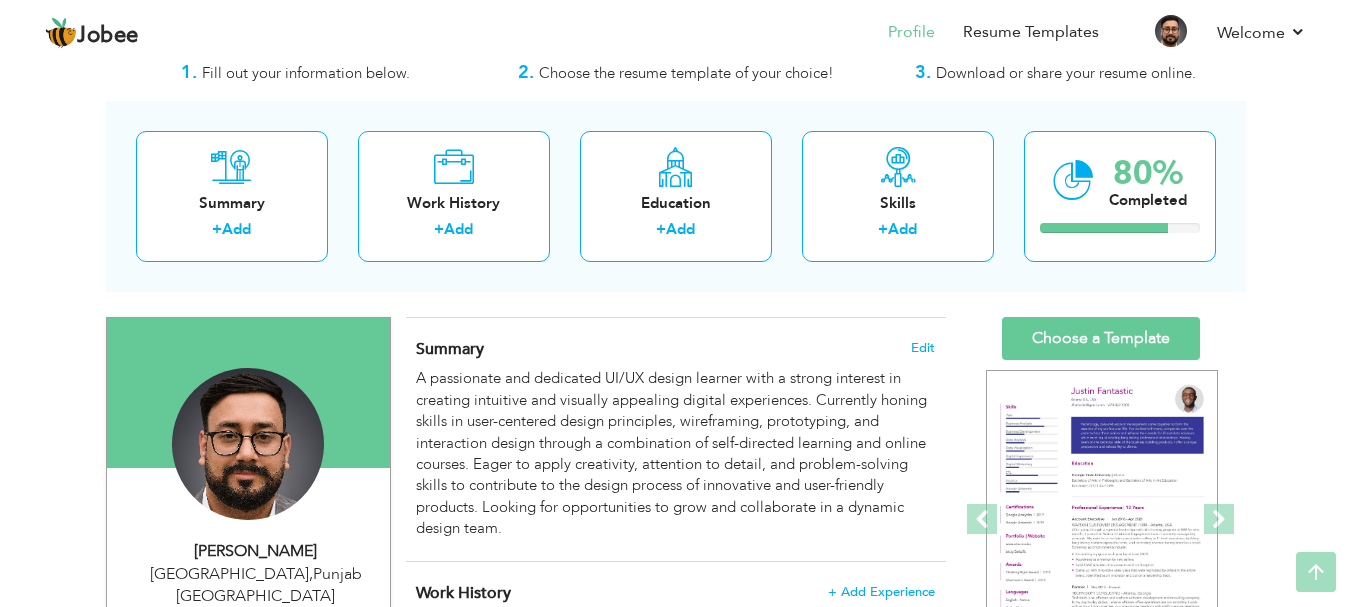 scroll, scrollTop: 0, scrollLeft: 0, axis: both 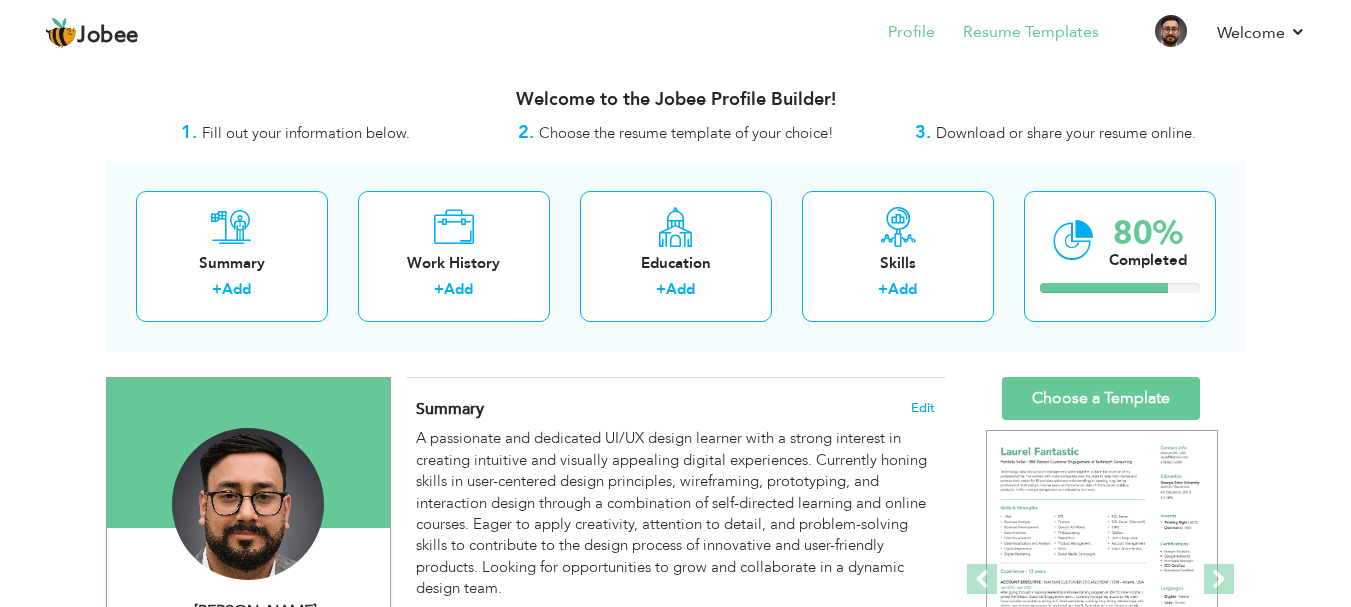 click on "Resume Templates" at bounding box center [1017, 34] 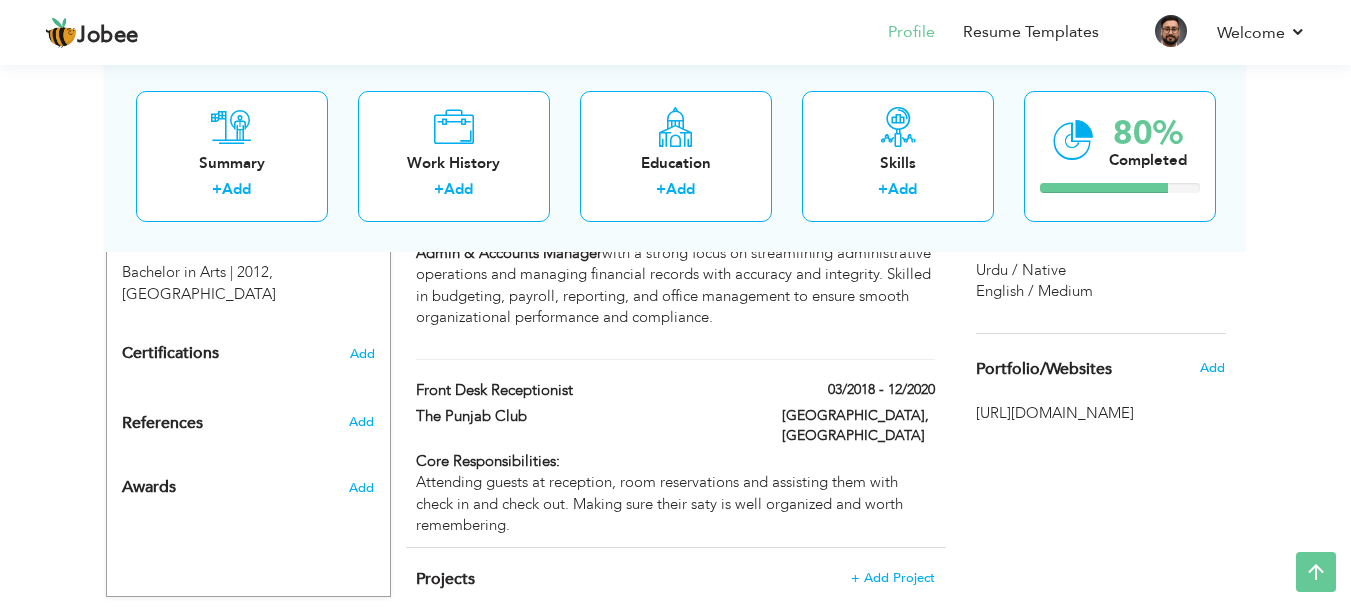scroll, scrollTop: 953, scrollLeft: 0, axis: vertical 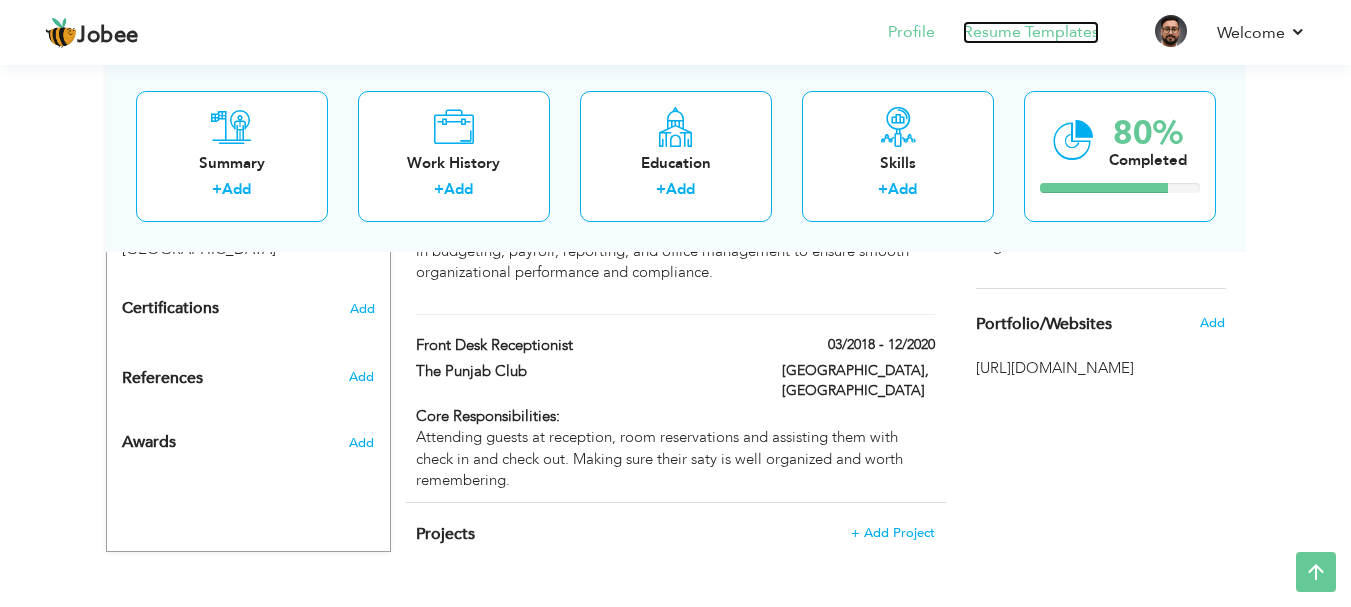 click on "Resume Templates" at bounding box center (1031, 32) 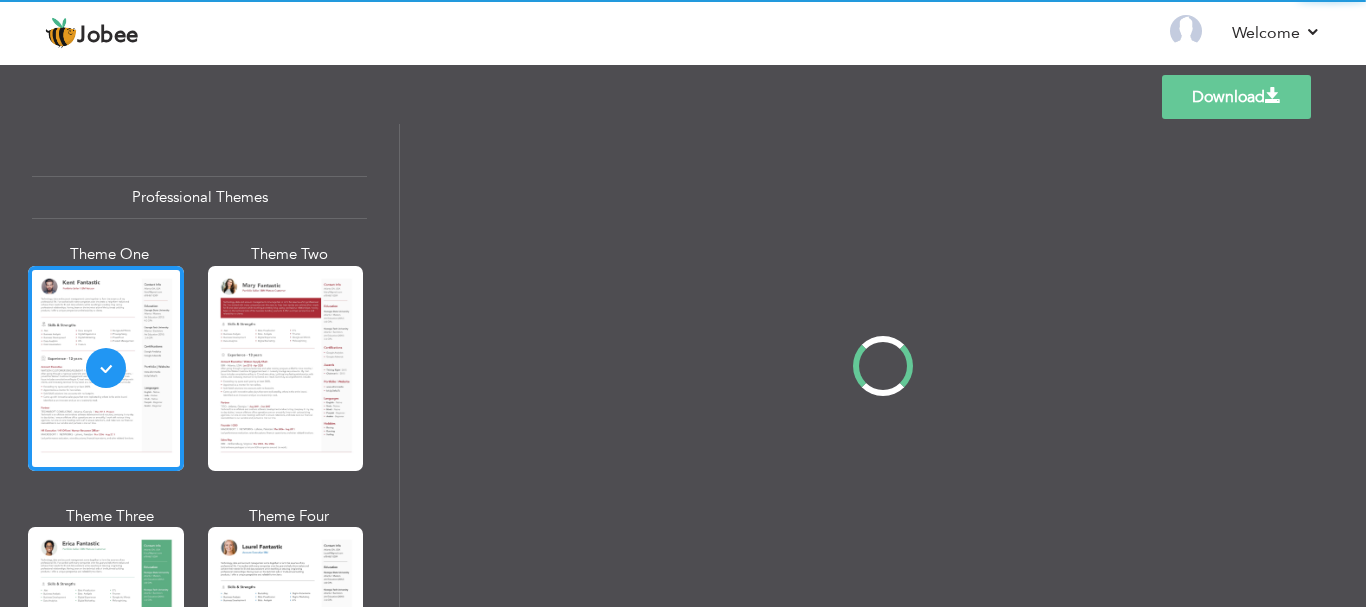 scroll, scrollTop: 0, scrollLeft: 0, axis: both 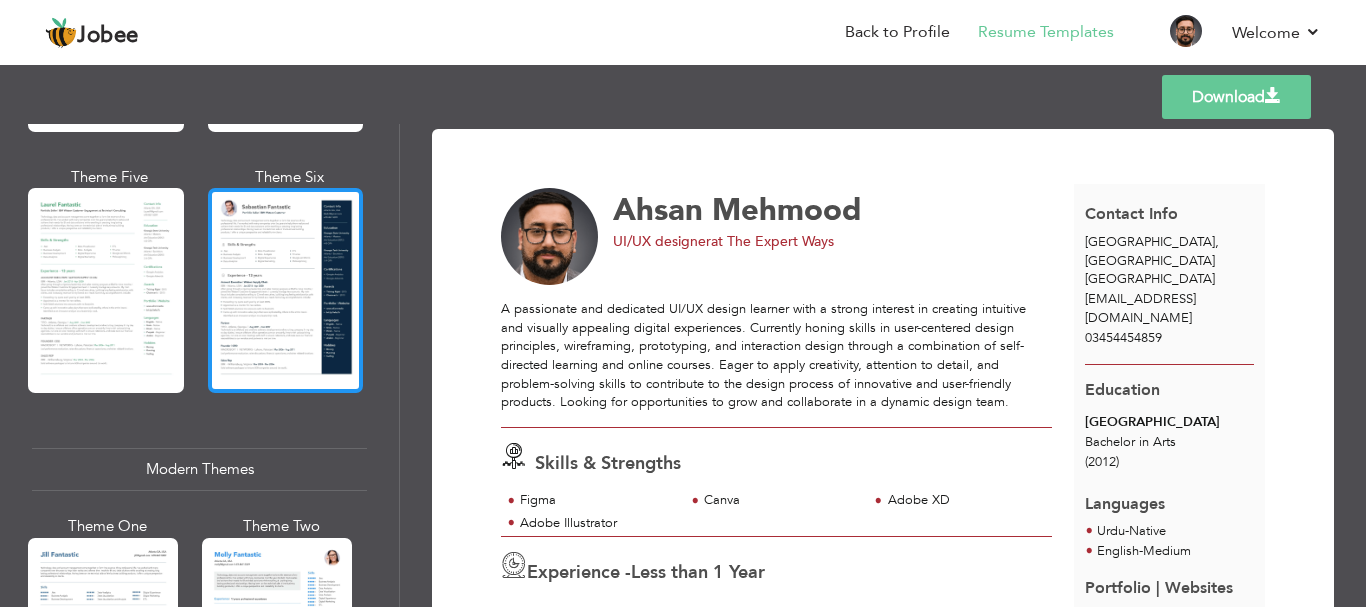 click at bounding box center (286, 290) 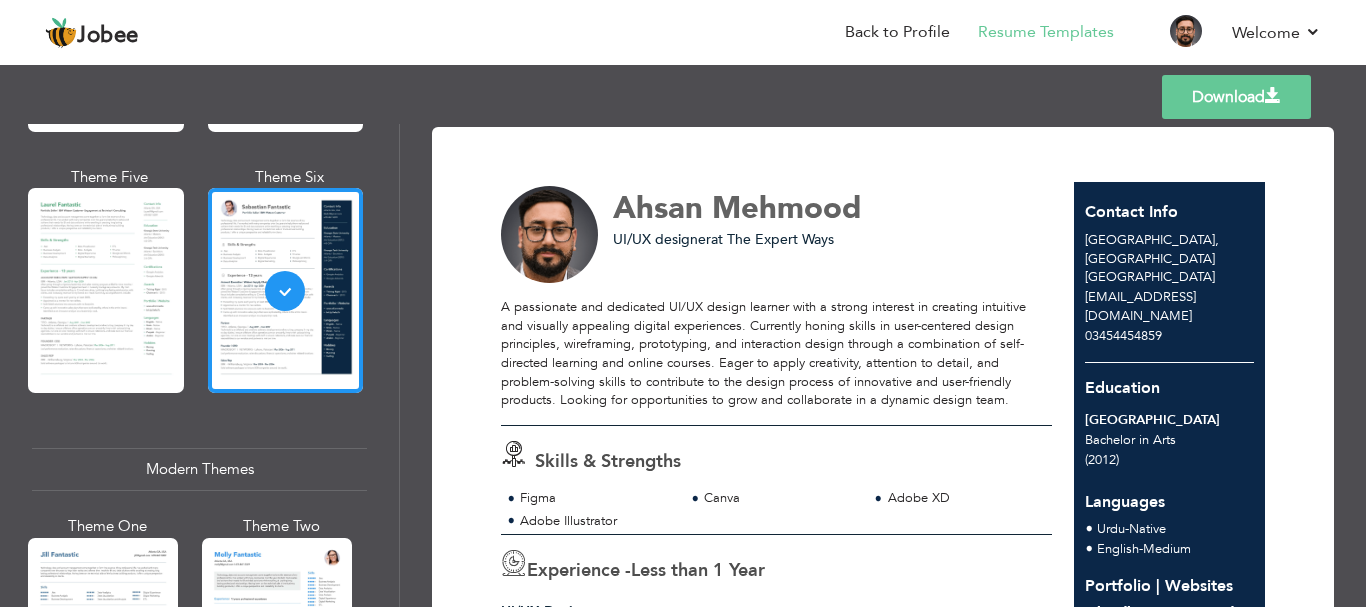 scroll, scrollTop: 0, scrollLeft: 0, axis: both 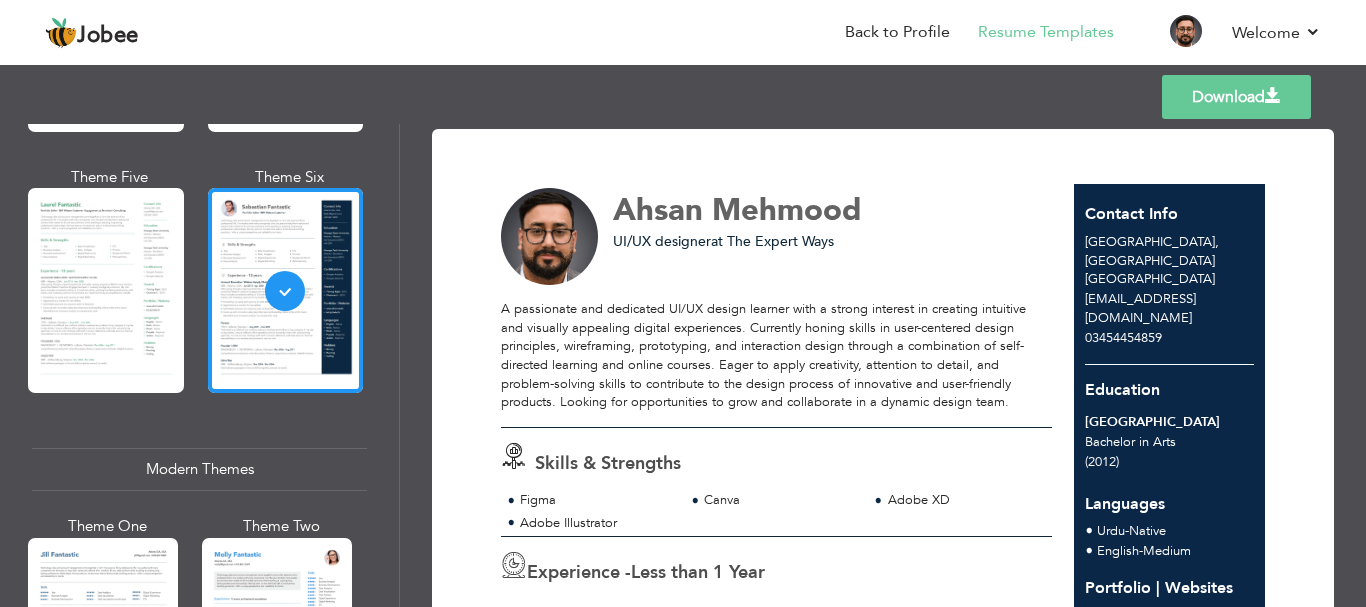 click on "Download" at bounding box center [1236, 97] 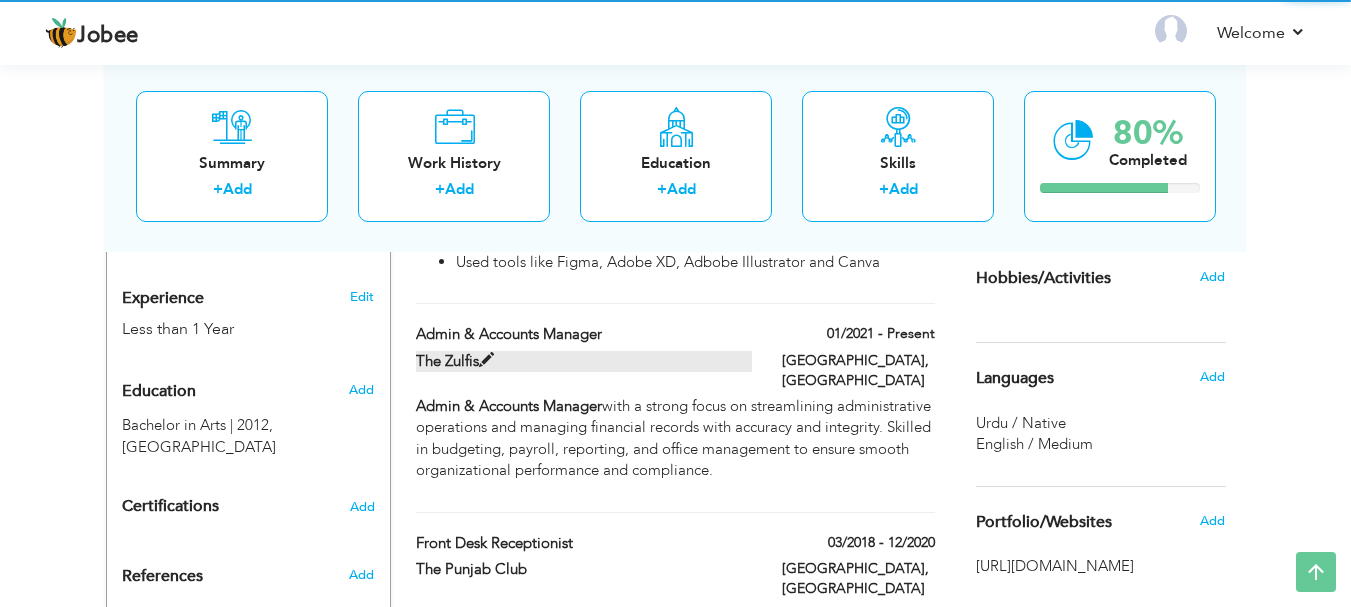 scroll, scrollTop: 755, scrollLeft: 0, axis: vertical 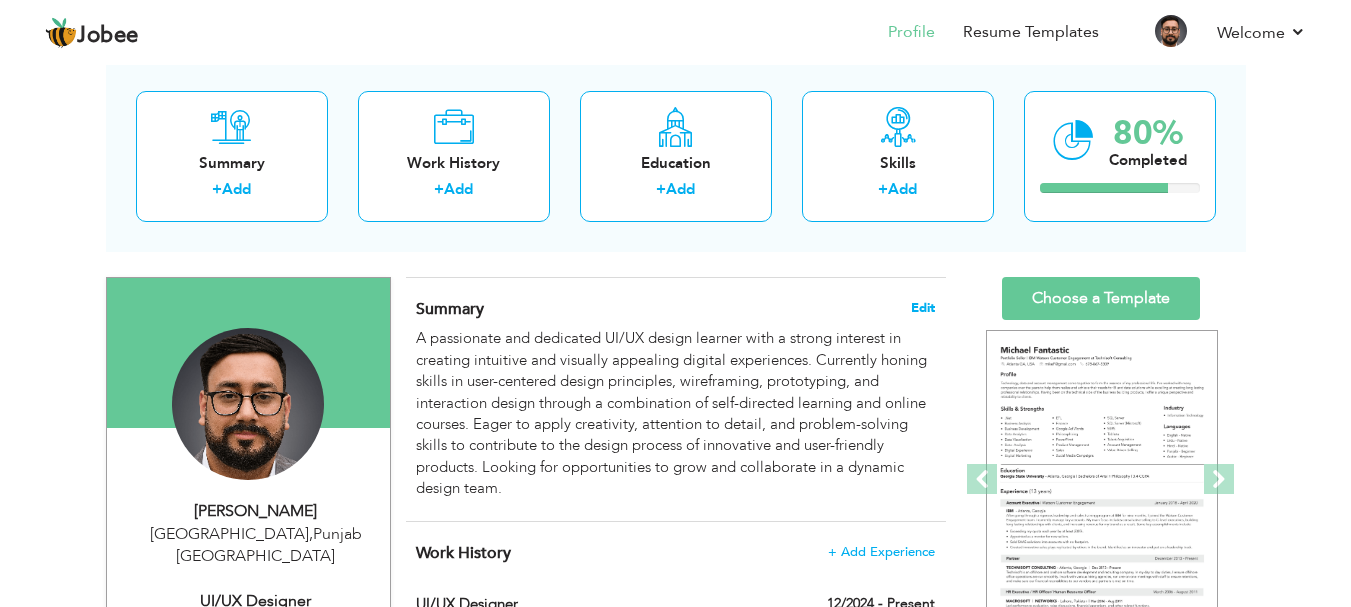 click on "Edit" at bounding box center [923, 308] 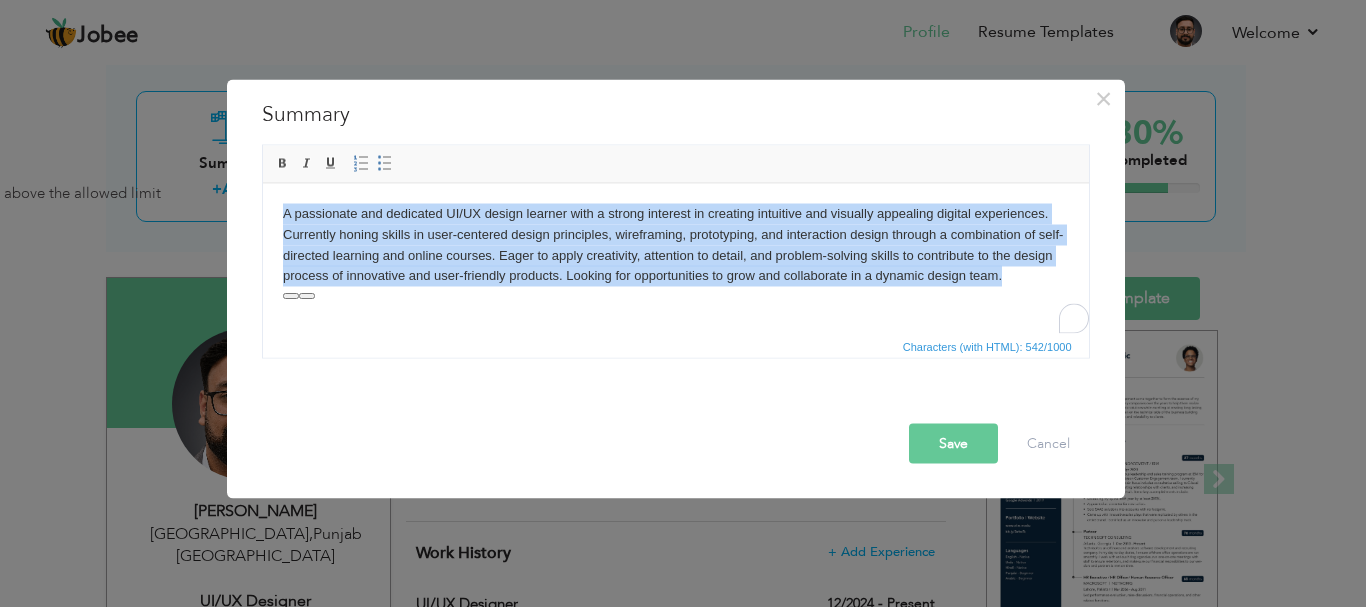click on "A passionate and dedicated UI/UX design learner with a strong interest in creating intuitive and visually appealing digital experiences. Currently honing skills in user-centered design principles, wireframing, prototyping, and interaction design through a combination of self-directed learning and online courses. Eager to apply creativity, attention to detail, and problem-solving skills to contribute to the design process of innovative and user-friendly products. Looking for opportunities to grow and collaborate in a dynamic design team." at bounding box center [675, 244] 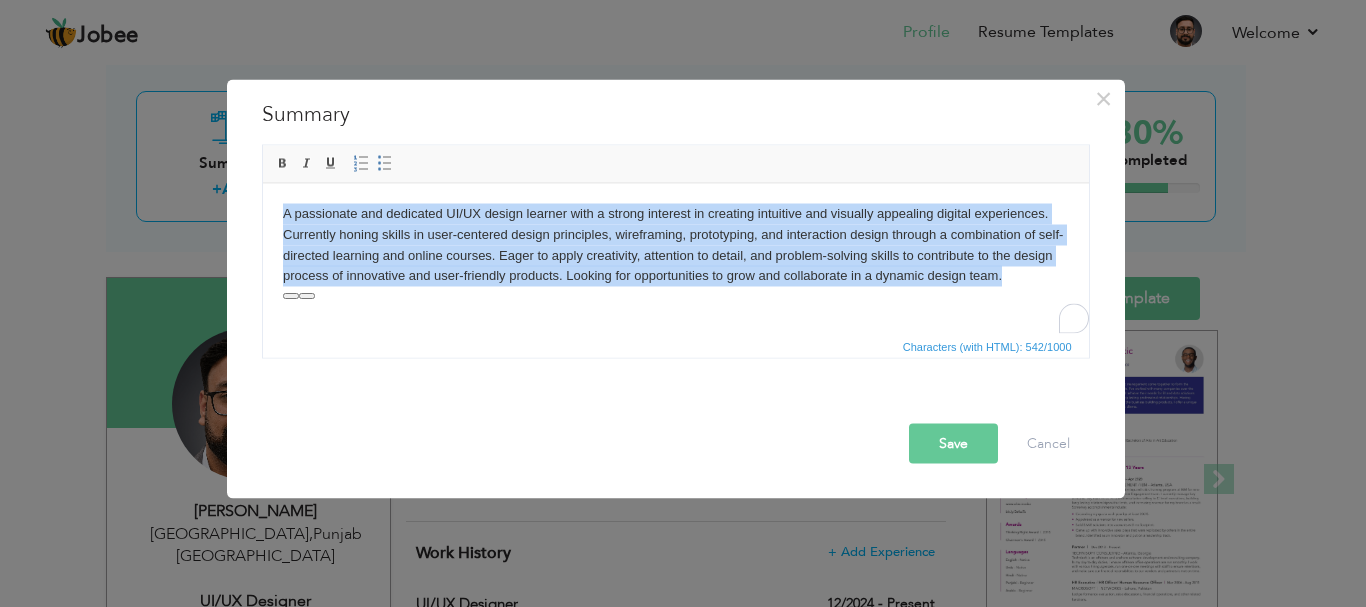 click on "A passionate and dedicated UI/UX design learner with a strong interest in creating intuitive and visually appealing digital experiences. Currently honing skills in user-centered design principles, wireframing, prototyping, and interaction design through a combination of self-directed learning and online courses. Eager to apply creativity, attention to detail, and problem-solving skills to contribute to the design process of innovative and user-friendly products. Looking for opportunities to grow and collaborate in a dynamic design team." at bounding box center [675, 244] 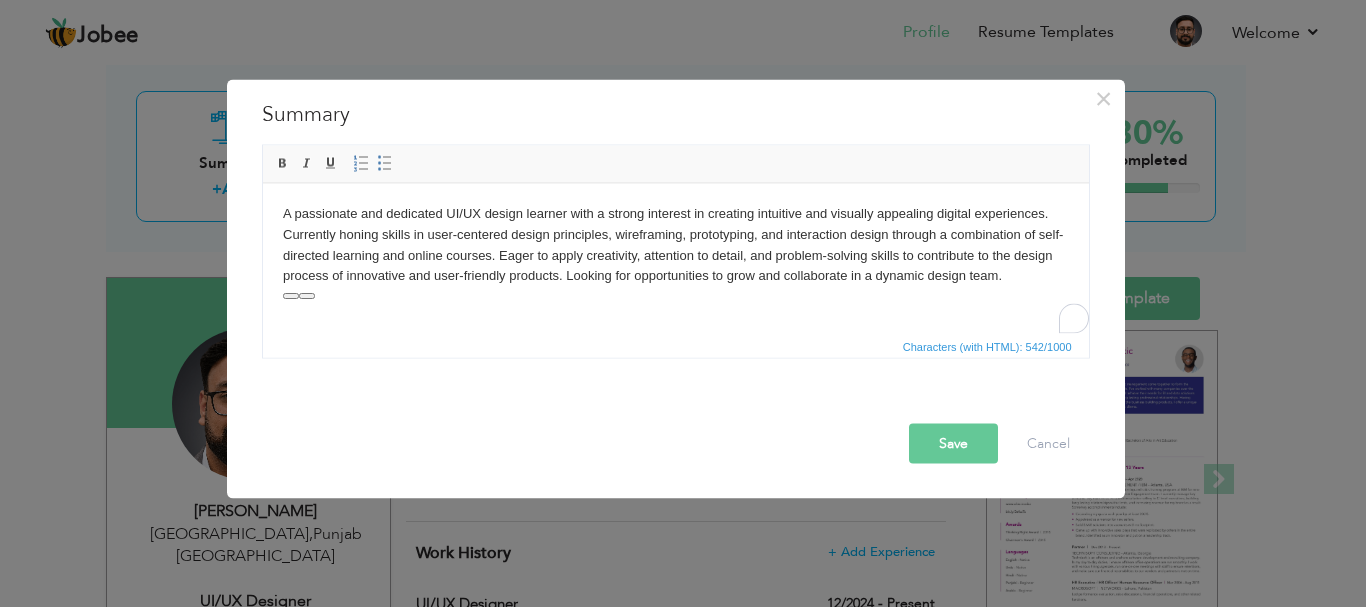 click on "A passionate and dedicated UI/UX design learner with a strong interest in creating intuitive and visually appealing digital experiences. Currently honing skills in user-centered design principles, wireframing, prototyping, and interaction design through a combination of self-directed learning and online courses. Eager to apply creativity, attention to detail, and problem-solving skills to contribute to the design process of innovative and user-friendly products. Looking for opportunities to grow and collaborate in a dynamic design team." at bounding box center [675, 244] 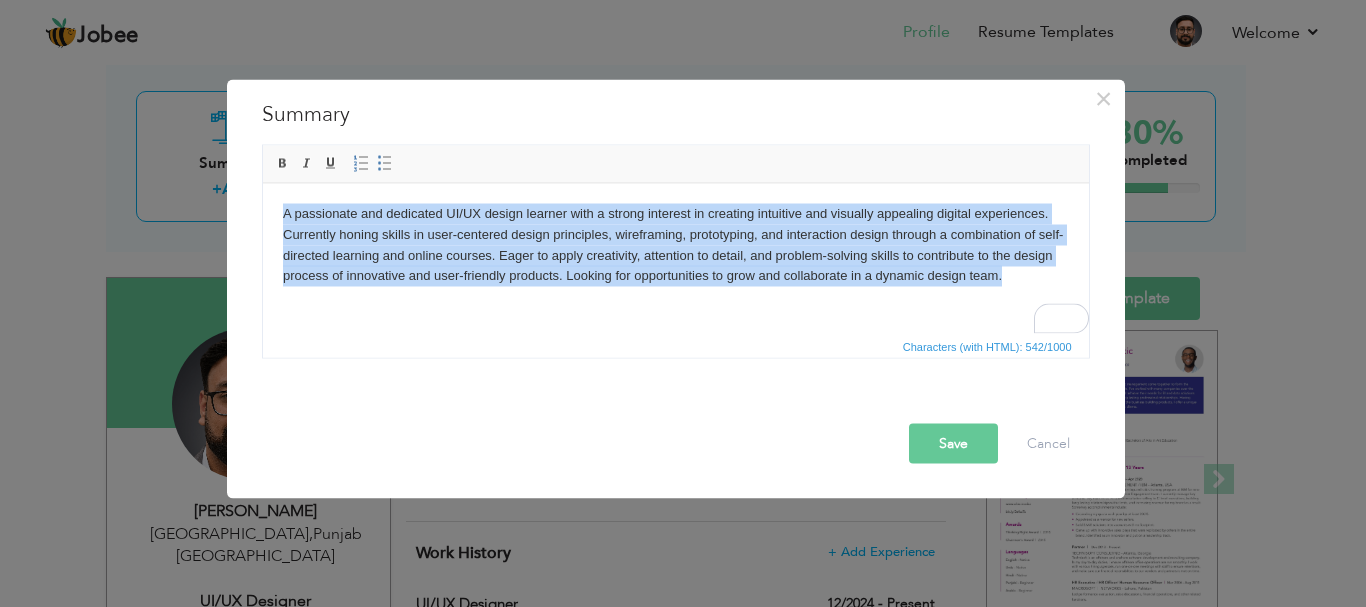 drag, startPoint x: 284, startPoint y: 214, endPoint x: 1018, endPoint y: 272, distance: 736.28796 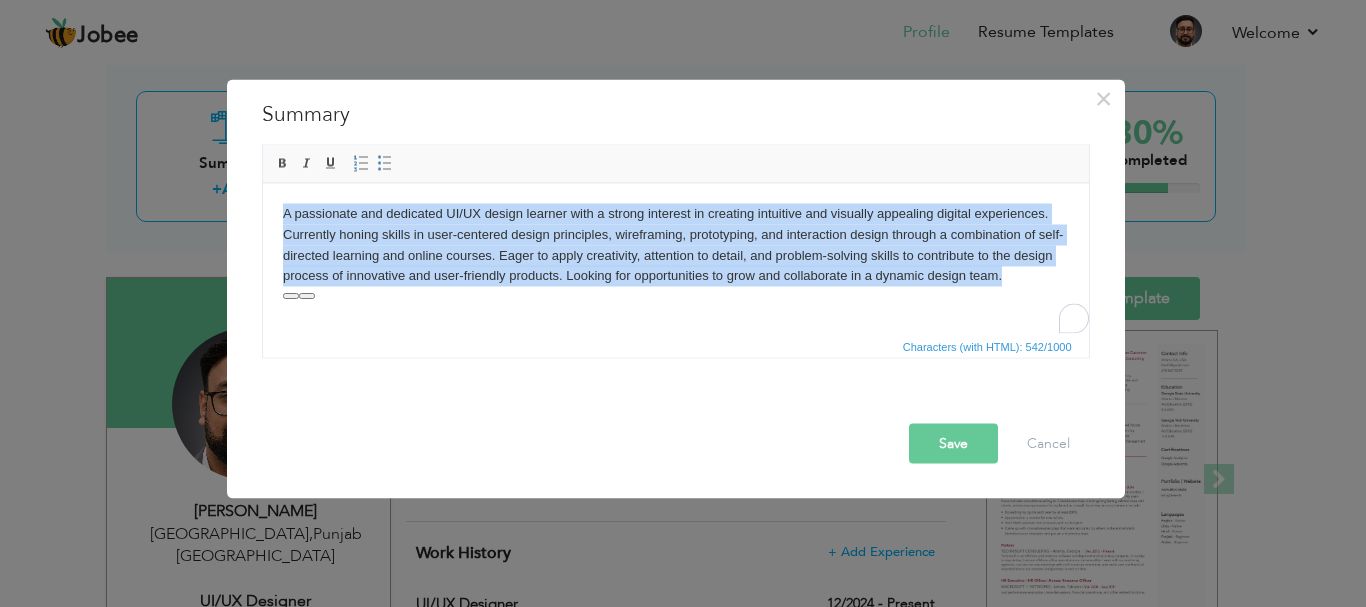 click on "A passionate and dedicated UI/UX design learner with a strong interest in creating intuitive and visually appealing digital experiences. Currently honing skills in user-centered design principles, wireframing, prototyping, and interaction design through a combination of self-directed learning and online courses. Eager to apply creativity, attention to detail, and problem-solving skills to contribute to the design process of innovative and user-friendly products. Looking for opportunities to grow and collaborate in a dynamic design team." at bounding box center (675, 244) 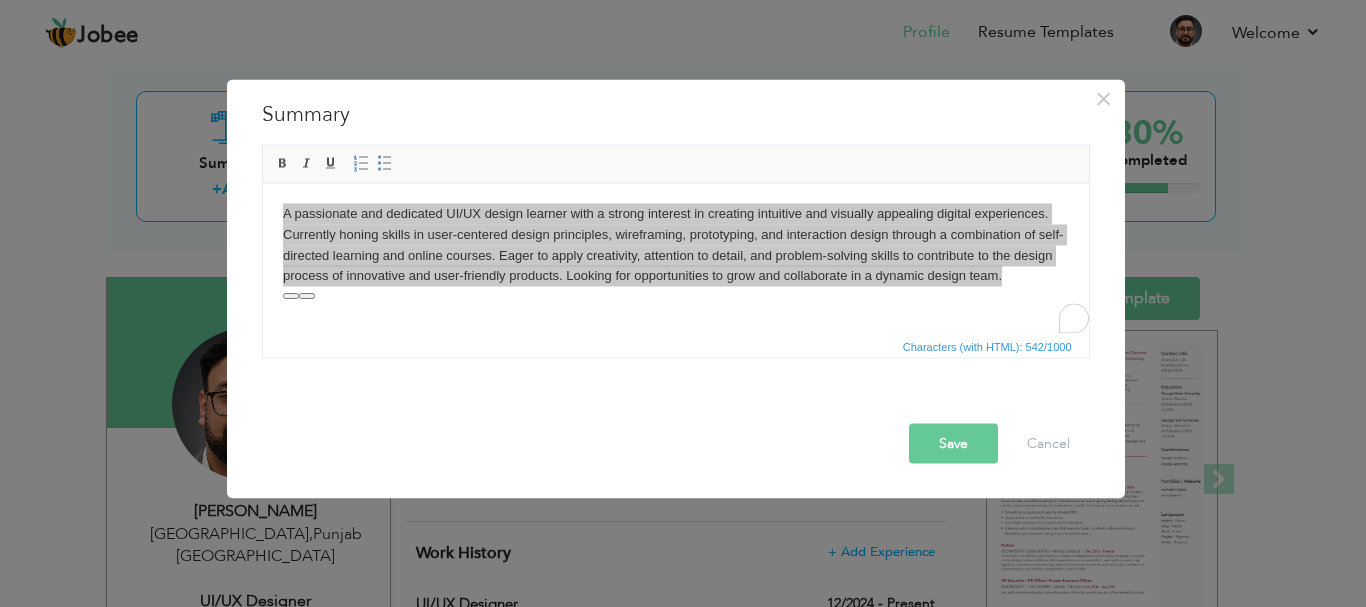 type 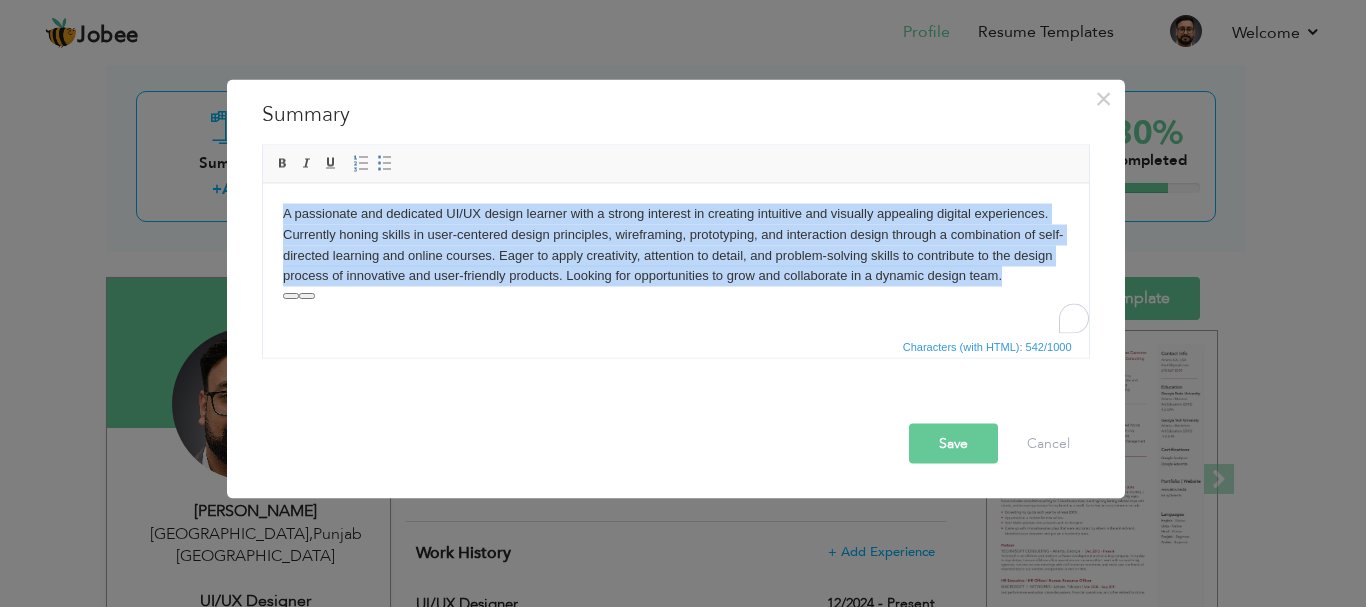 click on "A passionate and dedicated UI/UX design learner with a strong interest in creating intuitive and visually appealing digital experiences. Currently honing skills in user-centered design principles, wireframing, prototyping, and interaction design through a combination of self-directed learning and online courses. Eager to apply creativity, attention to detail, and problem-solving skills to contribute to the design process of innovative and user-friendly products. Looking for opportunities to grow and collaborate in a dynamic design team." at bounding box center [675, 244] 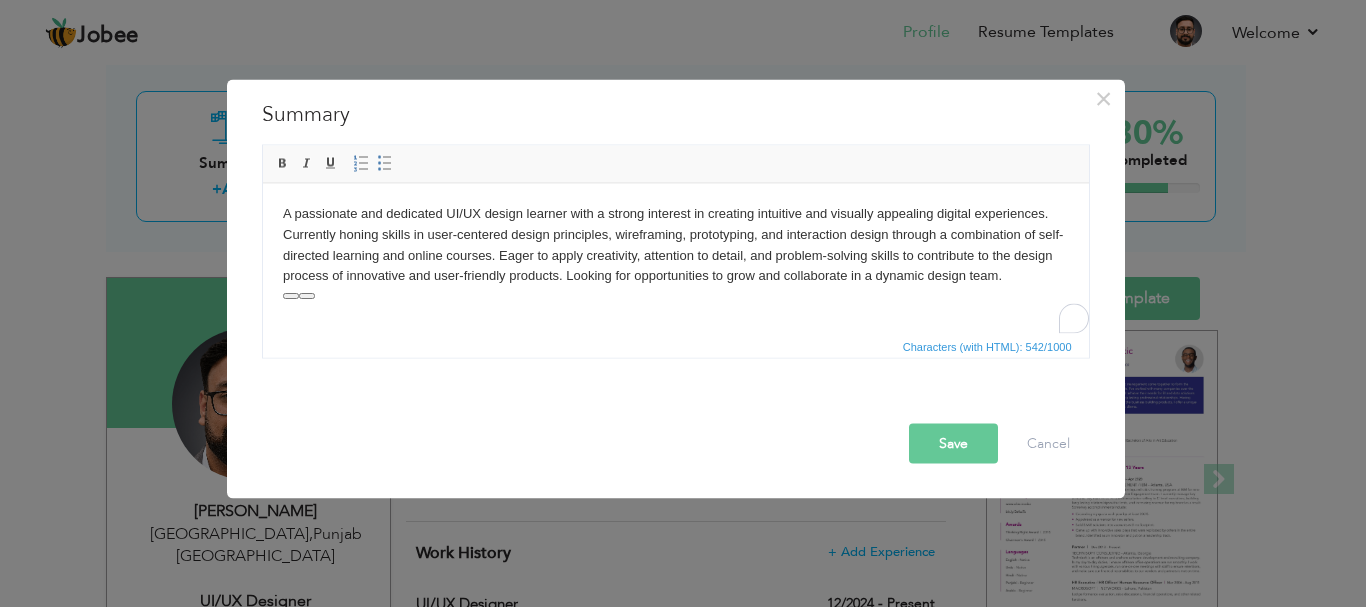 click on "A passionate and dedicated UI/UX design learner with a strong interest in creating intuitive and visually appealing digital experiences. Currently honing skills in user-centered design principles, wireframing, prototyping, and interaction design through a combination of self-directed learning and online courses. Eager to apply creativity, attention to detail, and problem-solving skills to contribute to the design process of innovative and user-friendly products. Looking for opportunities to grow and collaborate in a dynamic design team." at bounding box center [675, 244] 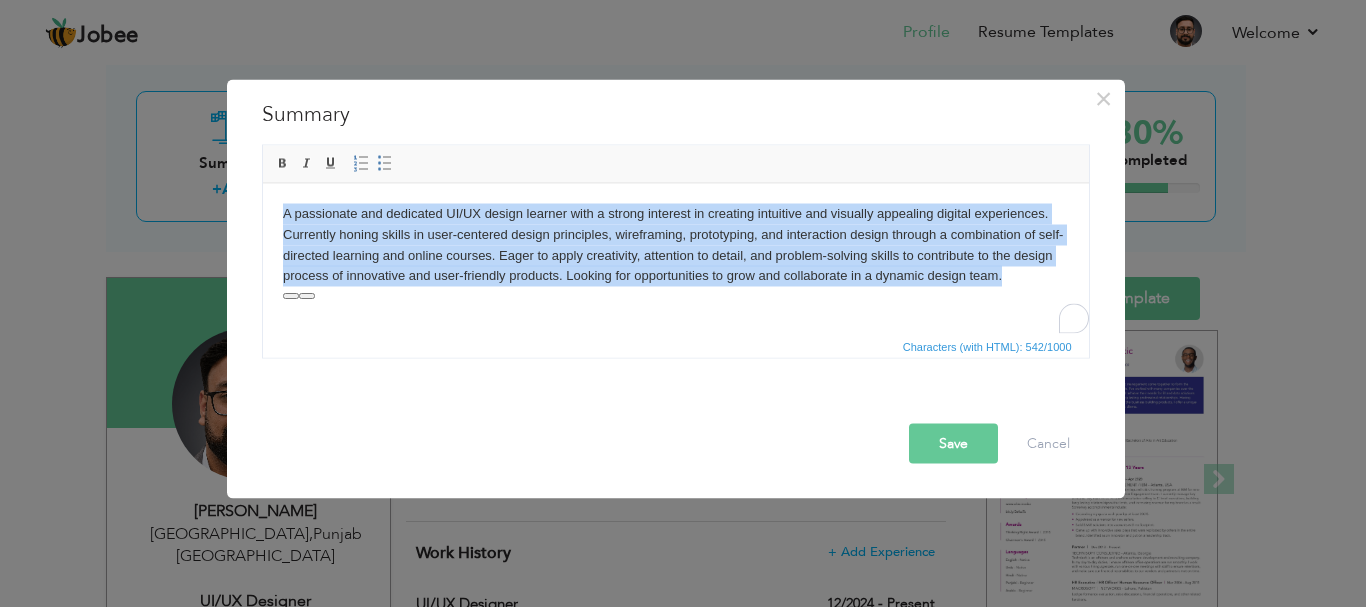 type 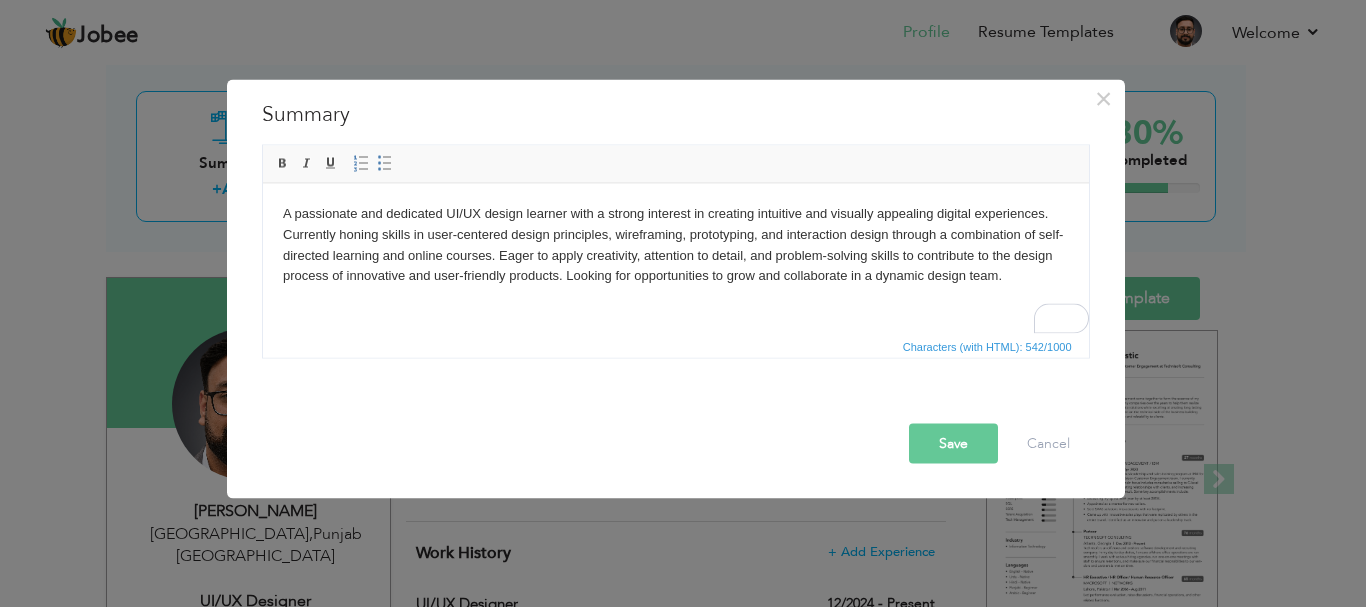 click on "A passionate and dedicated UI/UX design learner with a strong interest in creating intuitive and visually appealing digital experiences. Currently honing skills in user-centered design principles, wireframing, prototyping, and interaction design through a combination of self-directed learning and online courses. Eager to apply creativity, attention to detail, and problem-solving skills to contribute to the design process of innovative and user-friendly products. Looking for opportunities to grow and collaborate in a dynamic design team." at bounding box center [675, 244] 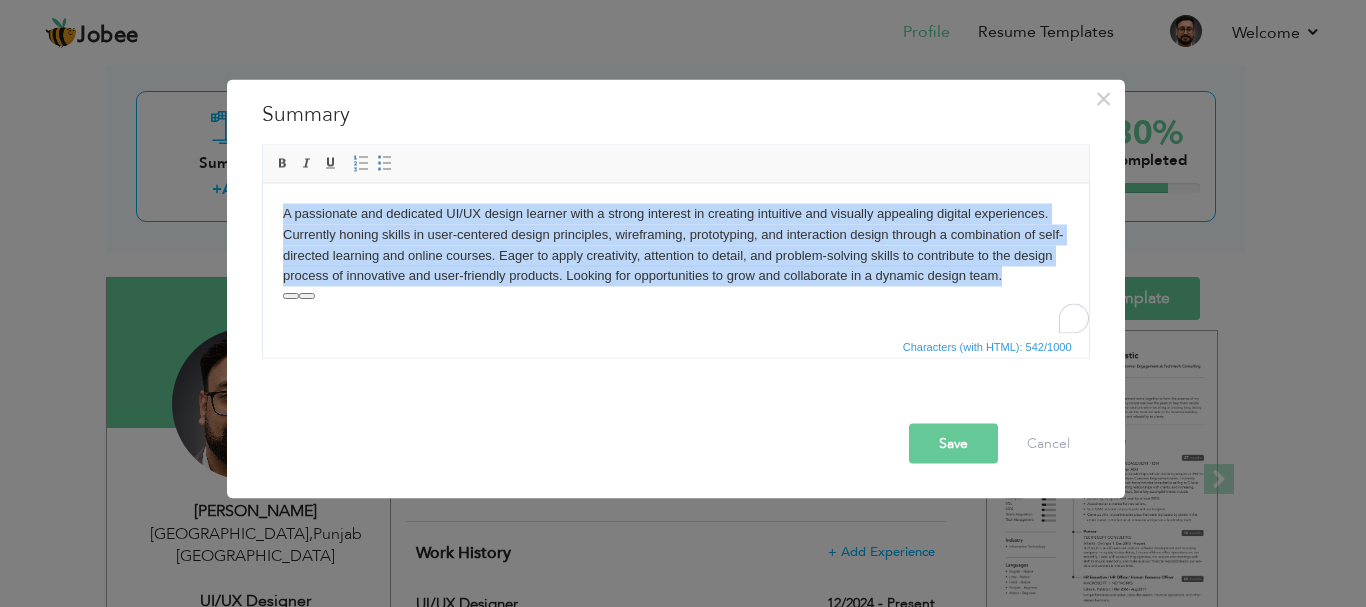 copy on "A passionate and dedicated UI/UX design learner with a strong interest in creating intuitive and visually appealing digital experiences. Currently honing skills in user-centered design principles, wireframing, prototyping, and interaction design through a combination of self-directed learning and online courses. Eager to apply creativity, attention to detail, and problem-solving skills to contribute to the design process of innovative and user-friendly products. Looking for opportunities to grow and collaborate in a dynamic design team." 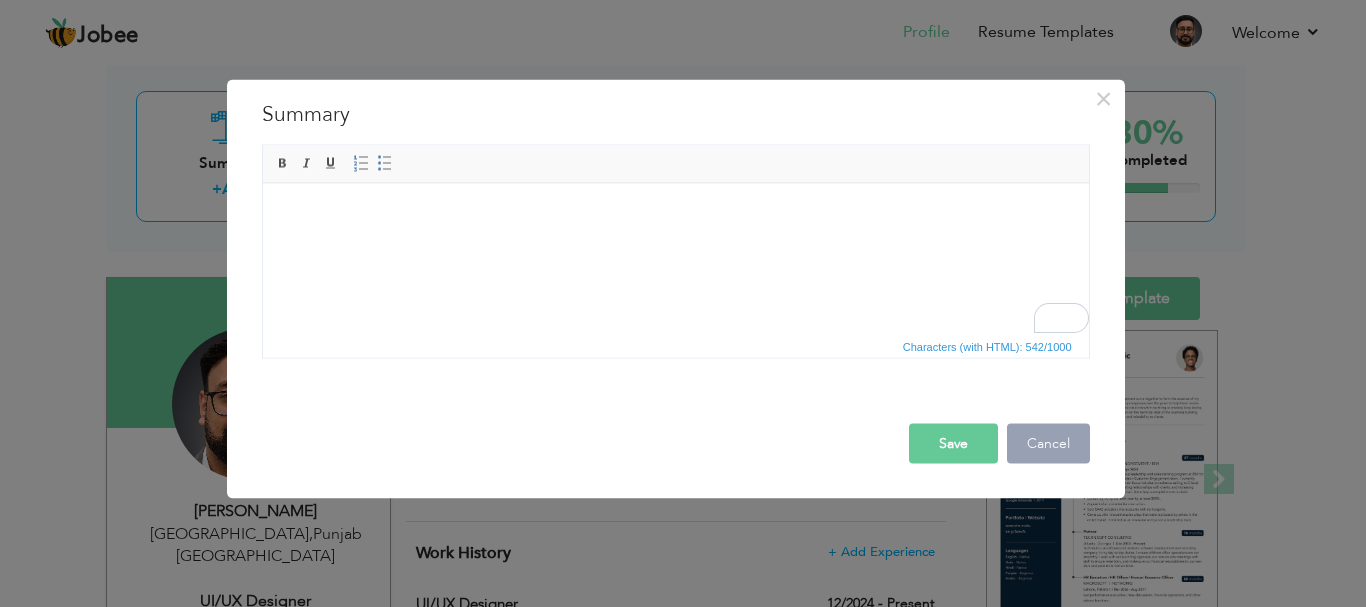 click on "Cancel" at bounding box center (1048, 443) 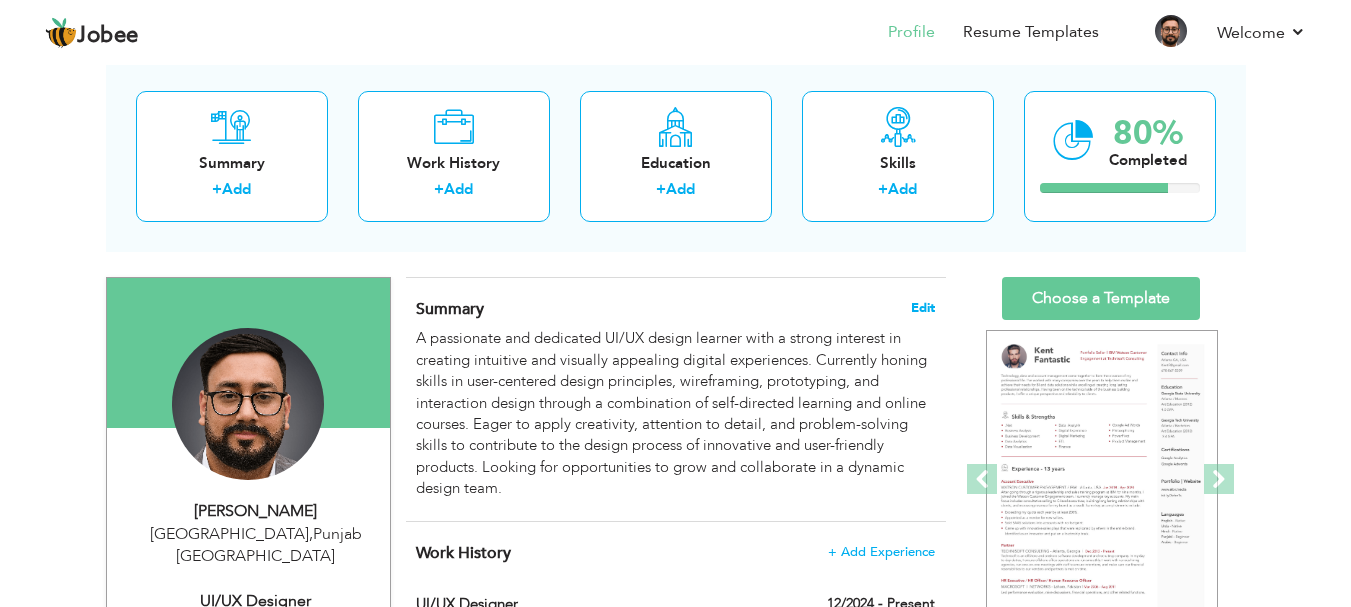click on "Edit" at bounding box center [923, 308] 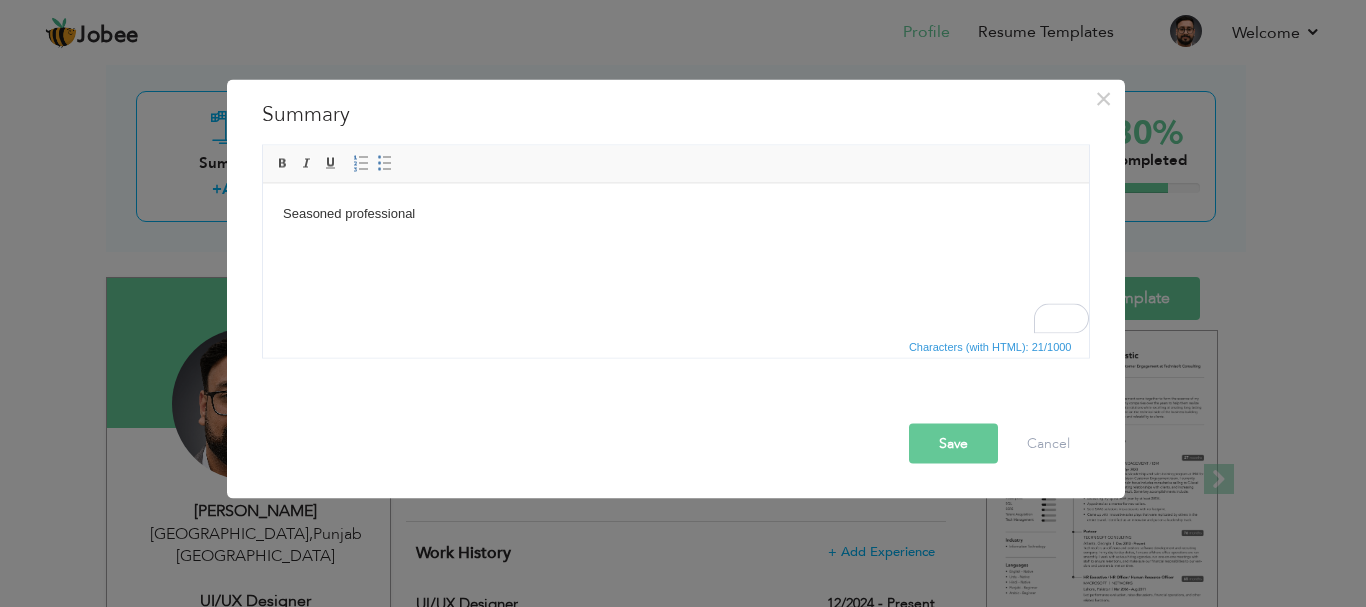 click on "Seasoned professional" at bounding box center (675, 213) 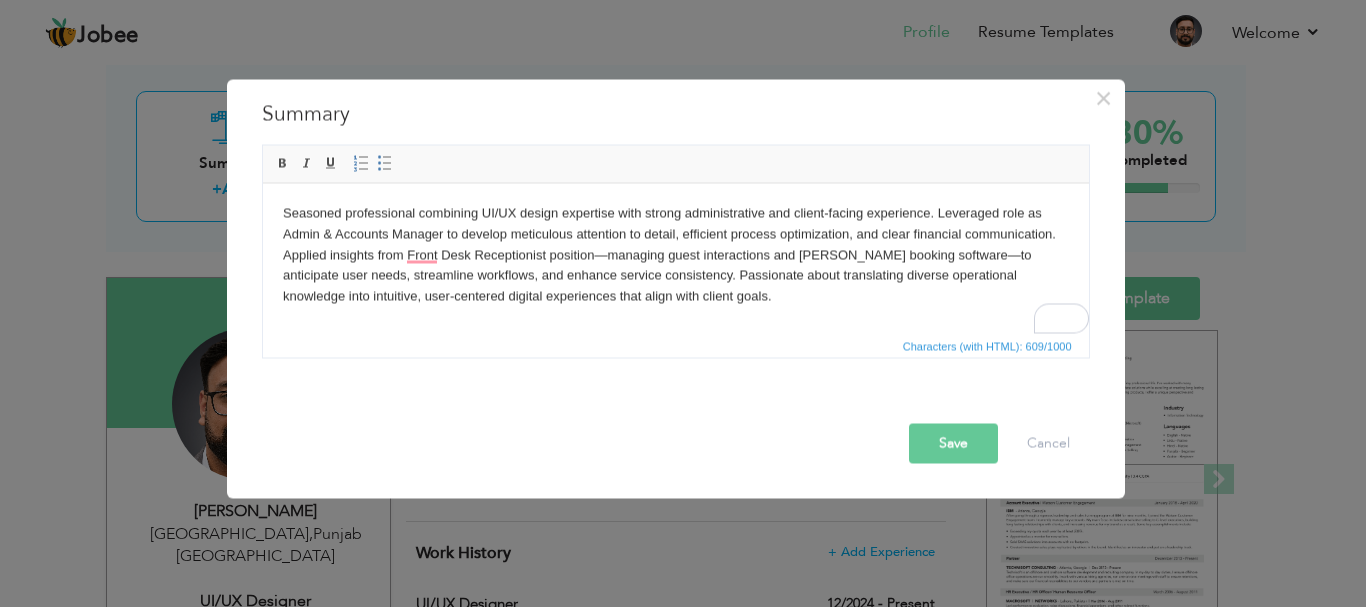 click on "Save" at bounding box center [953, 443] 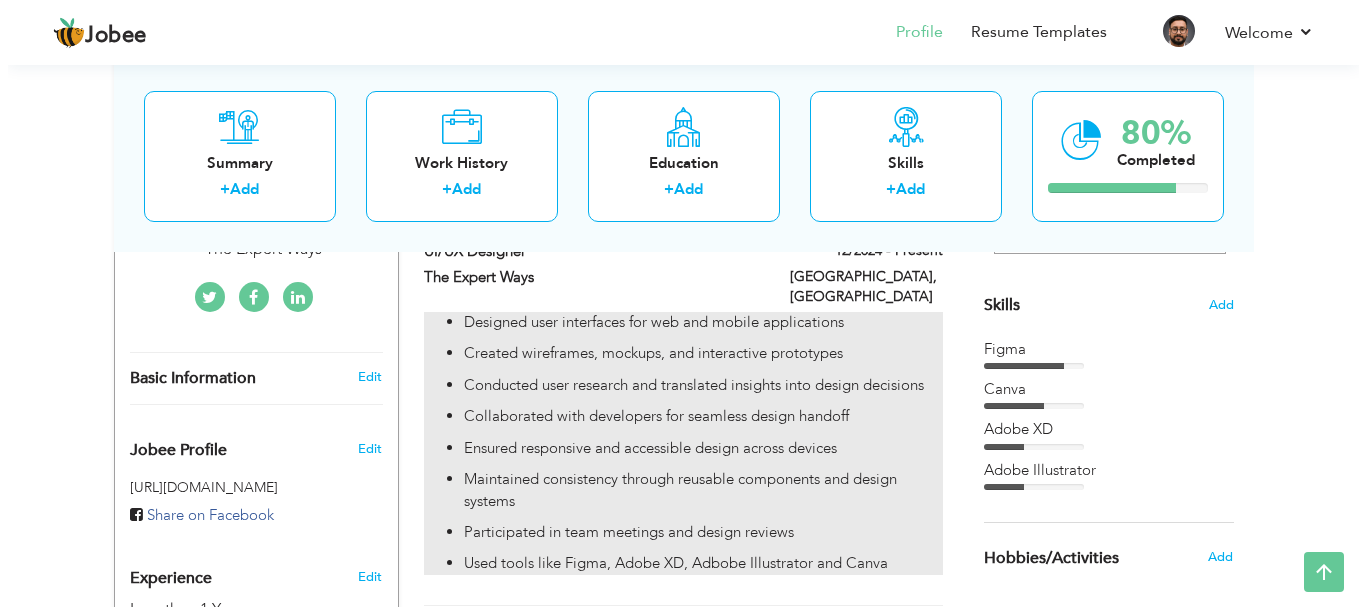 scroll, scrollTop: 375, scrollLeft: 0, axis: vertical 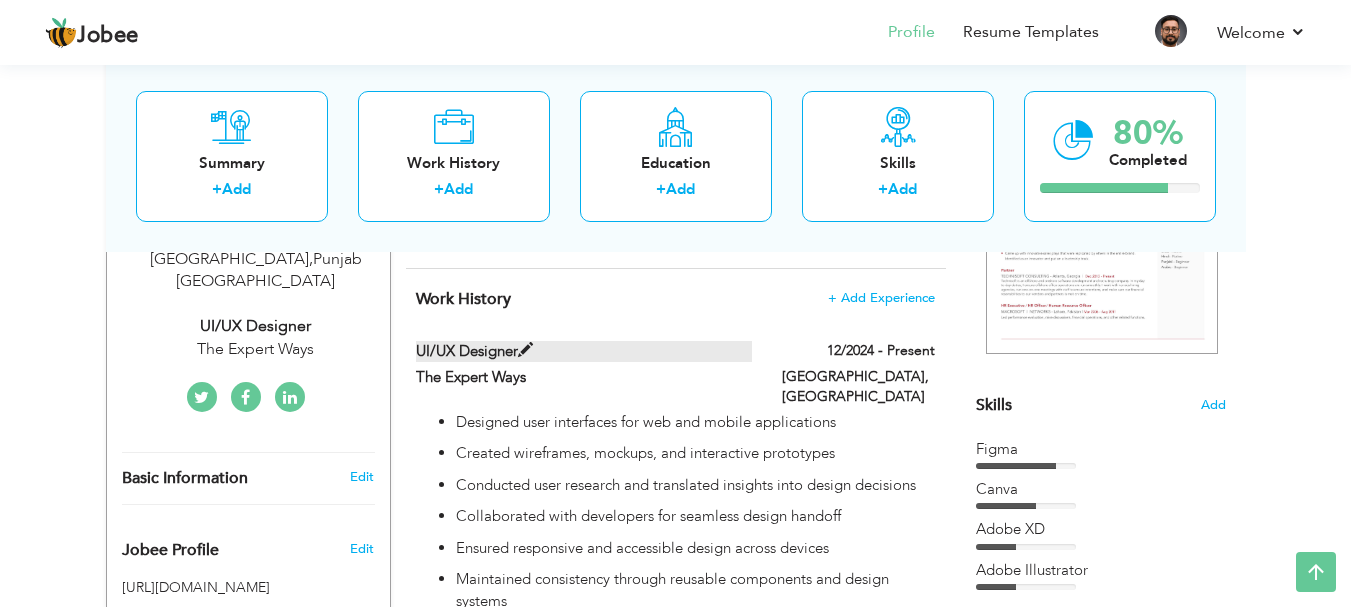 click at bounding box center [525, 350] 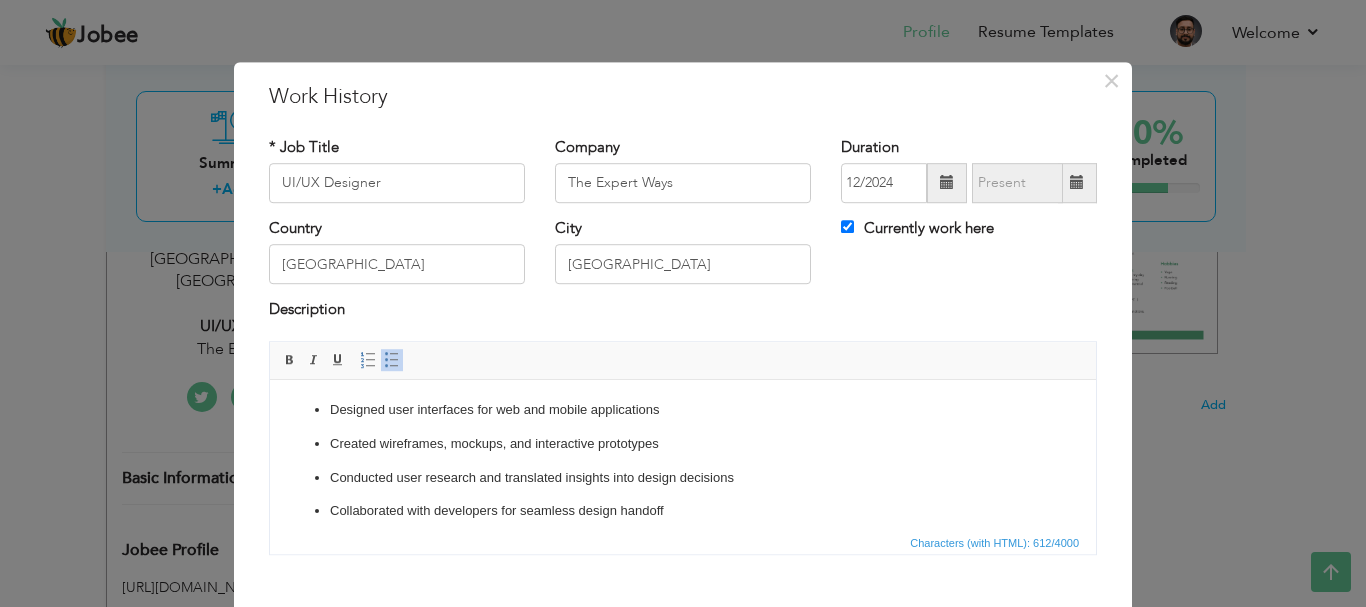 click on "Created wireframes, mockups, and interactive prototypes" at bounding box center [683, 443] 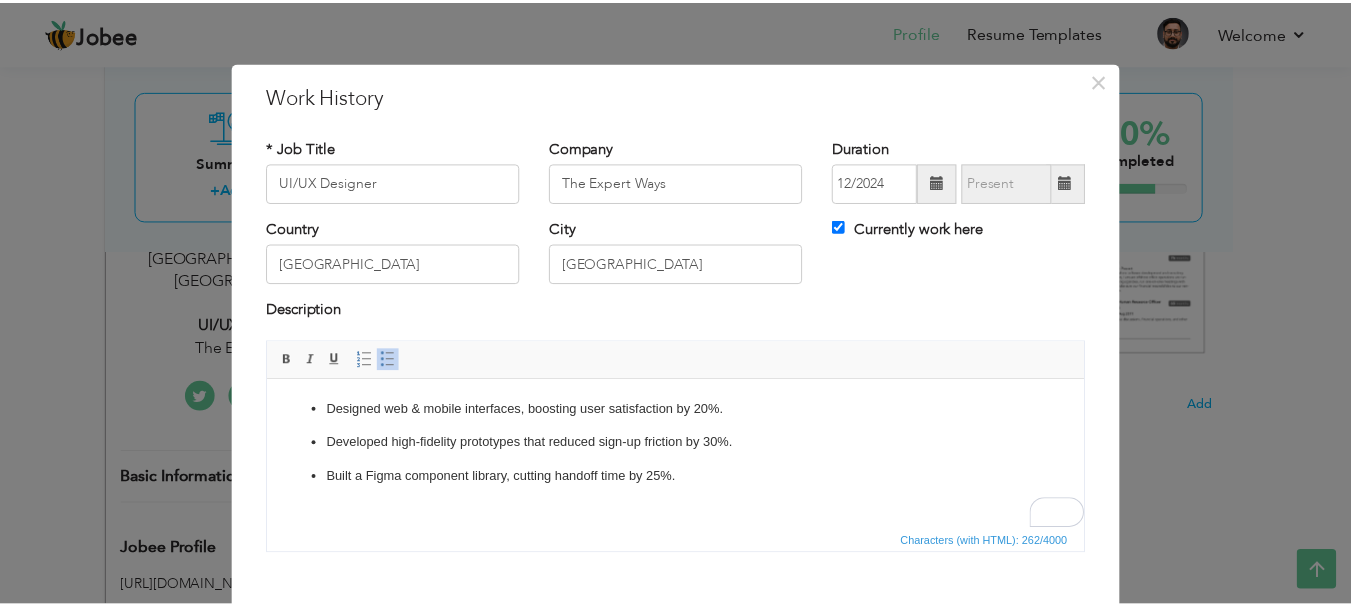 scroll, scrollTop: 100, scrollLeft: 0, axis: vertical 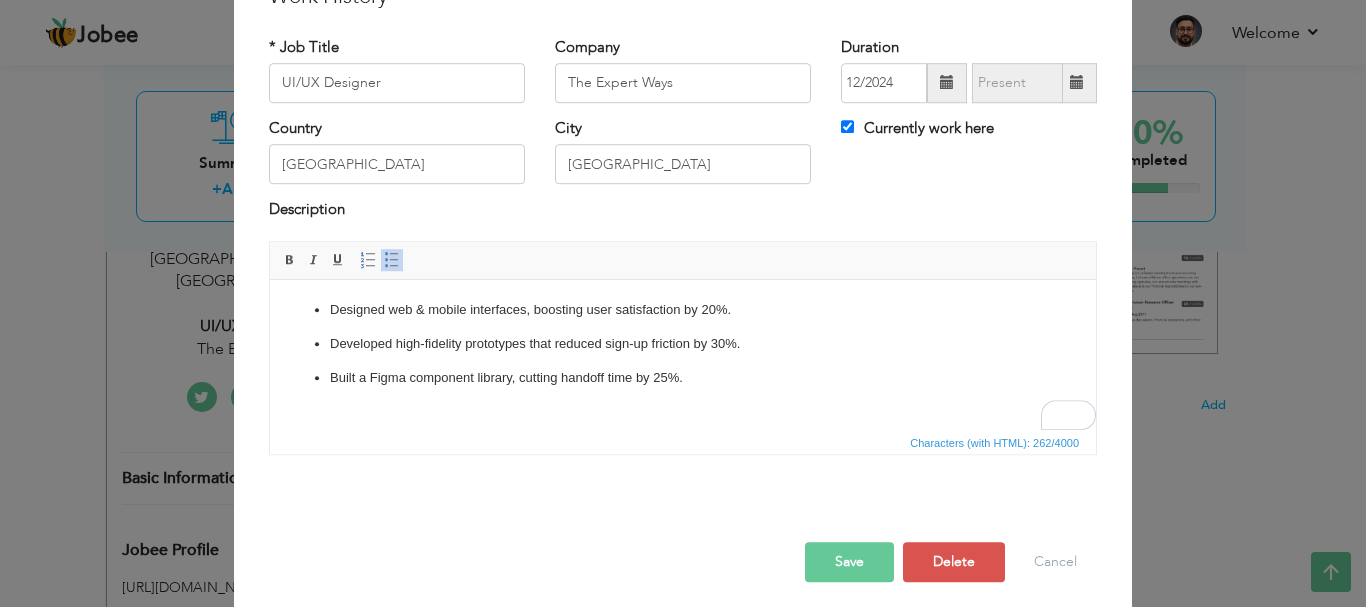 click on "Save" at bounding box center (849, 562) 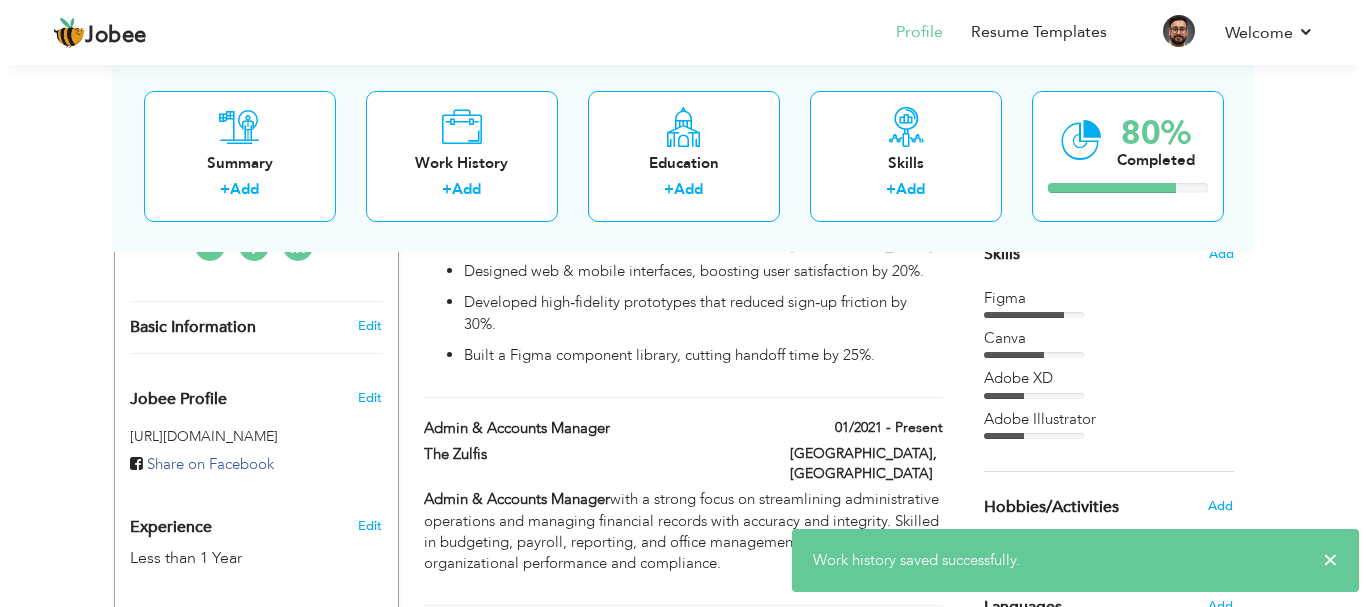 scroll, scrollTop: 575, scrollLeft: 0, axis: vertical 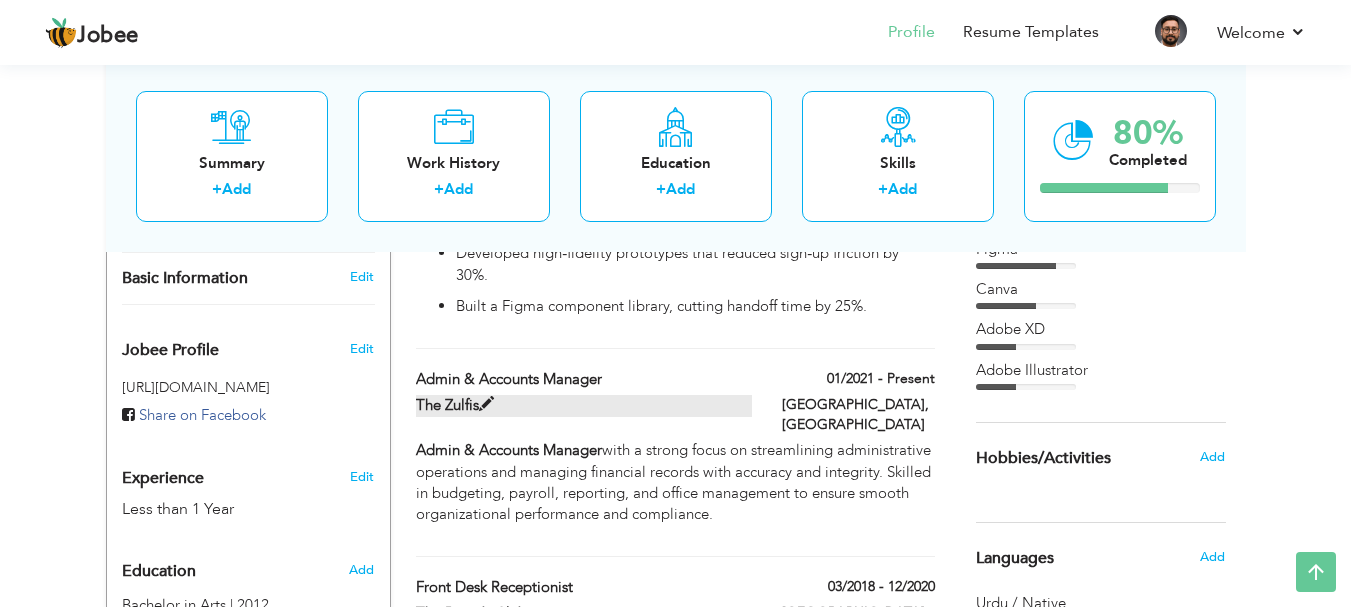 click at bounding box center [486, 404] 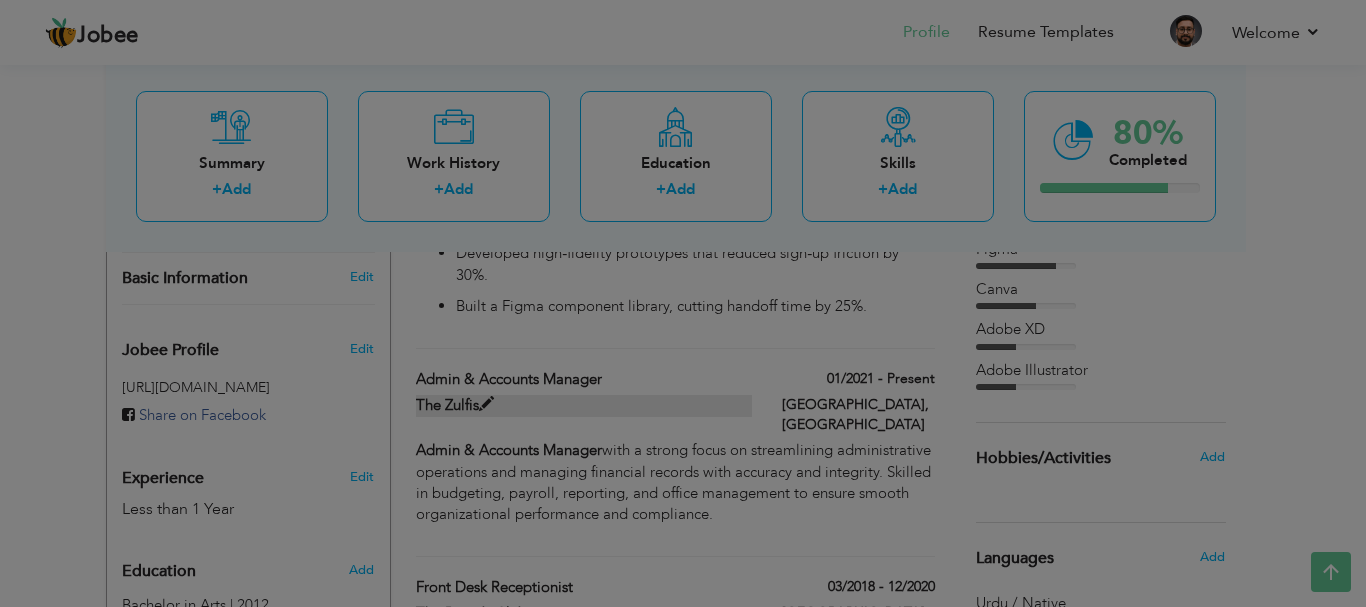 scroll, scrollTop: 0, scrollLeft: 0, axis: both 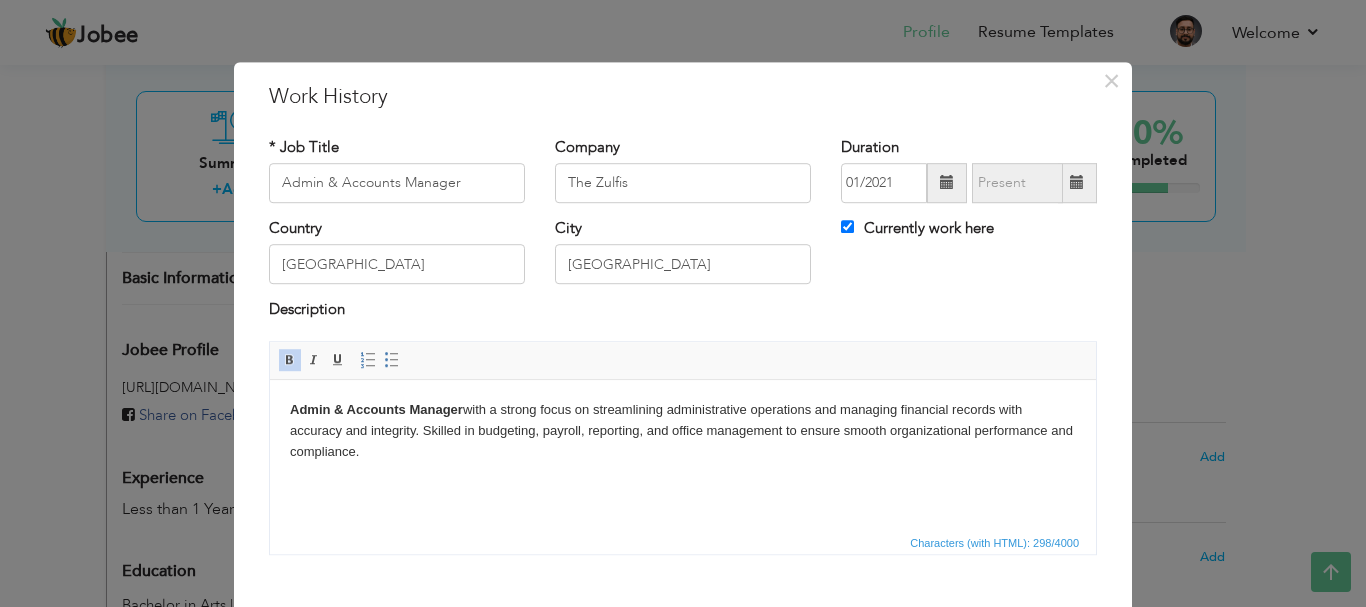 click on "Admin & Accounts Manager  with a strong focus on streamlining administrative operations and managing financial records with accuracy and integrity. Skilled in budgeting, payroll, reporting, and office management to ensure smooth organizational performance and compliance." at bounding box center (683, 430) 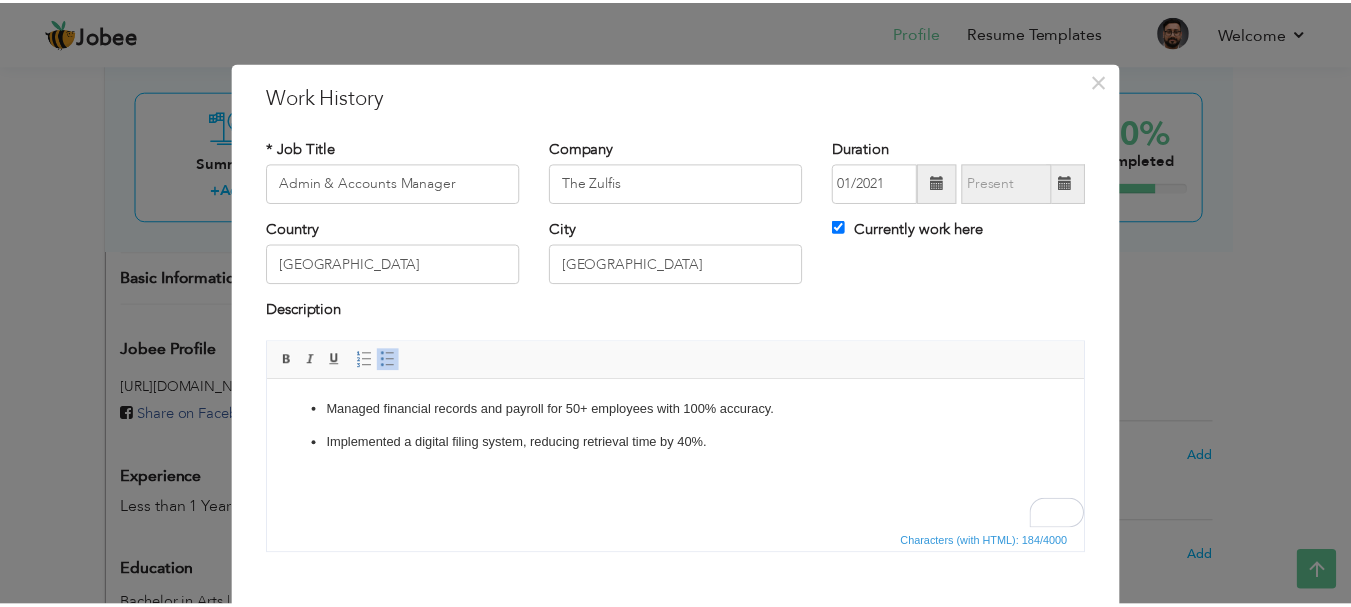 scroll, scrollTop: 100, scrollLeft: 0, axis: vertical 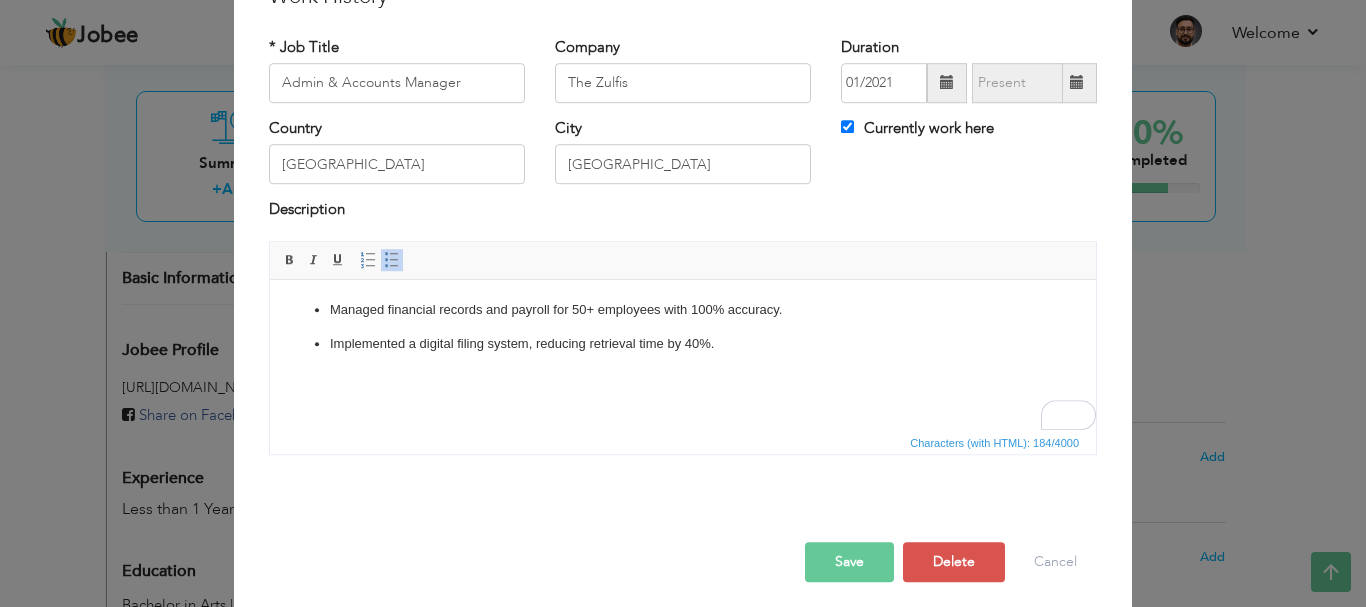 click on "Save" at bounding box center [849, 562] 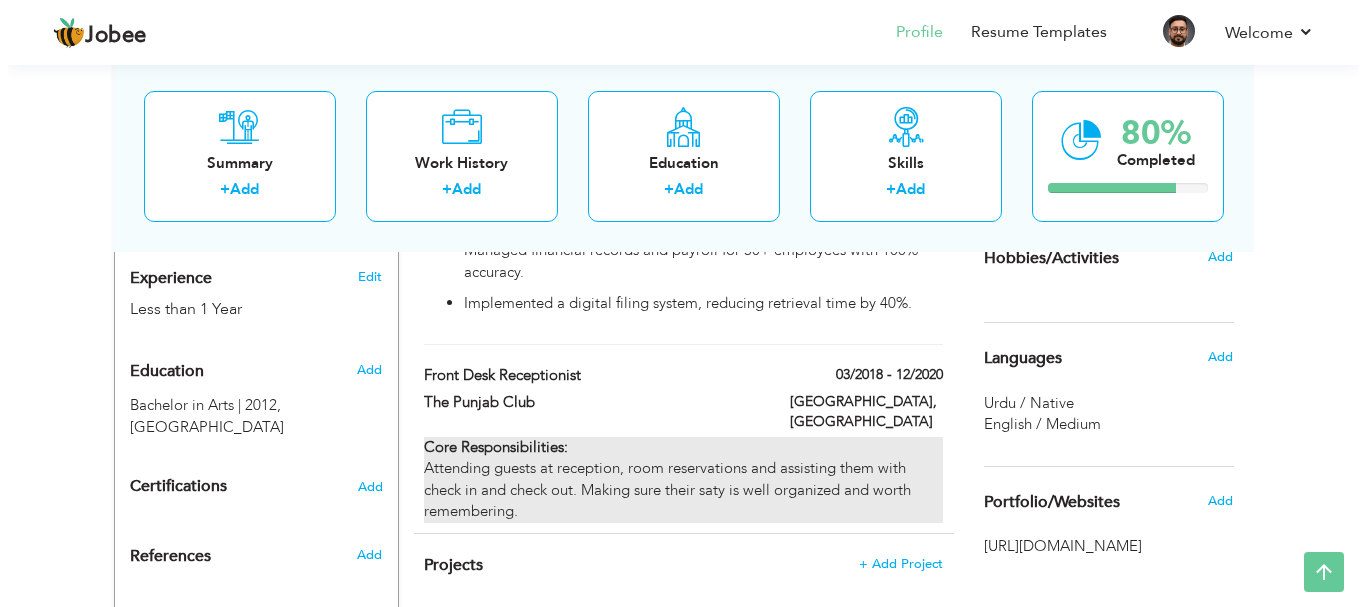 scroll, scrollTop: 675, scrollLeft: 0, axis: vertical 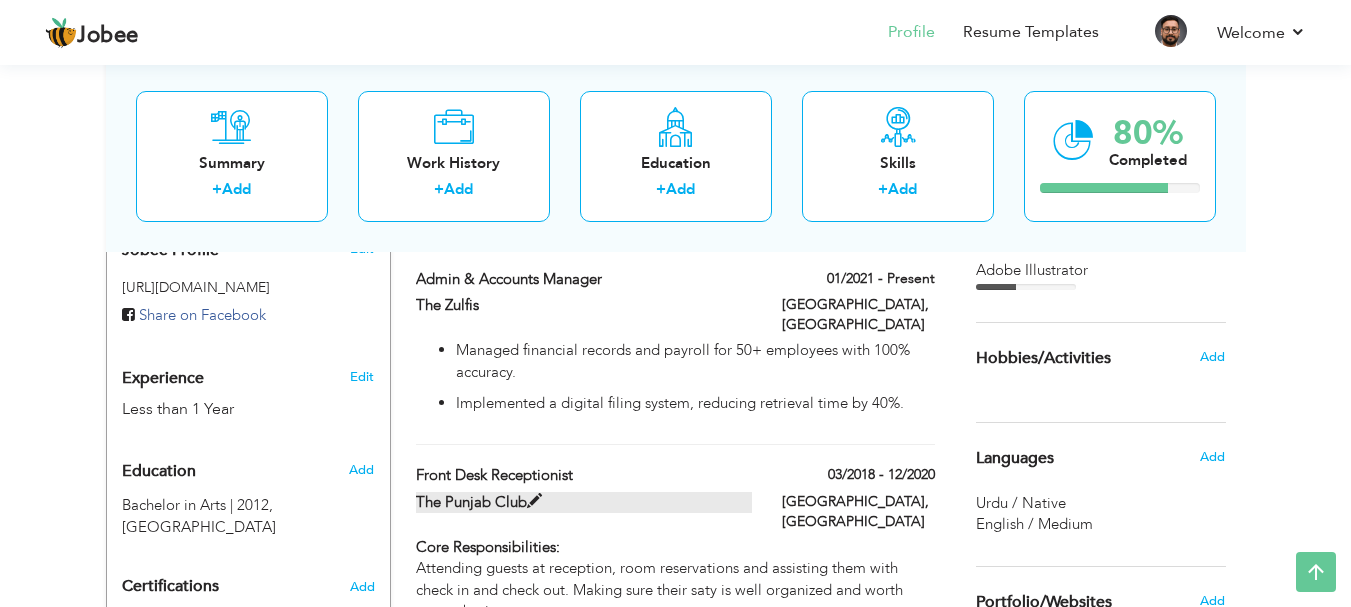 click at bounding box center (534, 501) 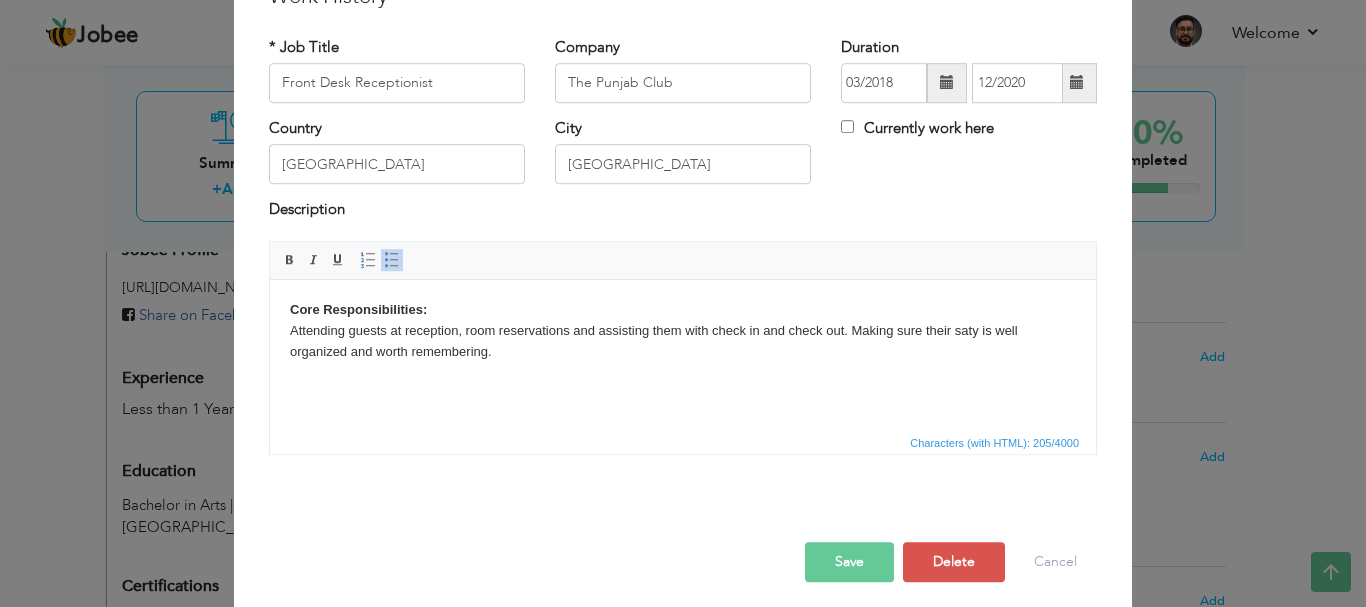 scroll, scrollTop: 0, scrollLeft: 0, axis: both 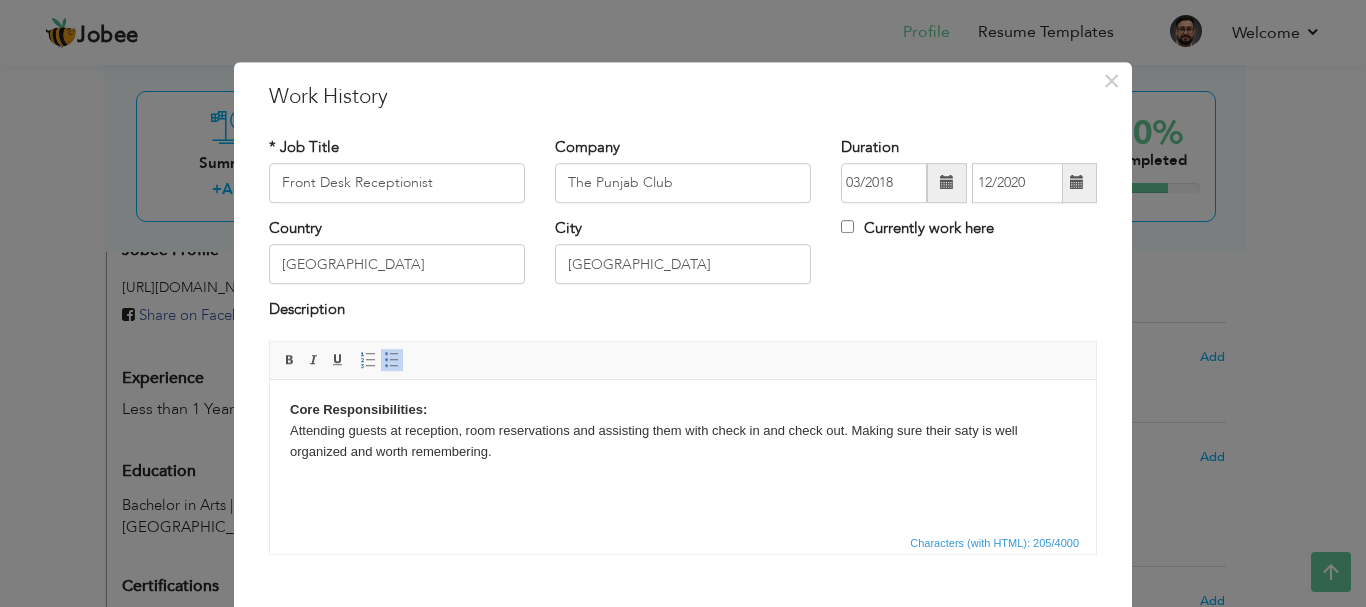 click on "Core Responsibilities: Attending guests at reception, room reservations and assisting them with check in and check out. Making sure their saty is well organized and worth remembering." at bounding box center [683, 430] 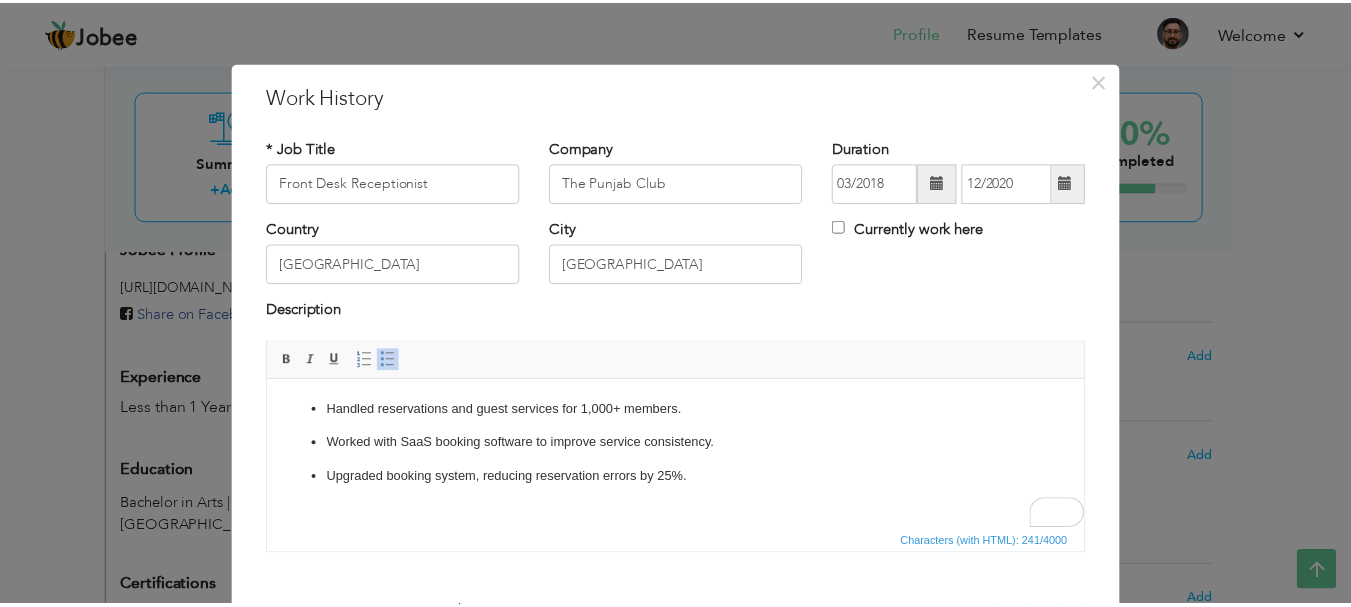 scroll, scrollTop: 100, scrollLeft: 0, axis: vertical 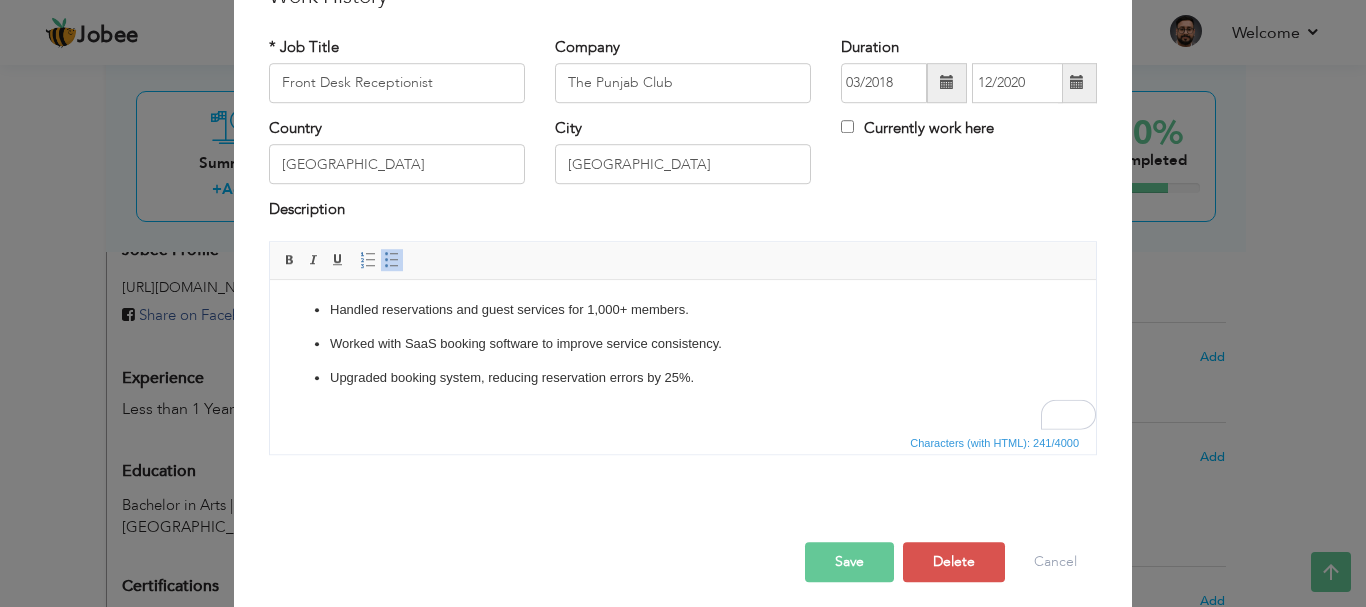 click on "Save" at bounding box center [849, 562] 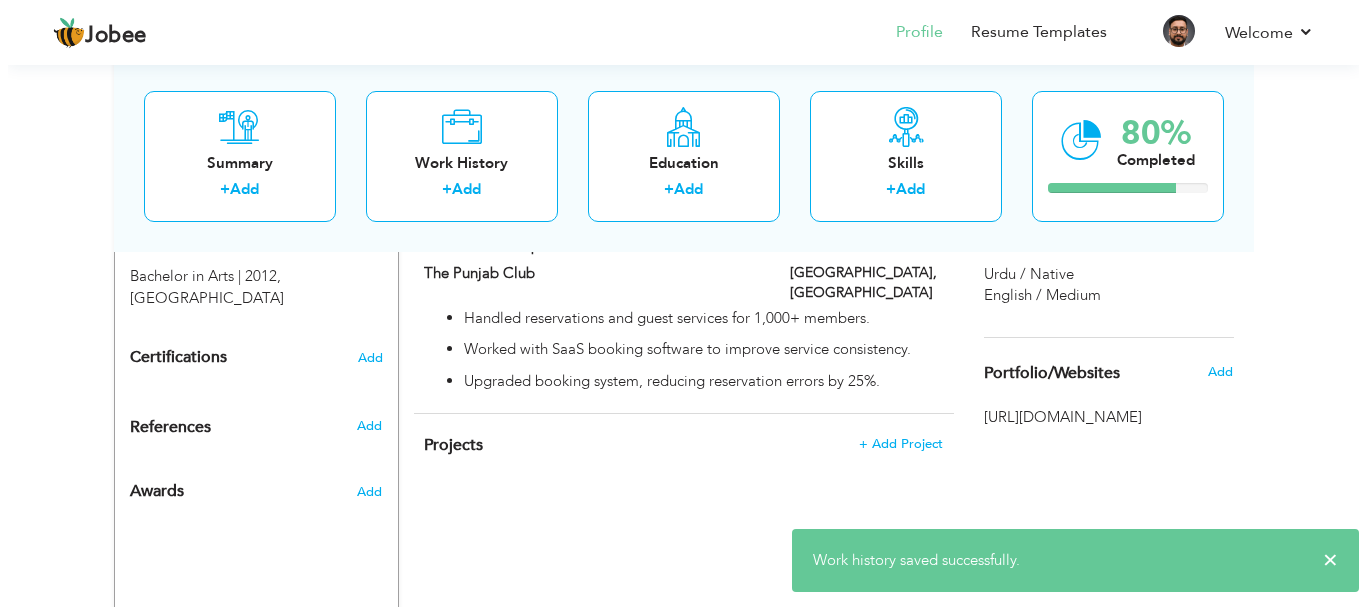 scroll, scrollTop: 875, scrollLeft: 0, axis: vertical 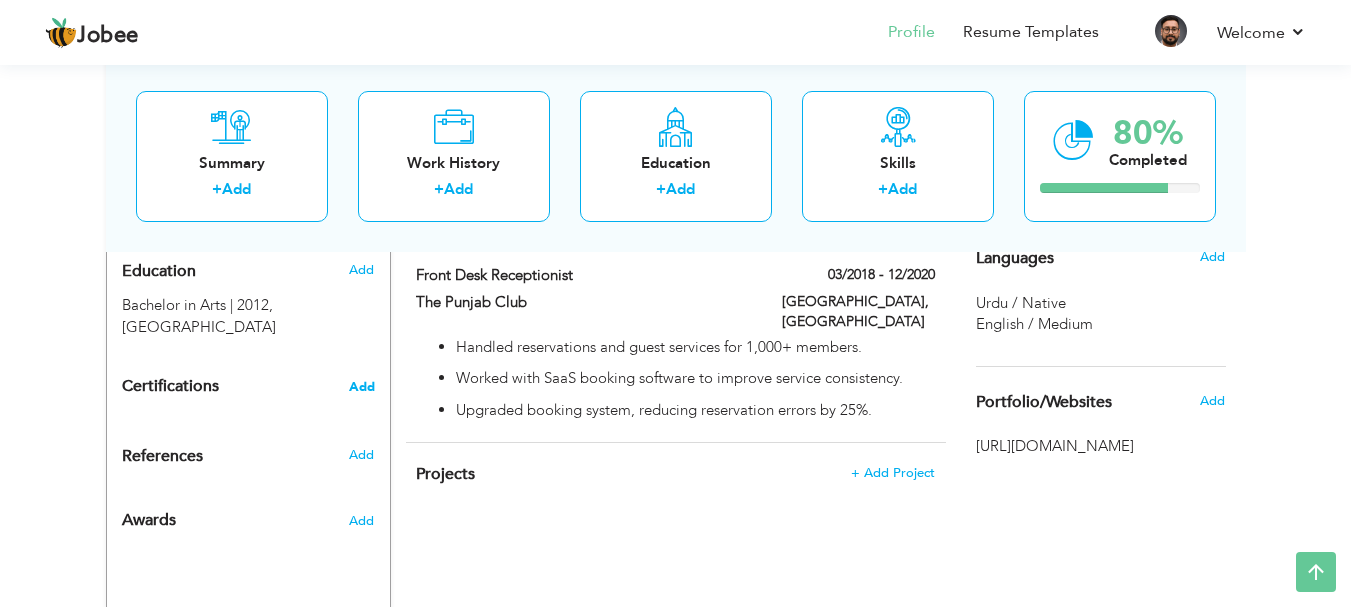 click on "Add" at bounding box center (362, 387) 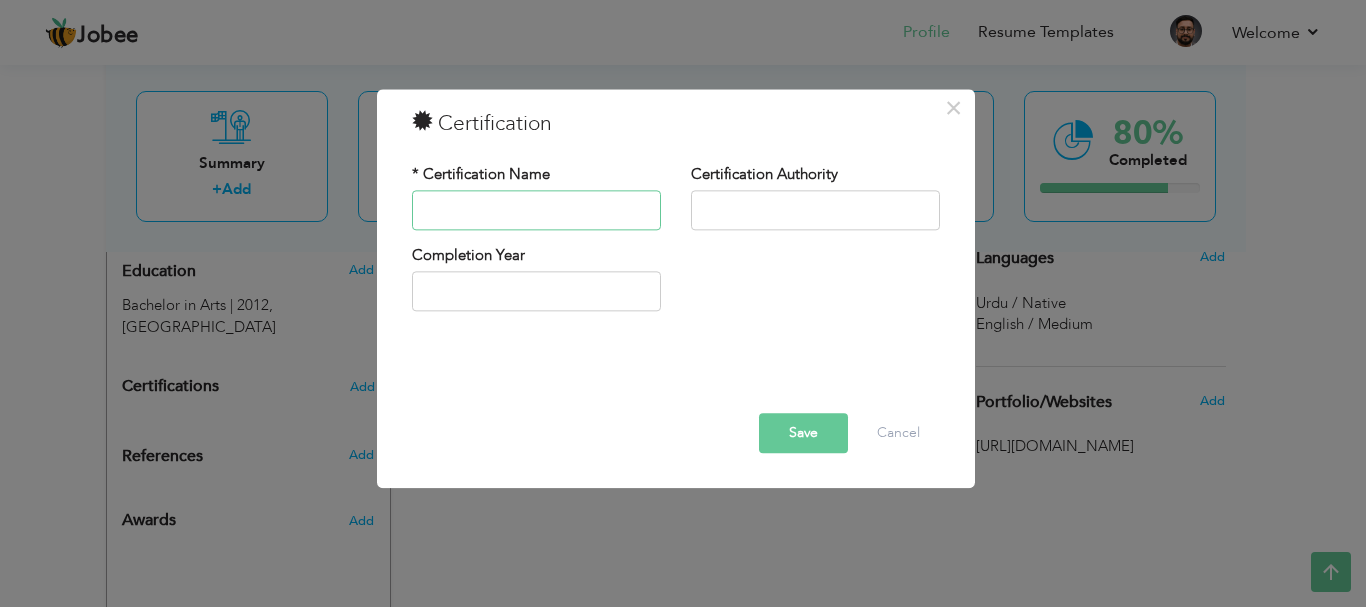 paste on "UI/UX Design Specialization" 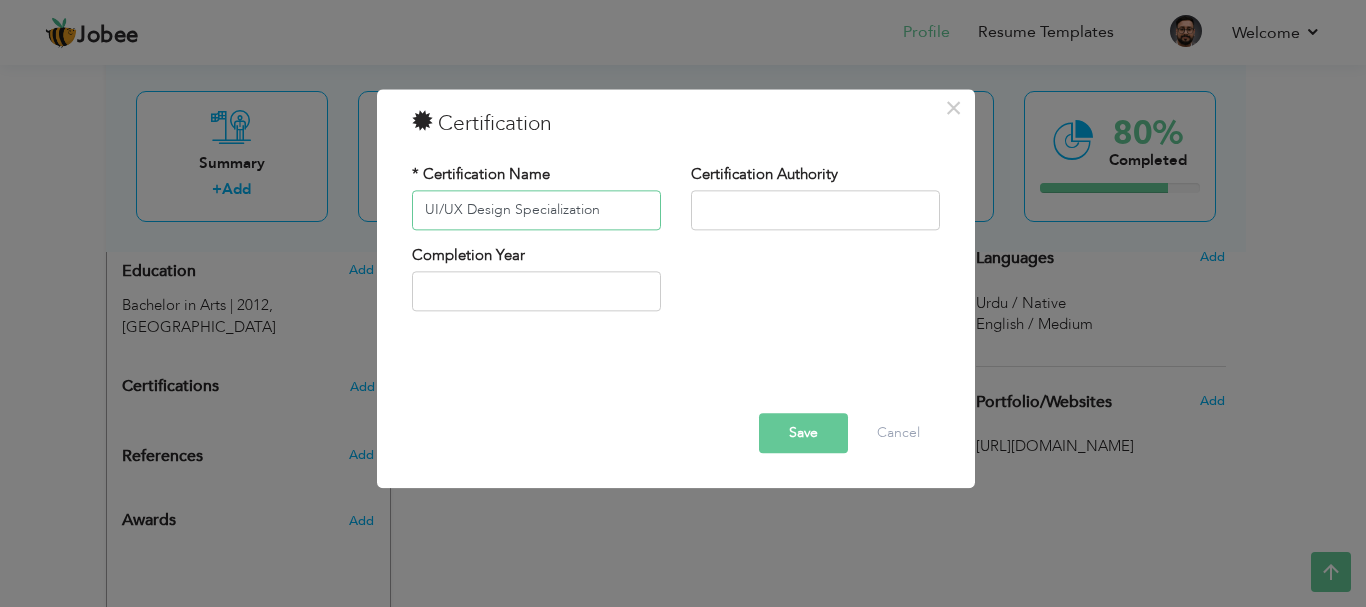 click on "UI/UX Design Specialization" at bounding box center [536, 210] 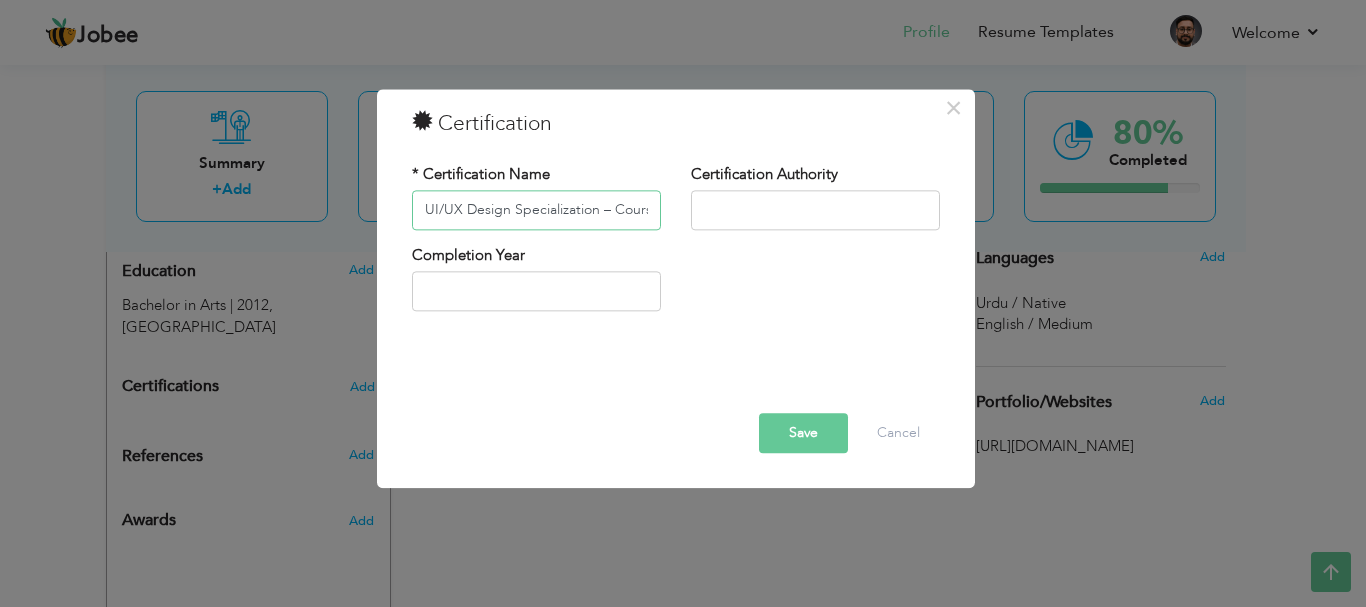 scroll, scrollTop: 0, scrollLeft: 21, axis: horizontal 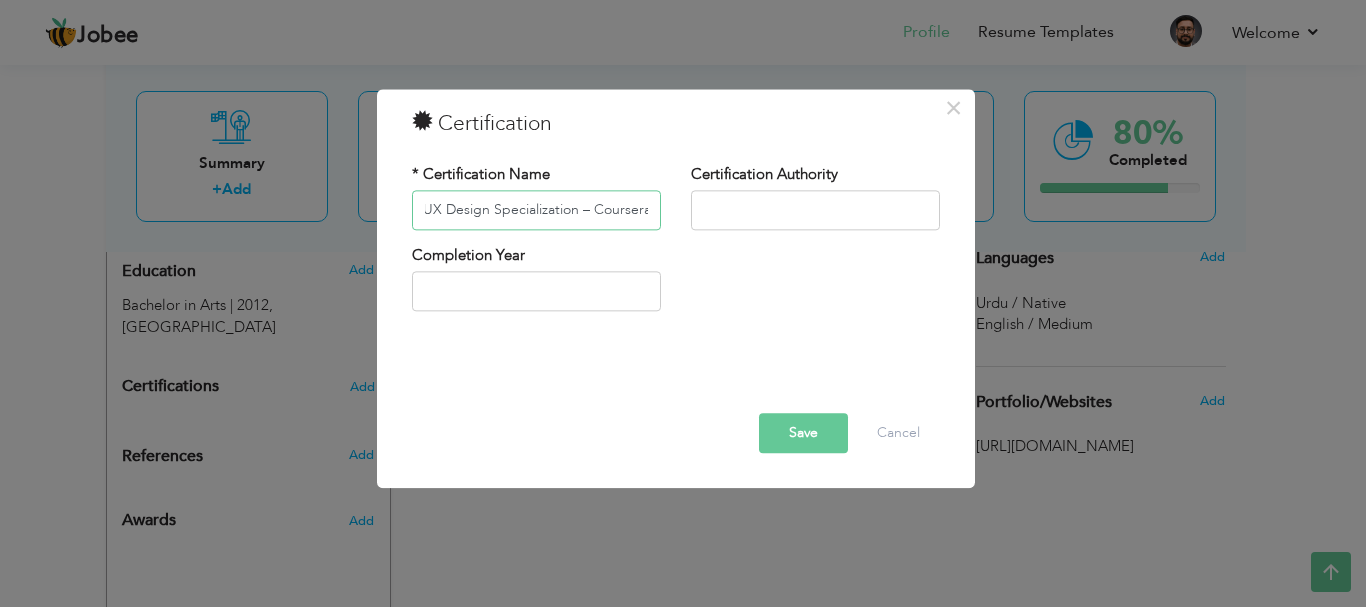 type on "UI/UX Design Specialization – Coursera" 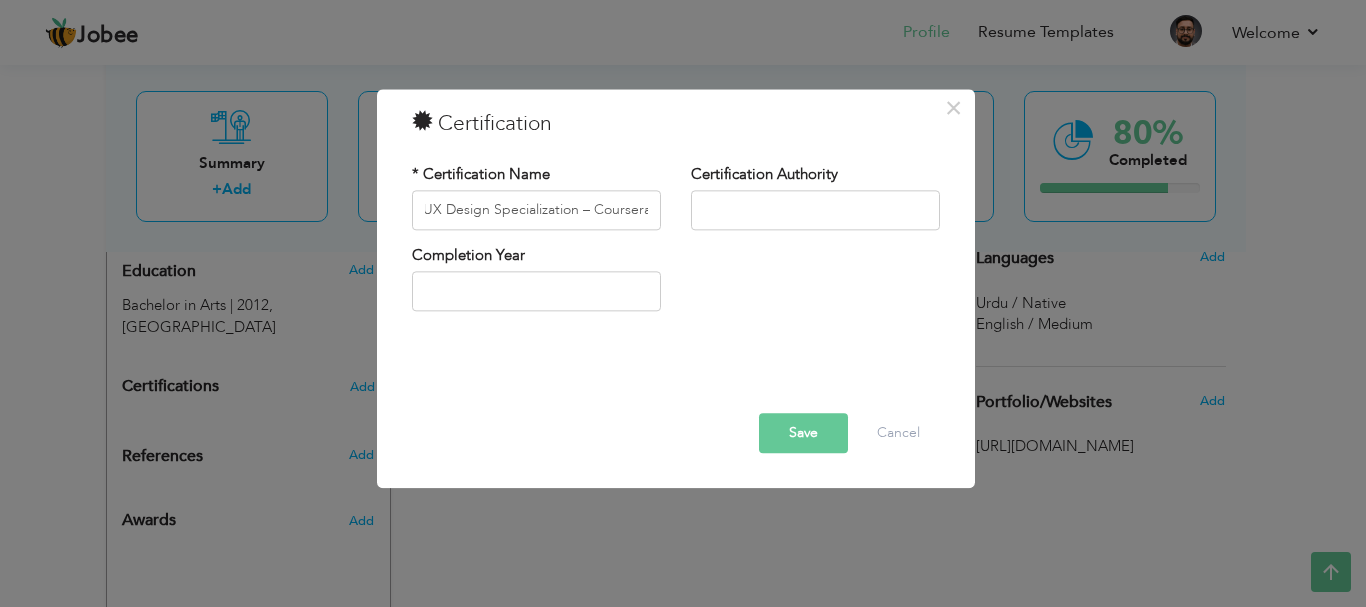 click at bounding box center (676, 385) 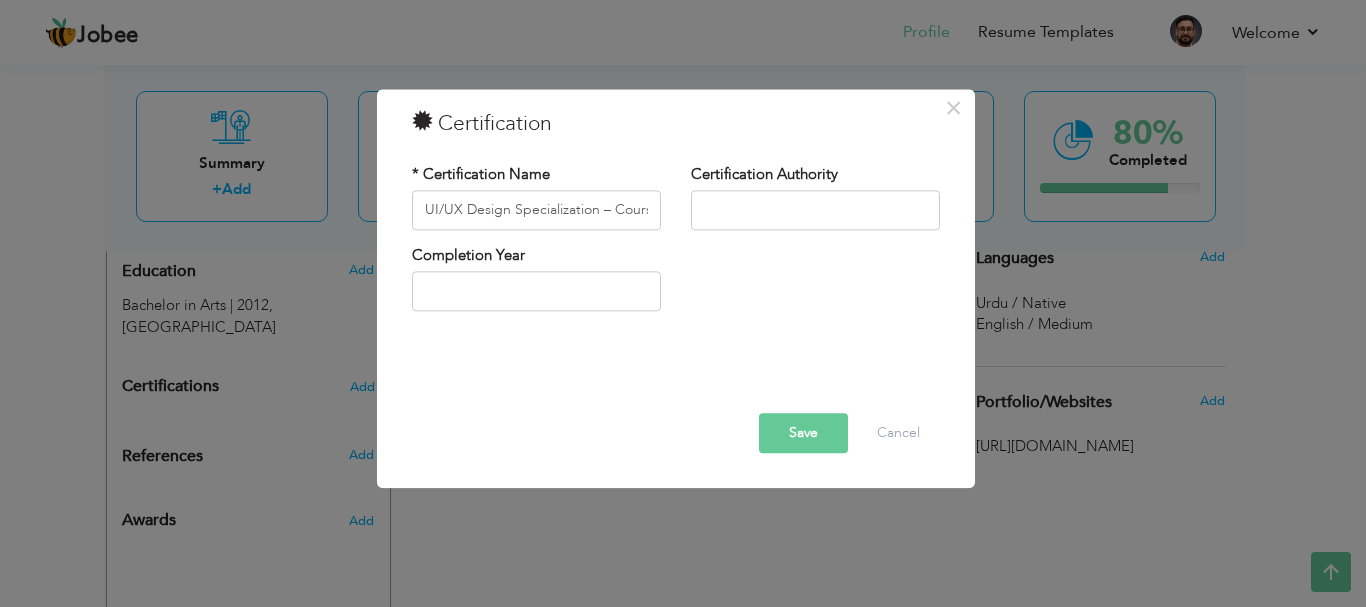 click on "Save" at bounding box center [803, 433] 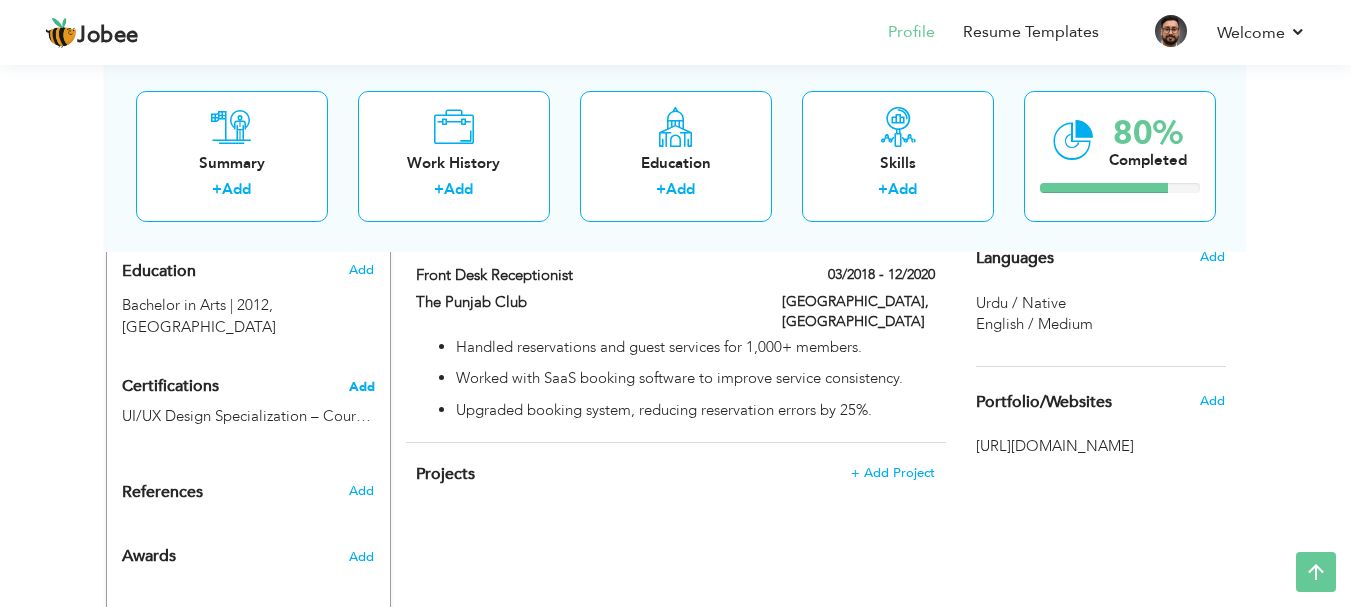click on "Add" at bounding box center [362, 387] 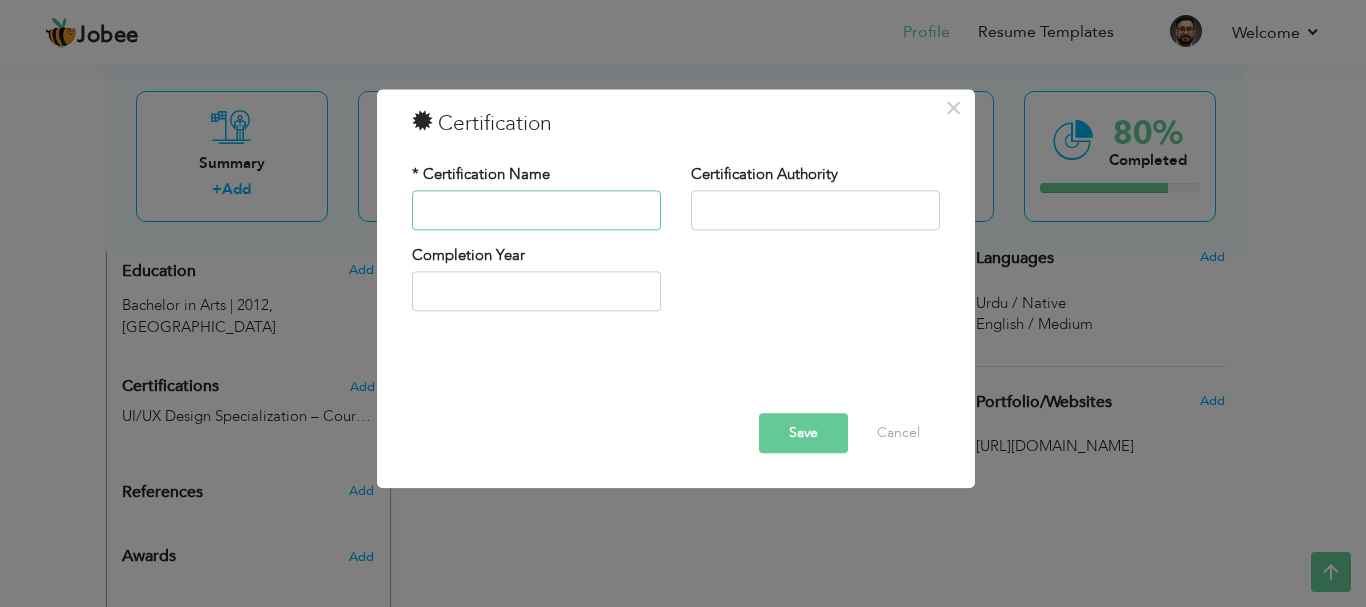 paste on "Figma Essentials – Udemy" 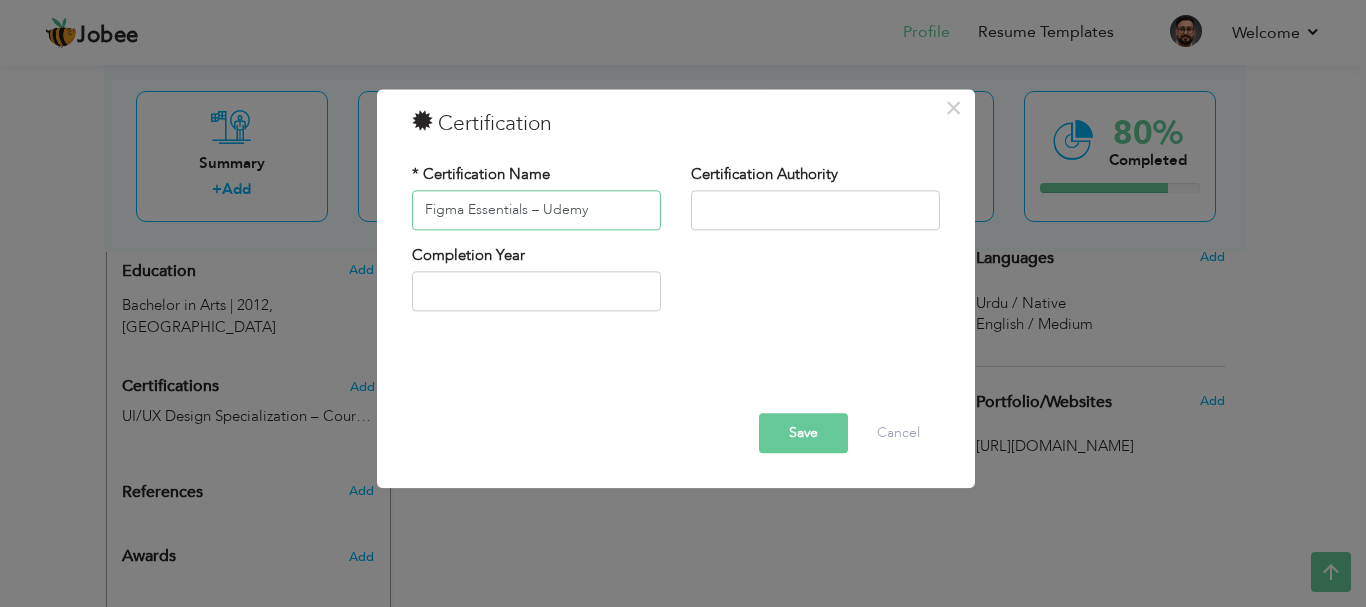 click on "Figma Essentials – Udemy" at bounding box center [536, 210] 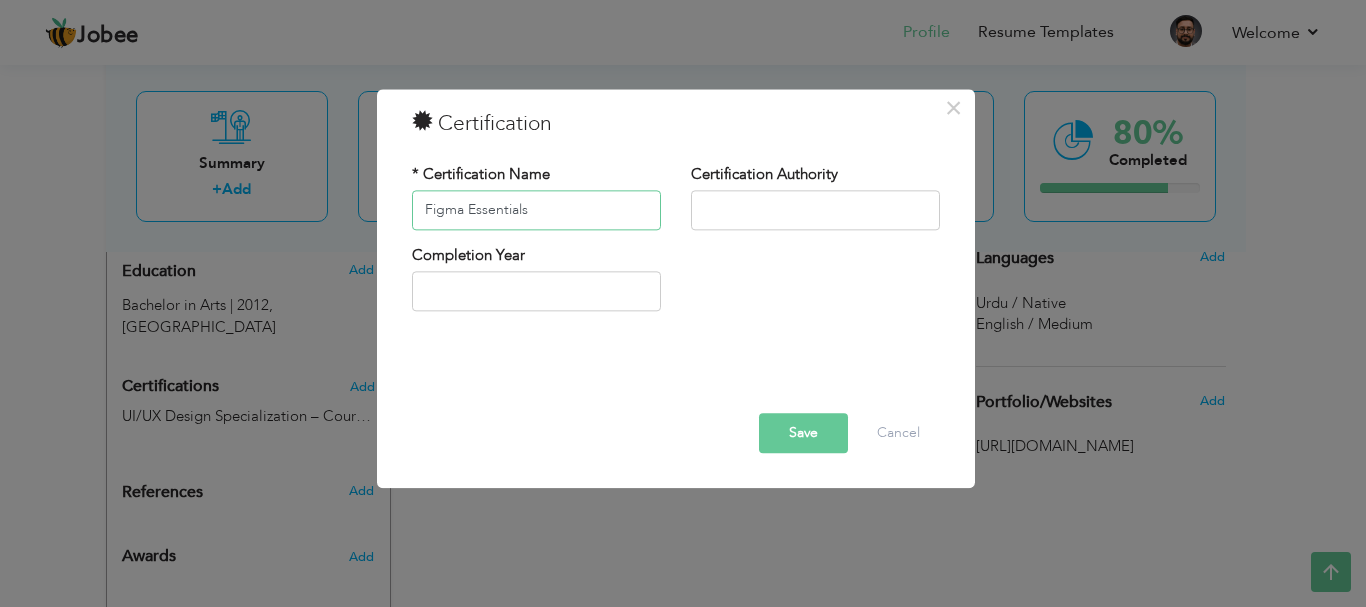 type on "Figma Essentials" 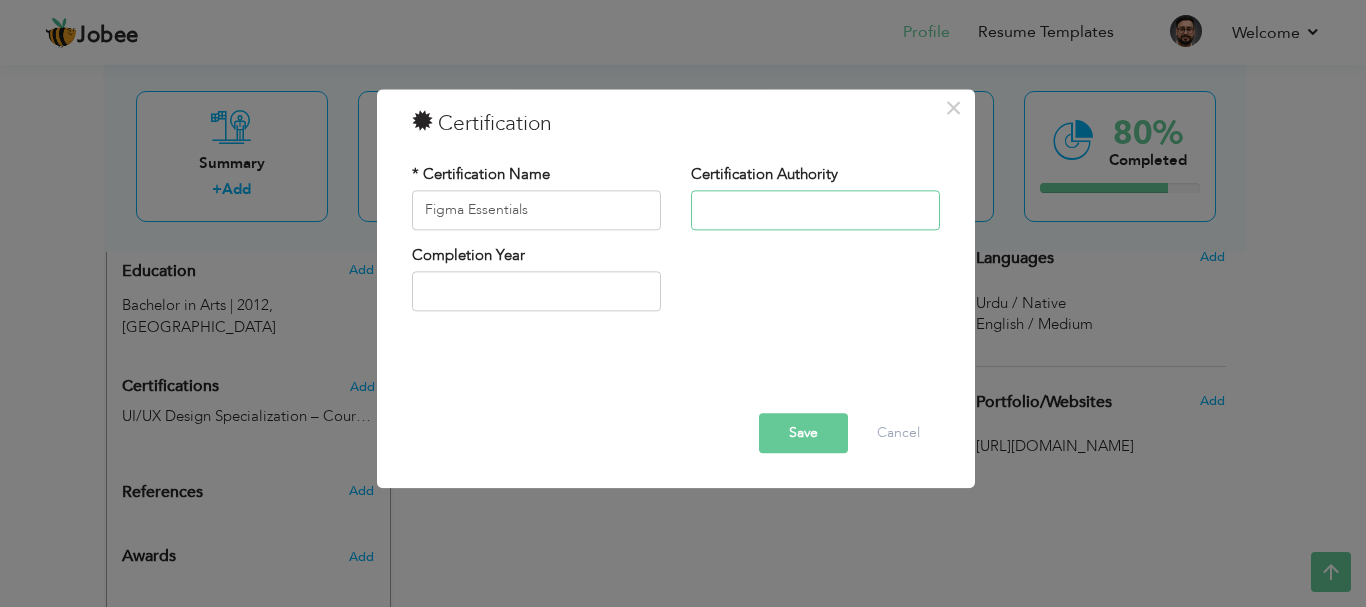 paste on "Udemy" 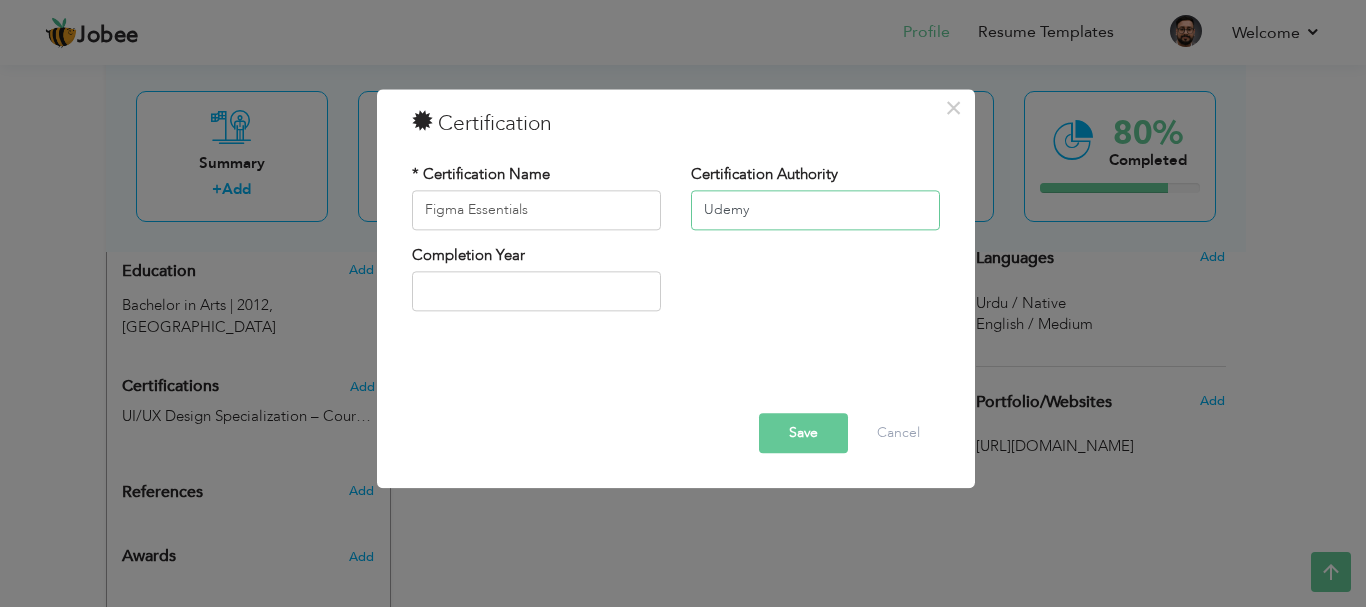 type on "Udemy" 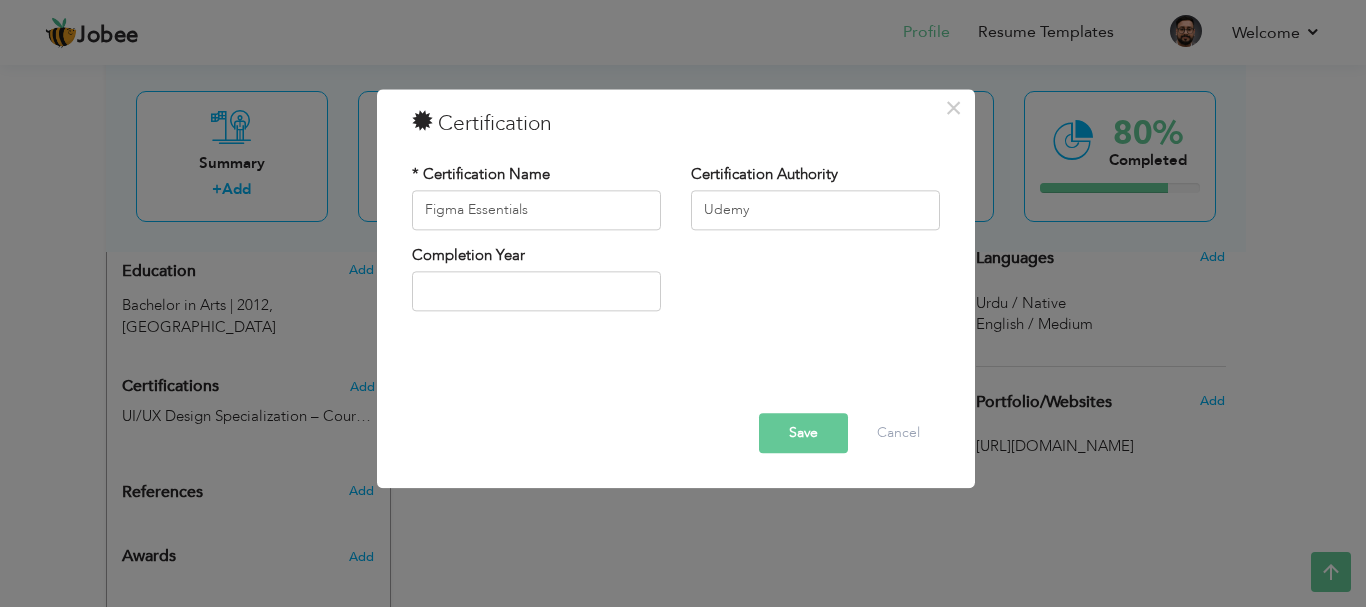 click on "Save" at bounding box center [803, 433] 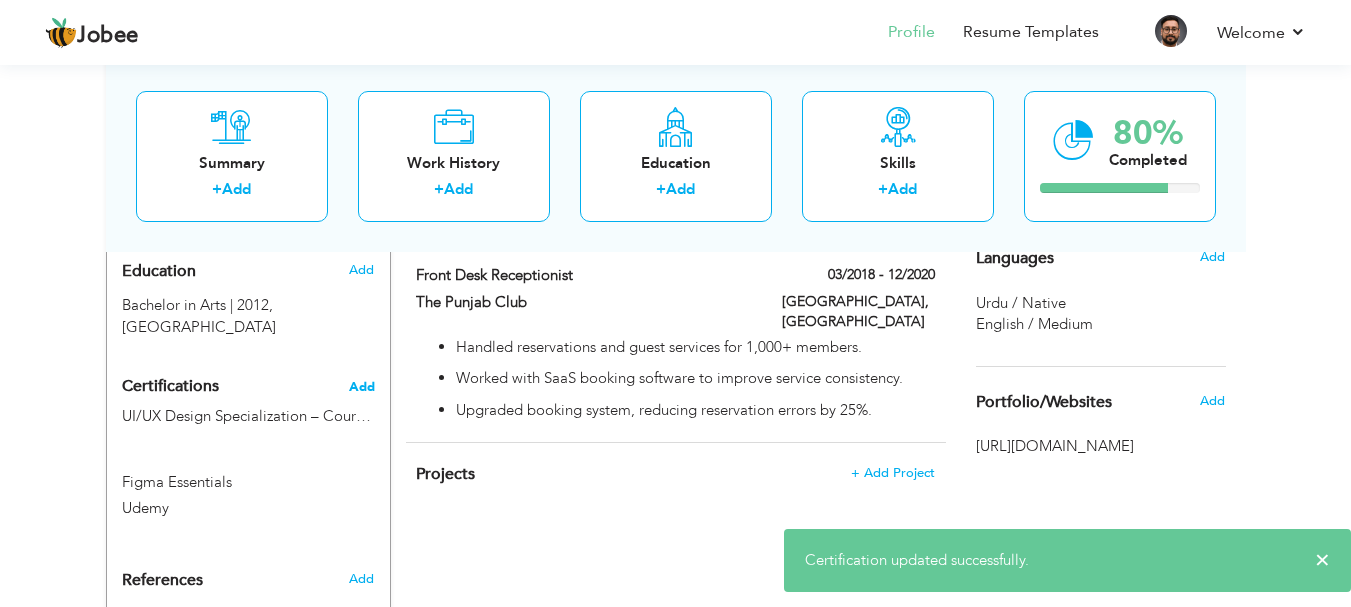click on "Add" at bounding box center [362, 387] 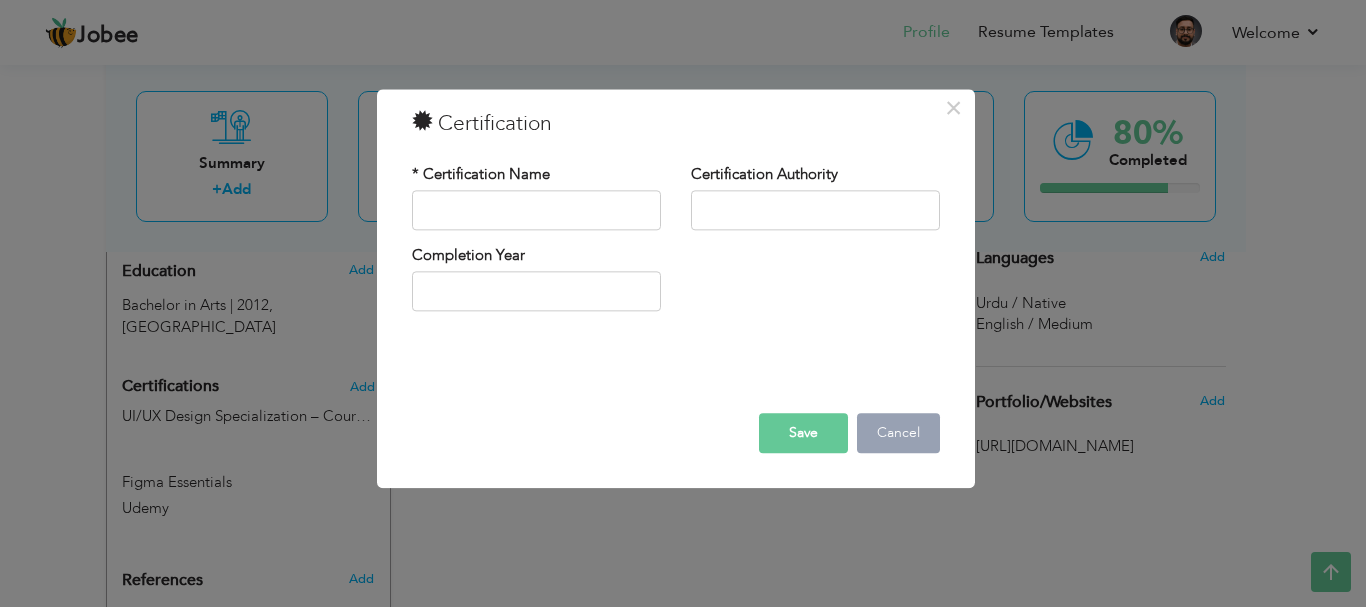 click on "Cancel" at bounding box center [898, 433] 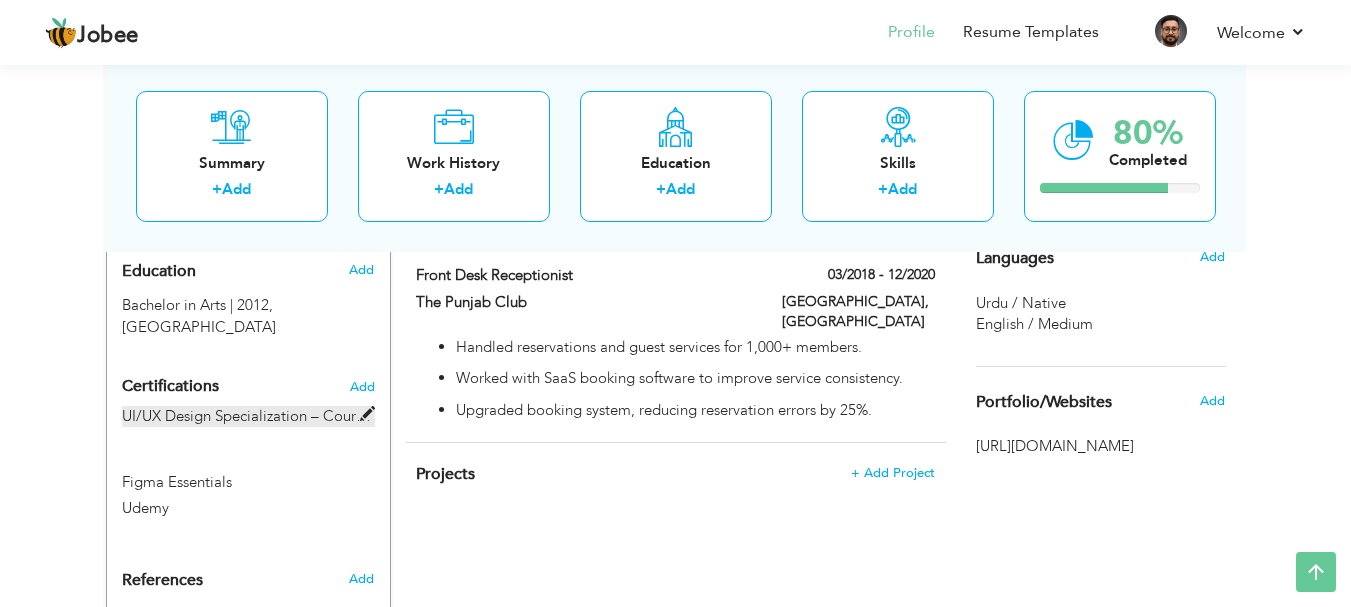 click at bounding box center (367, 414) 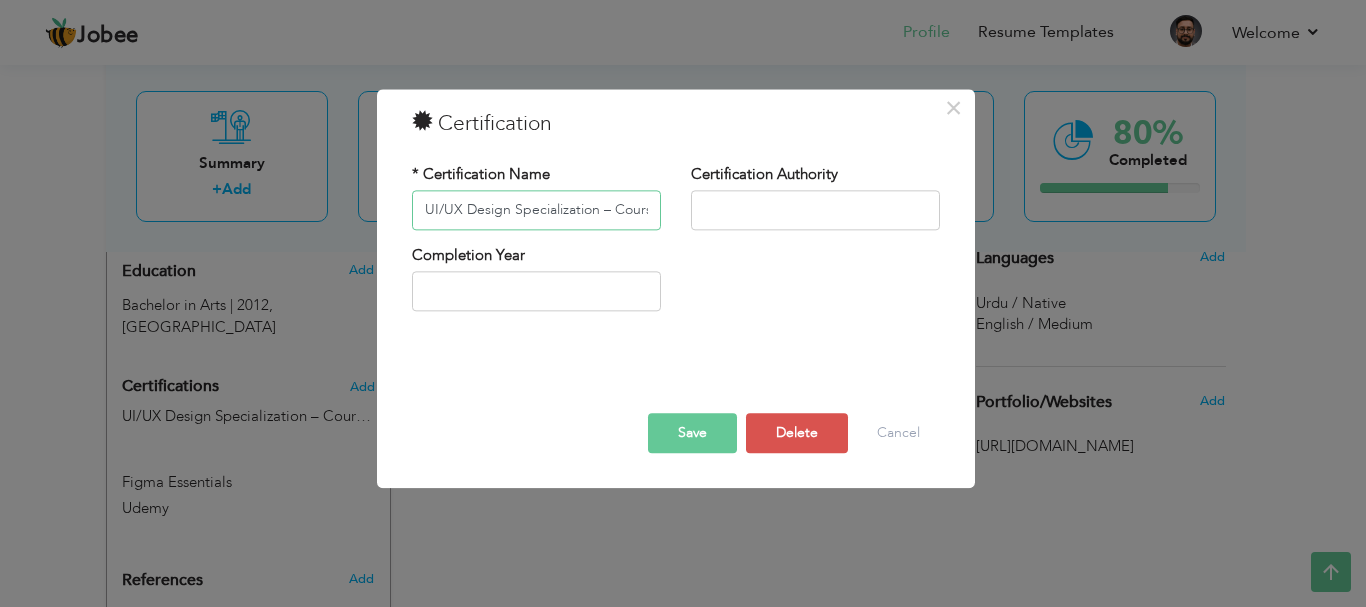 scroll, scrollTop: 0, scrollLeft: 21, axis: horizontal 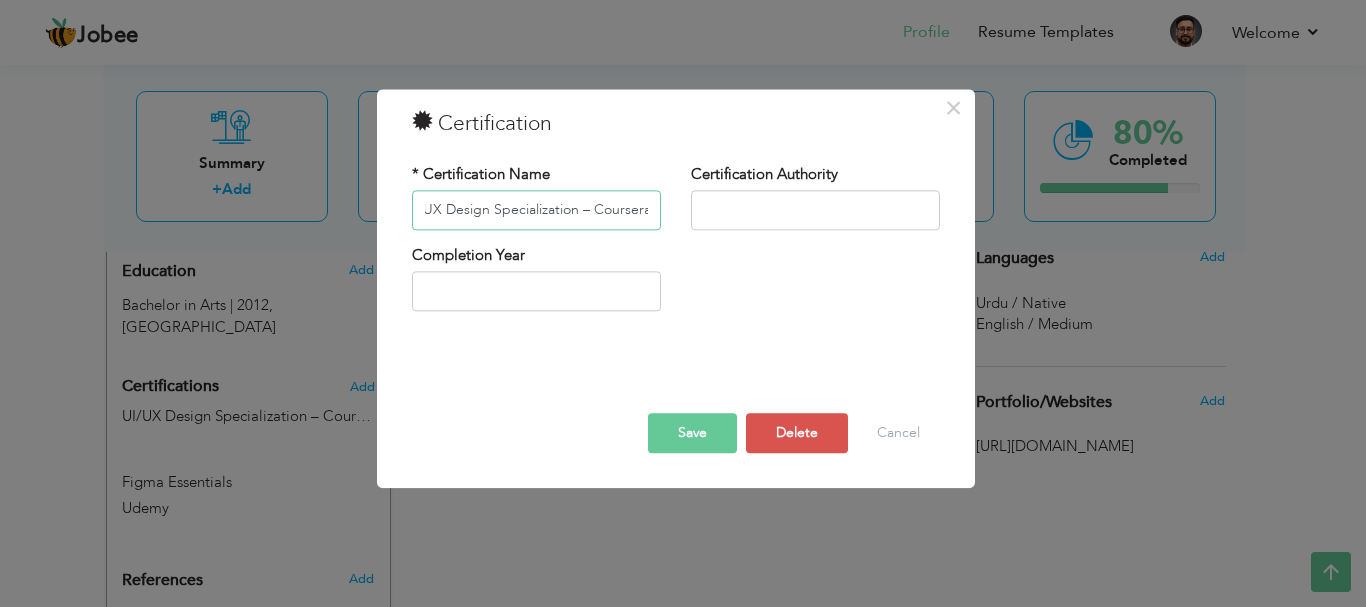 click on "UI/UX Design Specialization – Coursera" at bounding box center (536, 210) 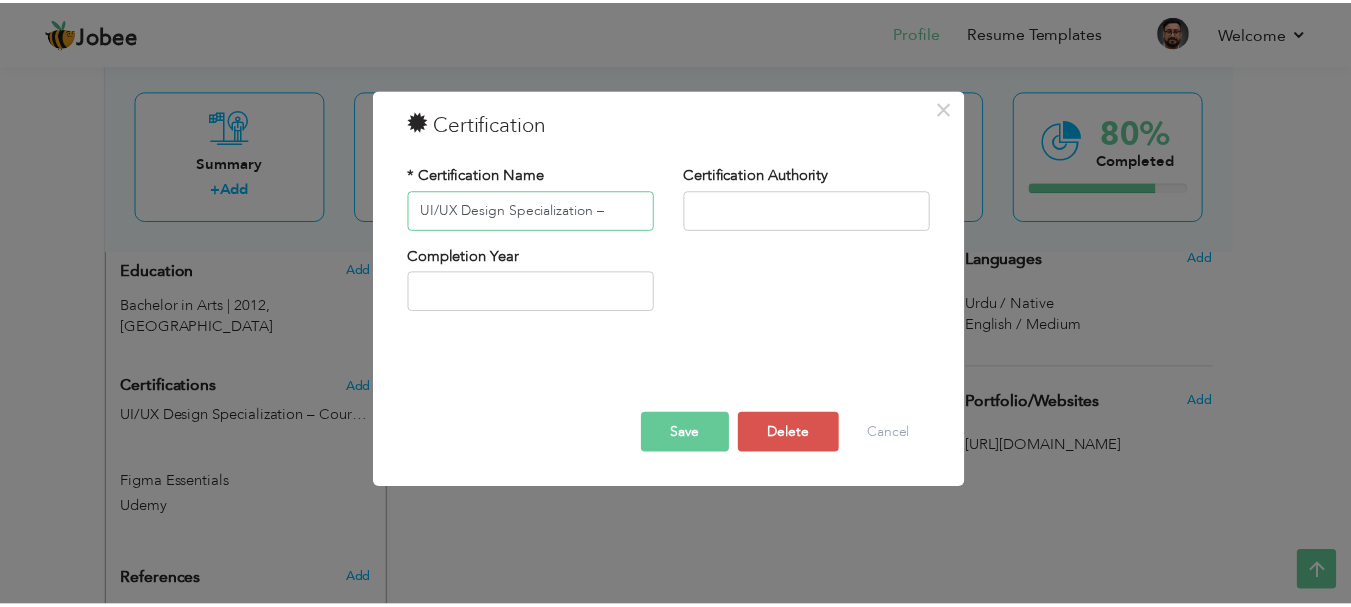 scroll, scrollTop: 0, scrollLeft: 0, axis: both 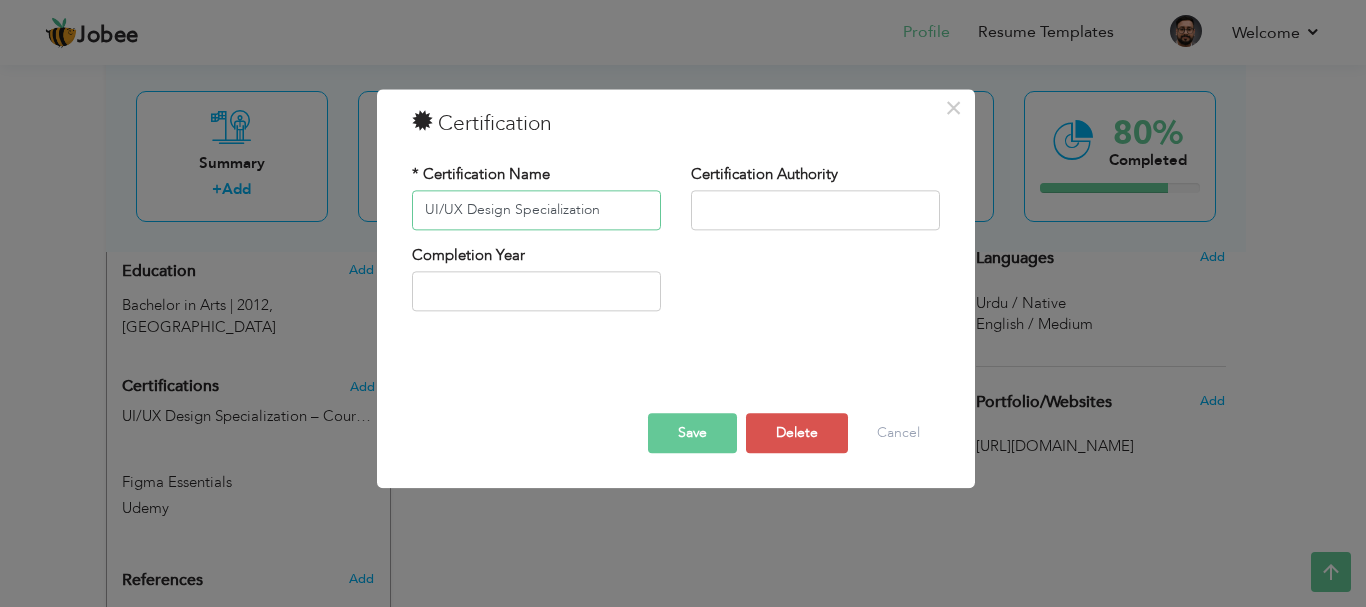 type on "UI/UX Design Specialization" 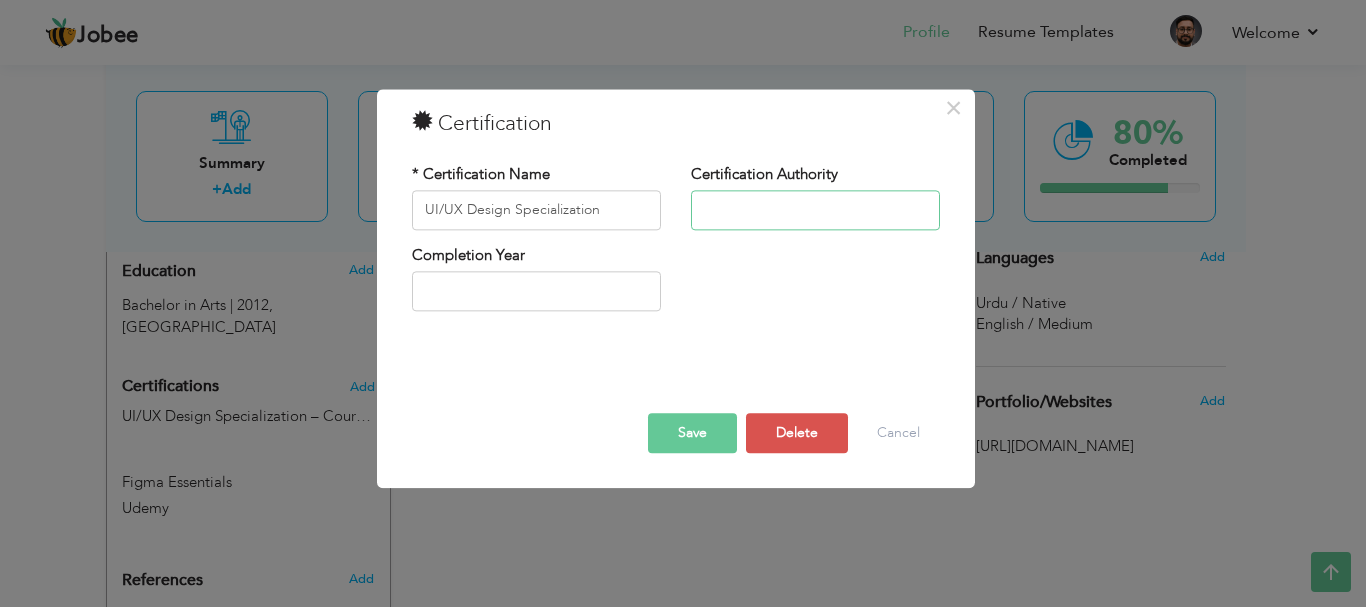 paste on "Coursera" 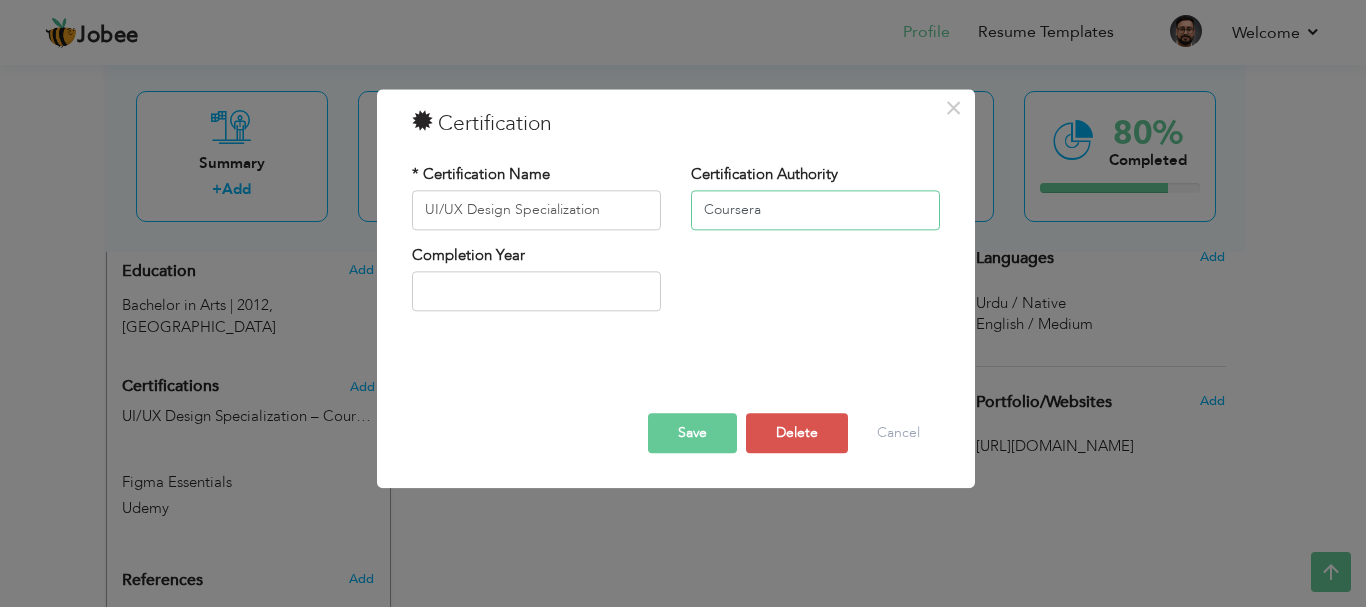 type on "Coursera" 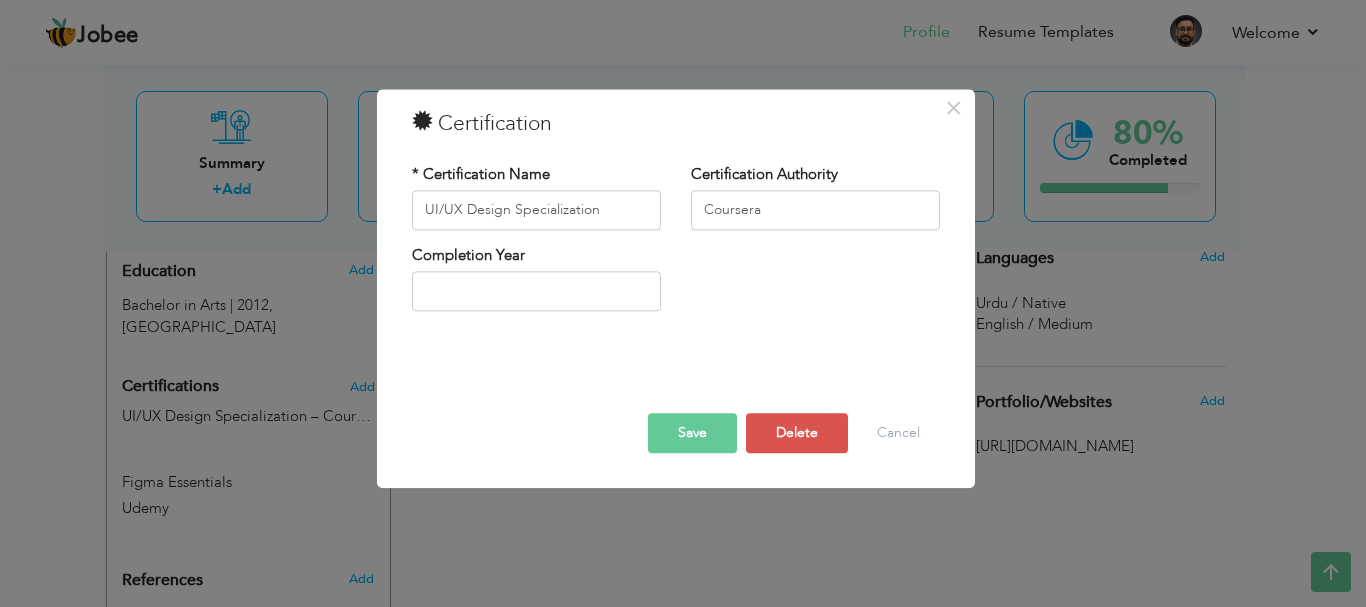 click on "Save" at bounding box center [692, 433] 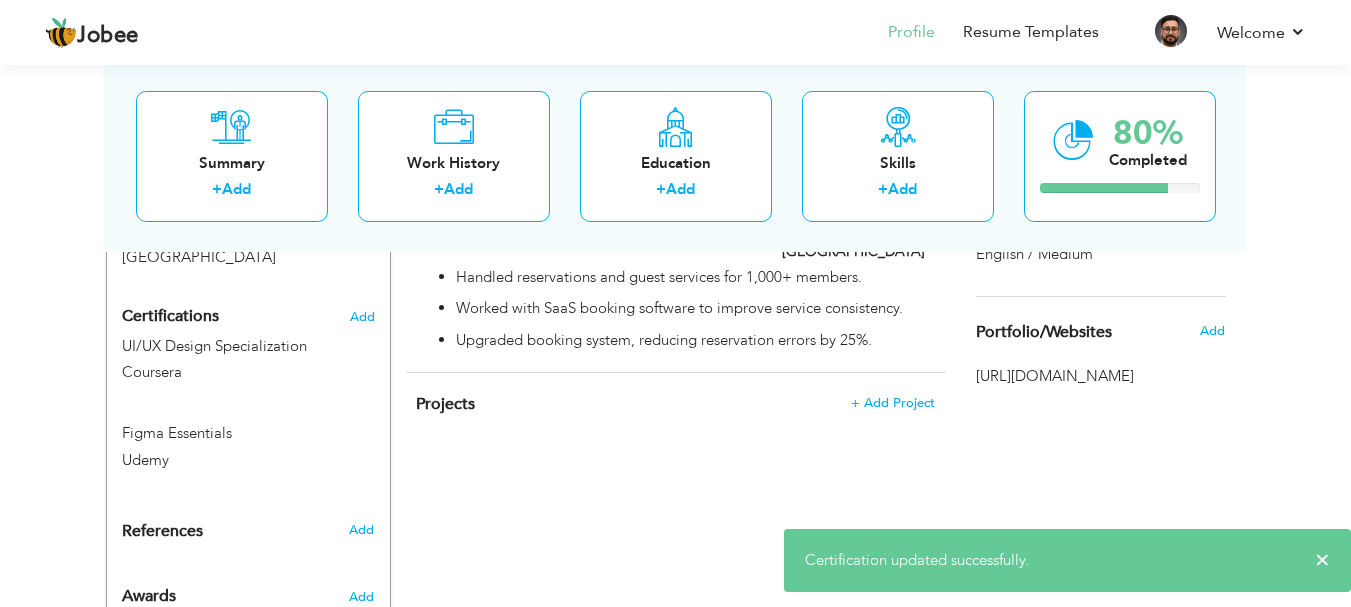 scroll, scrollTop: 975, scrollLeft: 0, axis: vertical 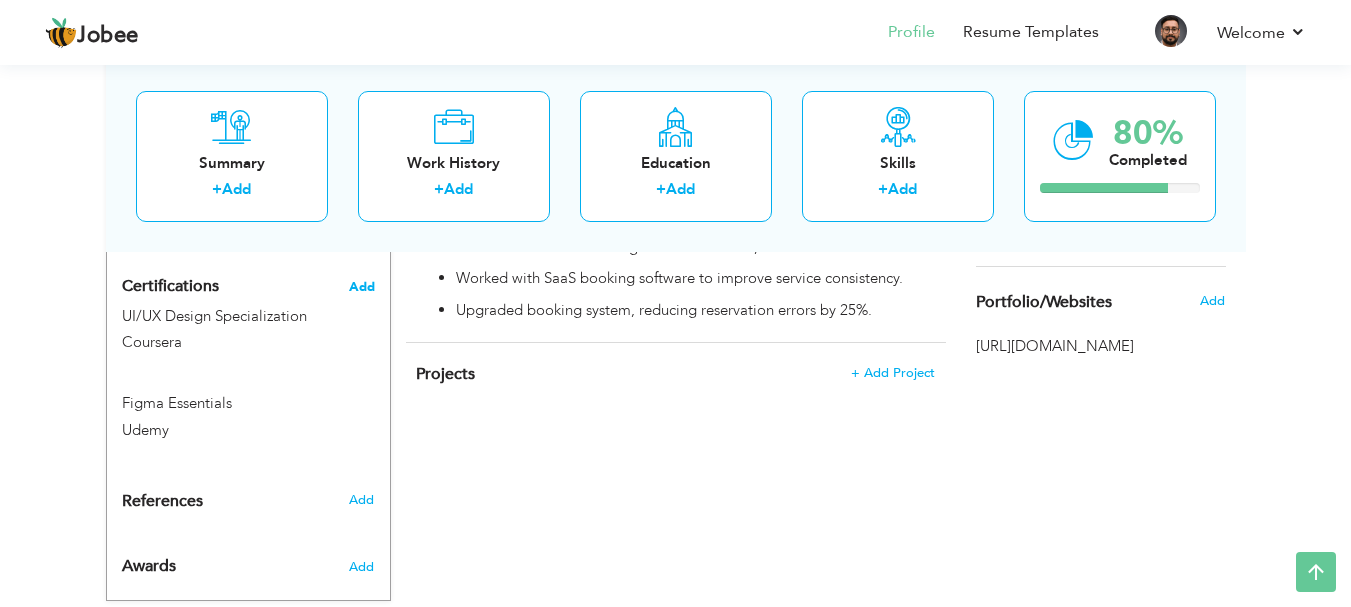 click on "Add" at bounding box center (362, 287) 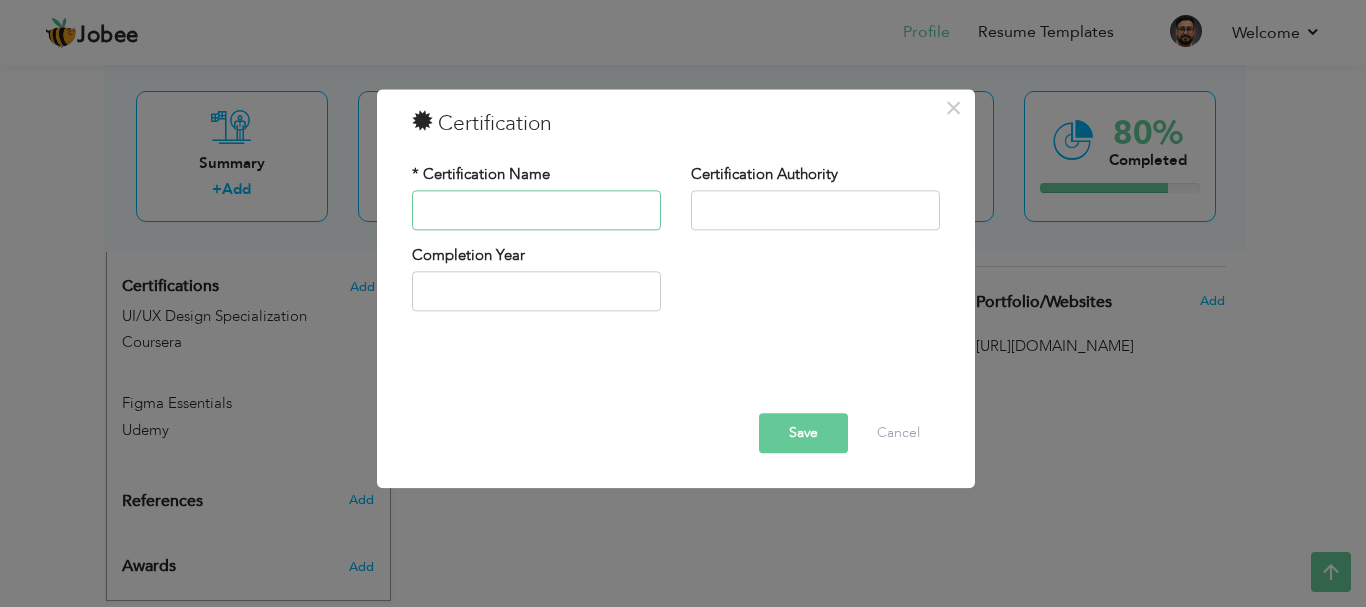 paste on "Accessibility in Digital Design" 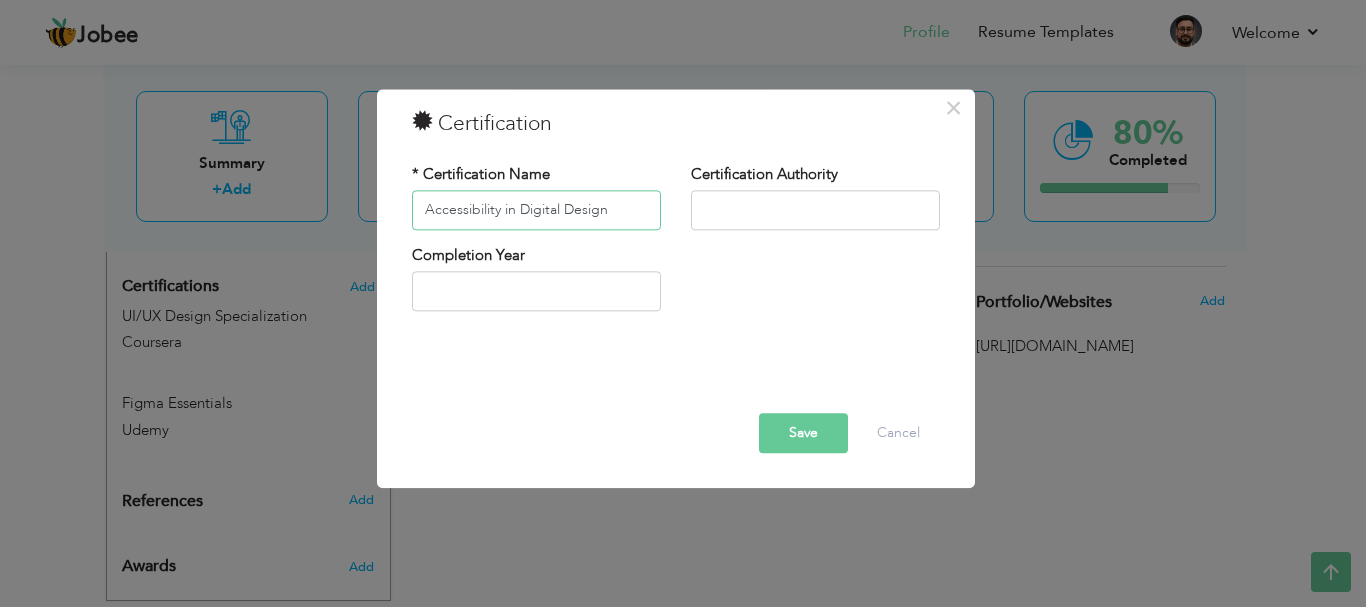 type on "Accessibility in Digital Design" 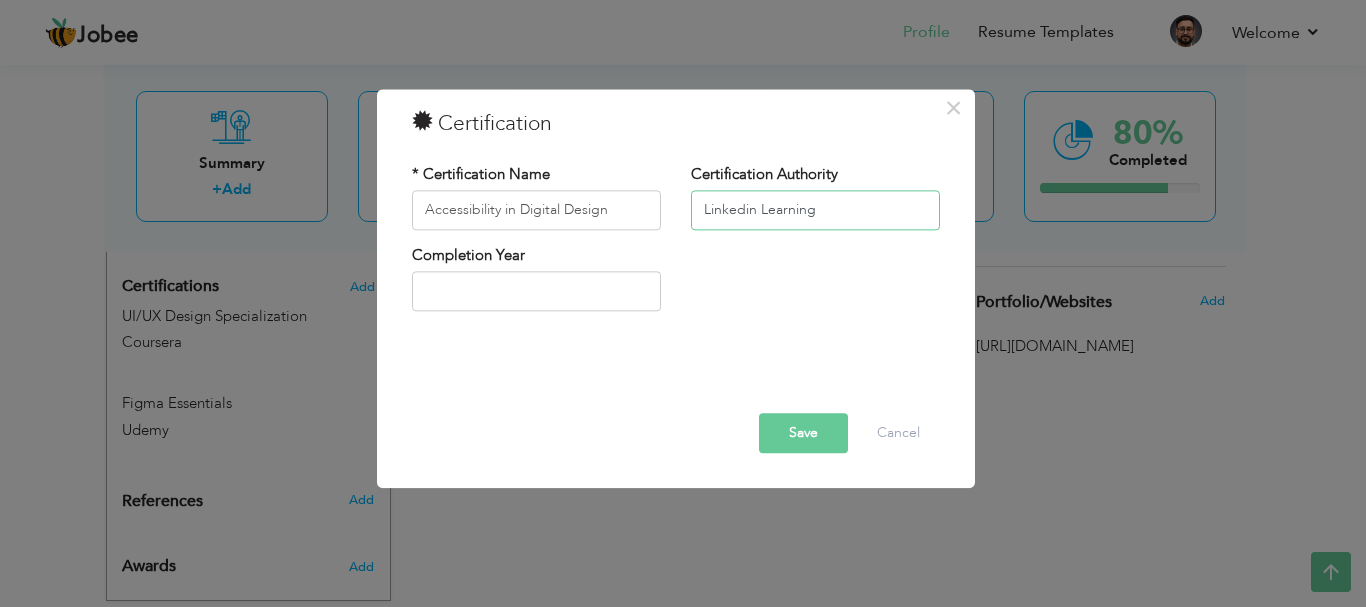 type on "Linkedin Learning" 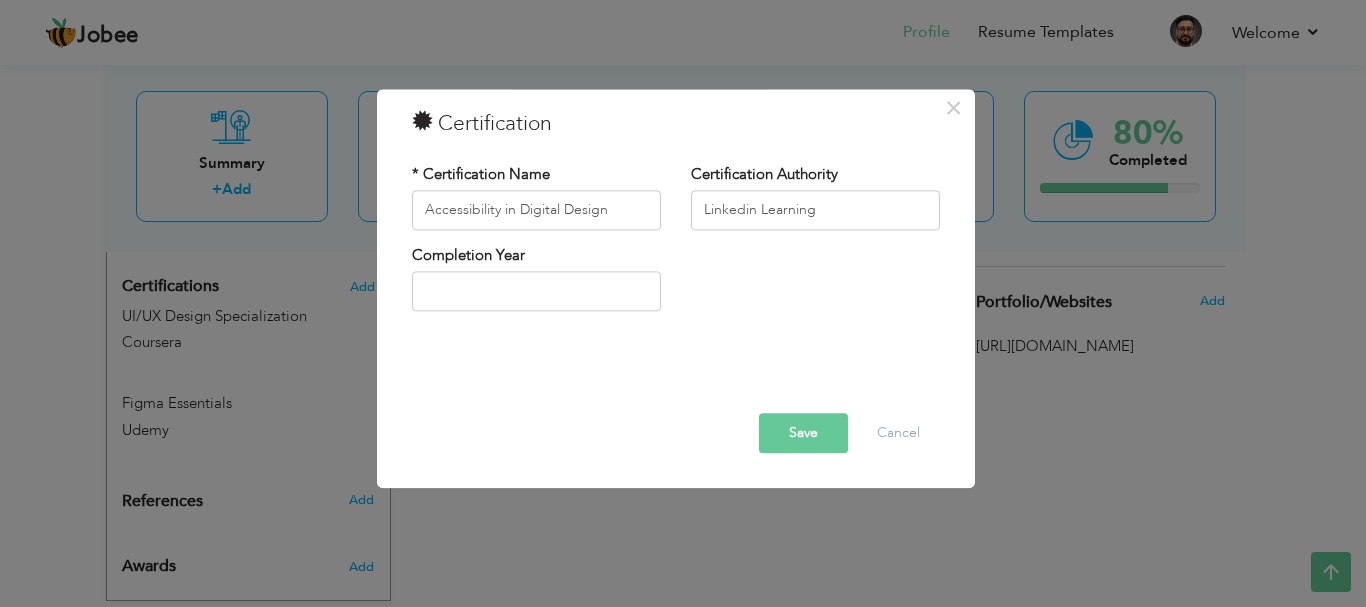 click on "Save" at bounding box center [803, 433] 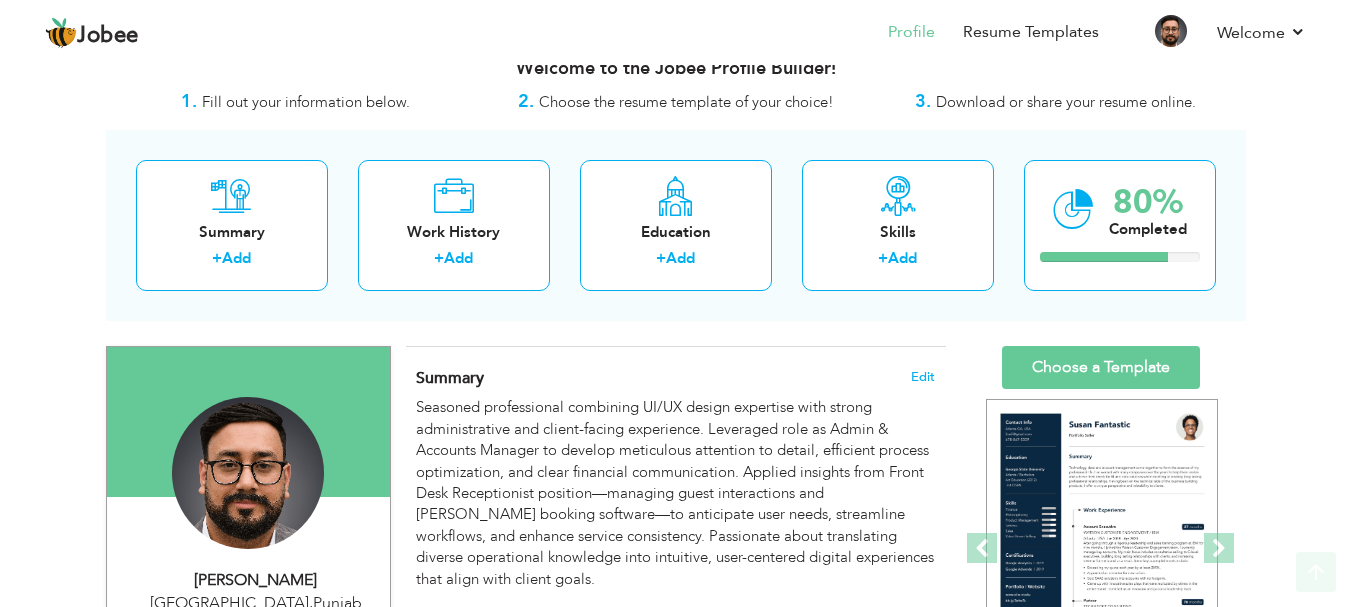 scroll, scrollTop: 0, scrollLeft: 0, axis: both 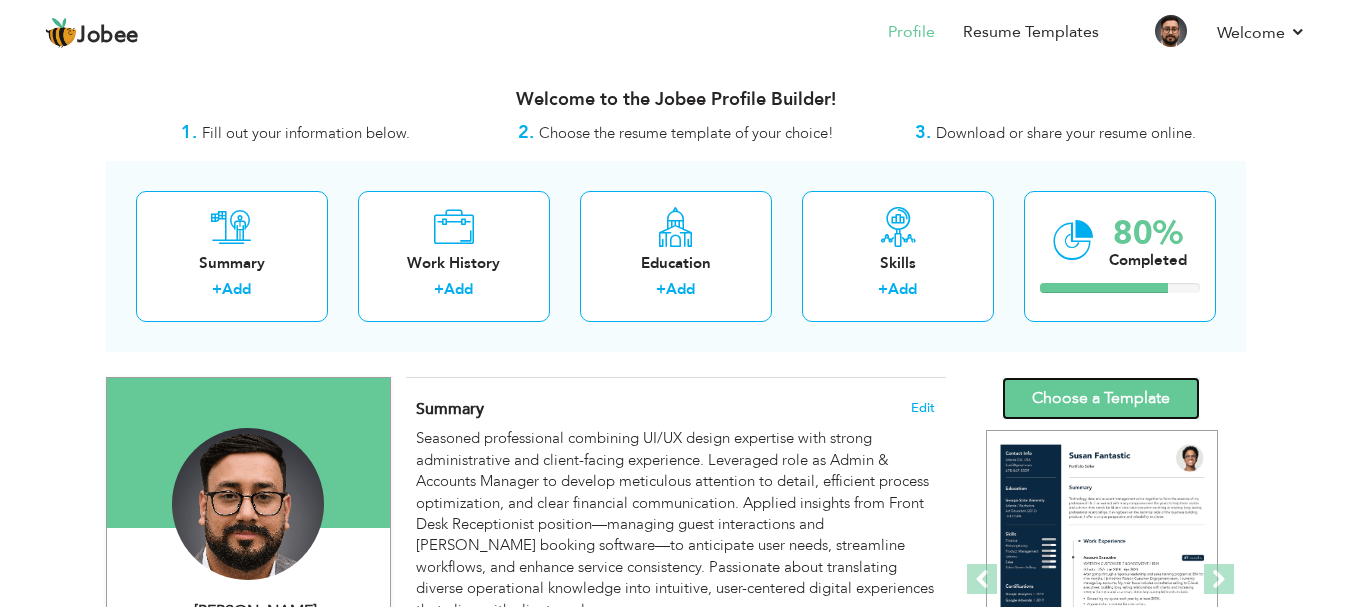 click on "Choose a Template" at bounding box center [1101, 398] 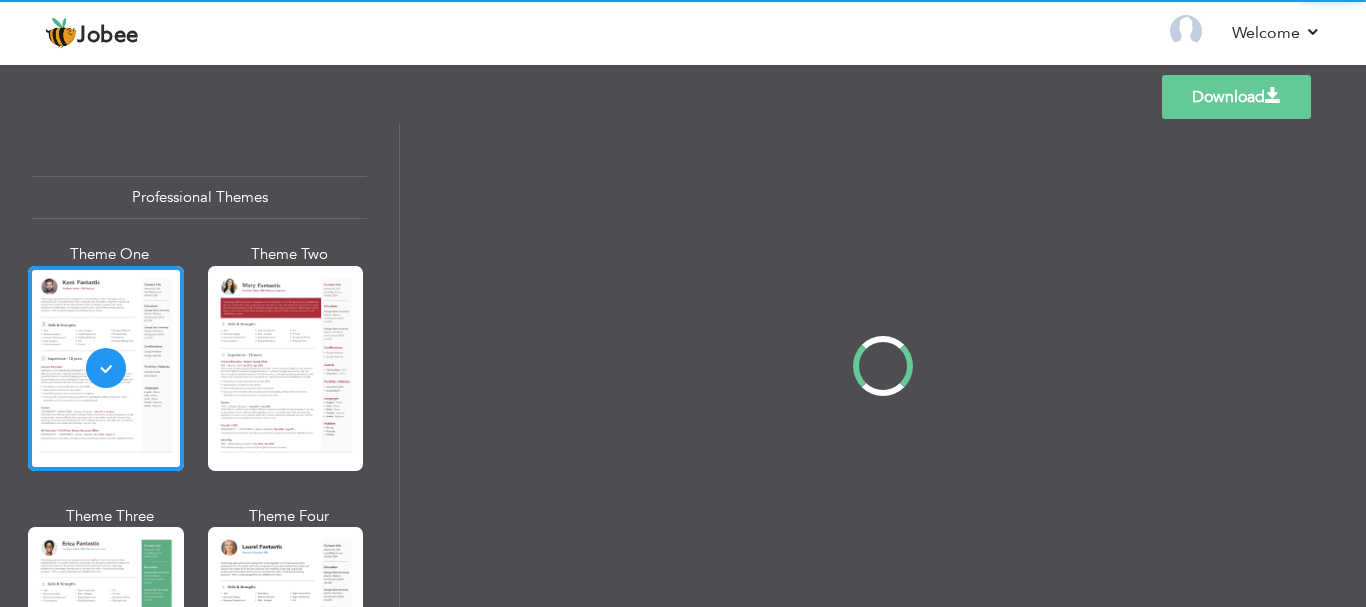 scroll, scrollTop: 0, scrollLeft: 0, axis: both 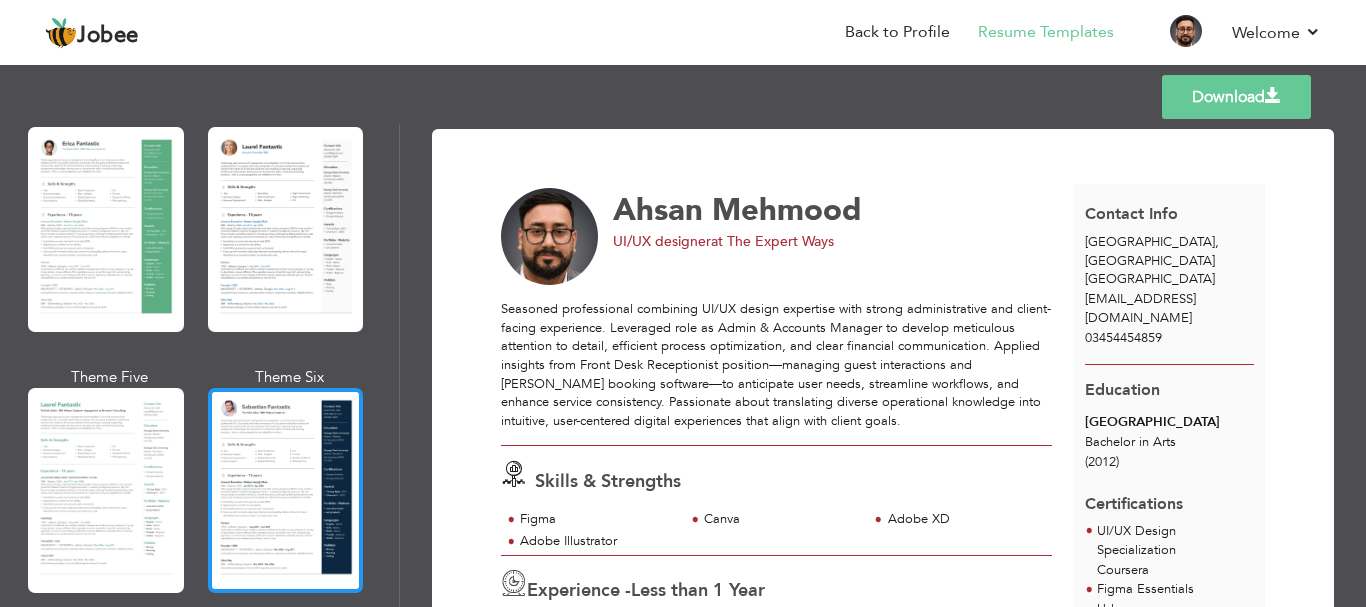 click at bounding box center (286, 490) 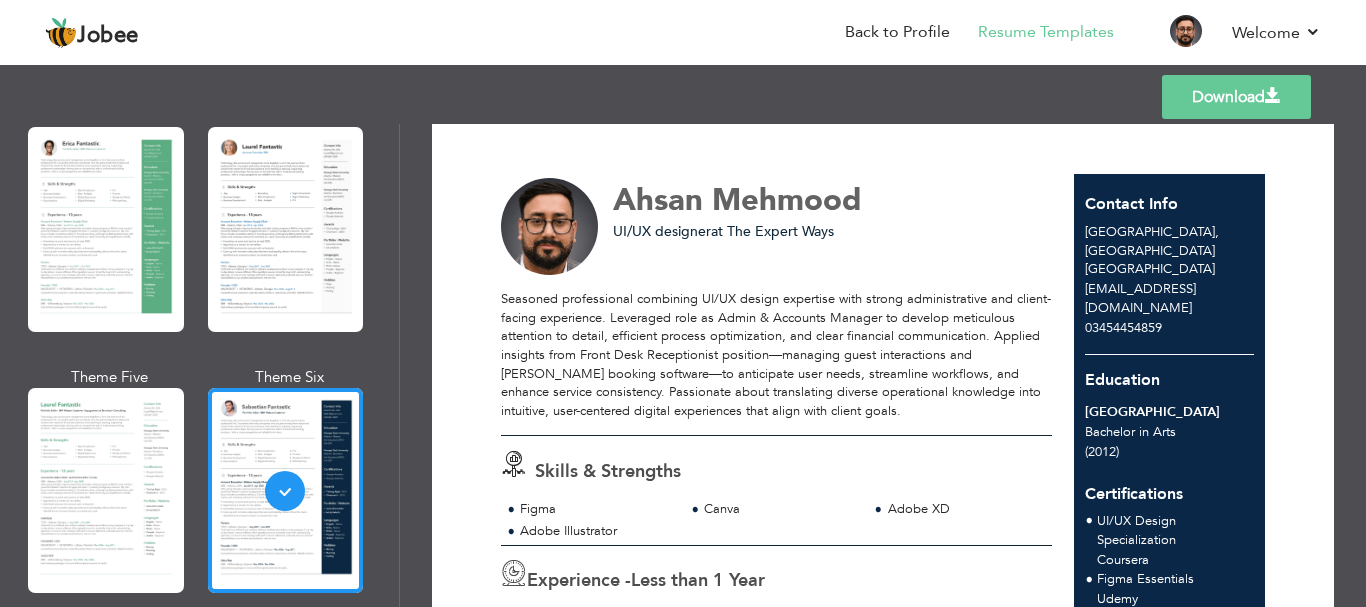scroll, scrollTop: 0, scrollLeft: 0, axis: both 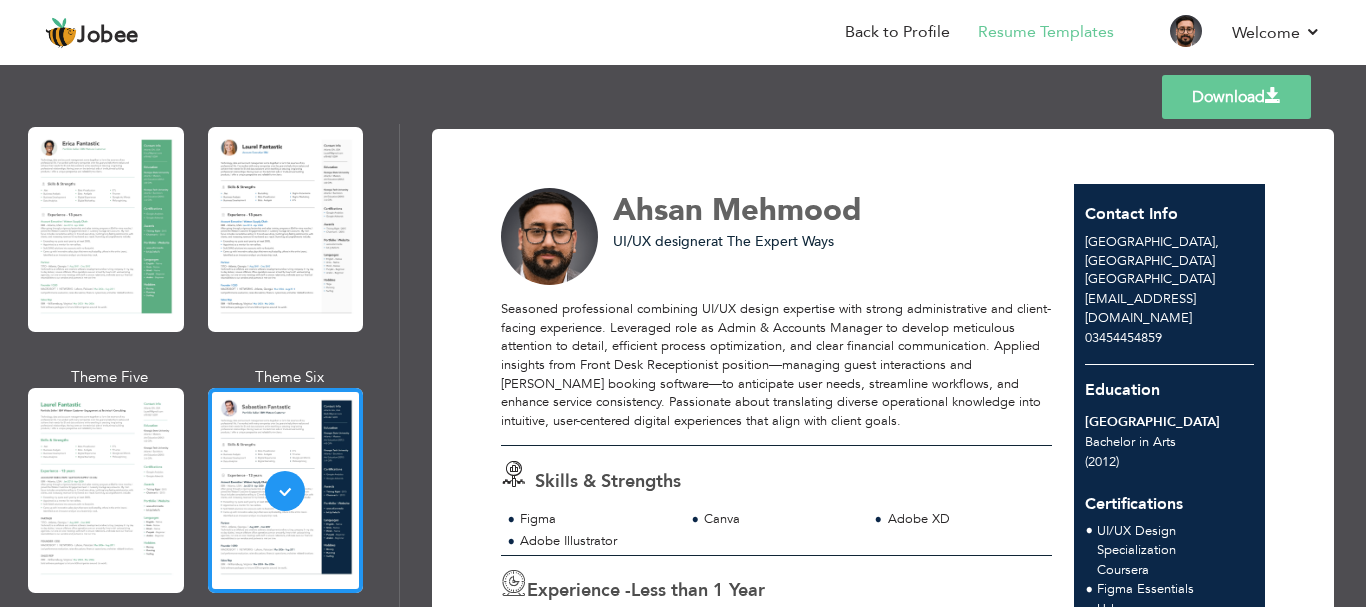 click on "Download" at bounding box center (1236, 97) 